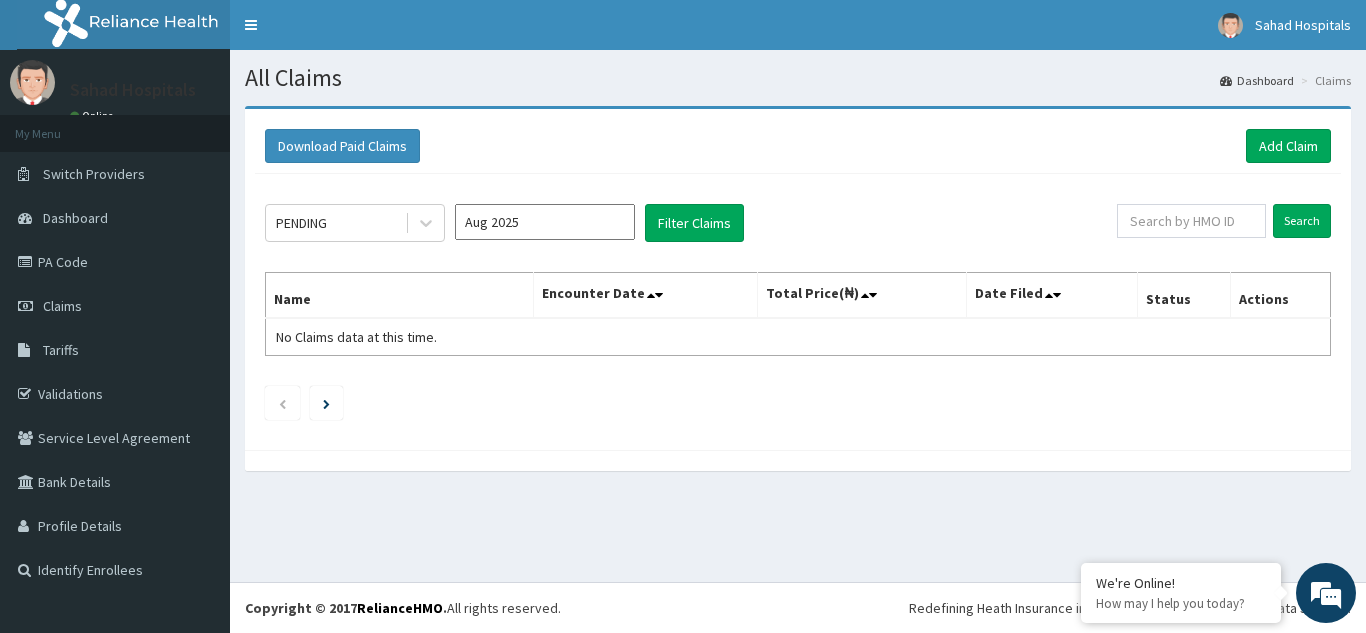 scroll, scrollTop: 0, scrollLeft: 0, axis: both 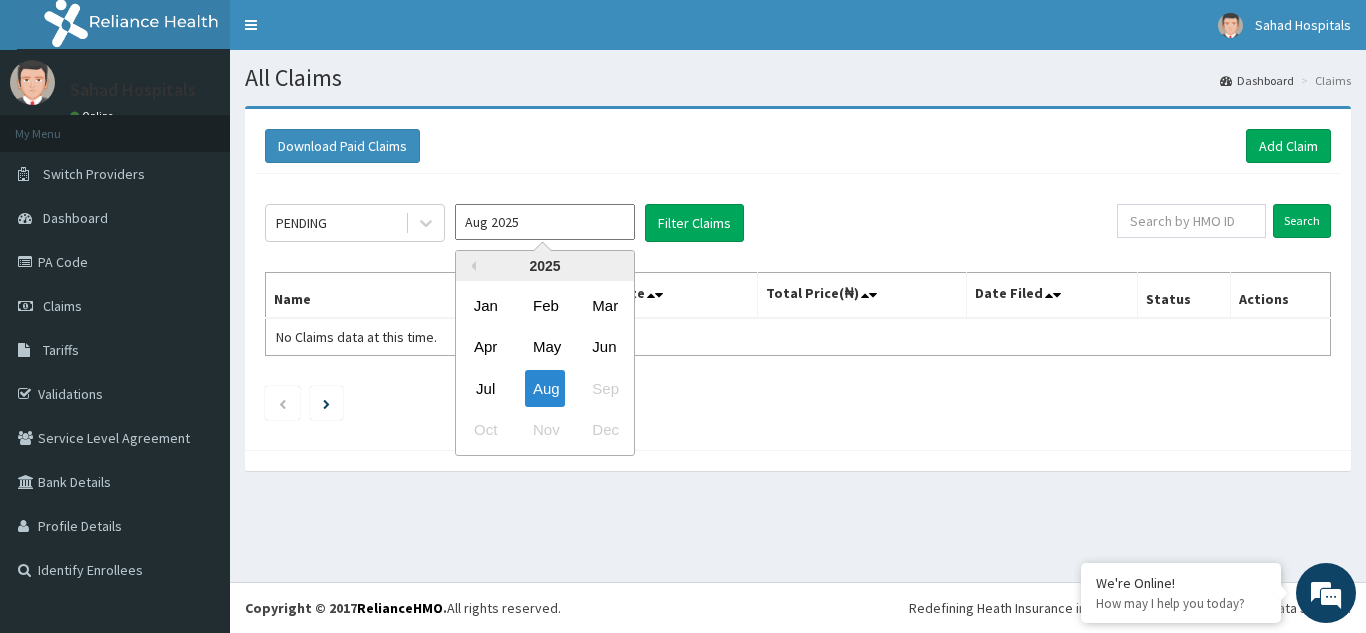 click on "Aug 2025" at bounding box center (545, 222) 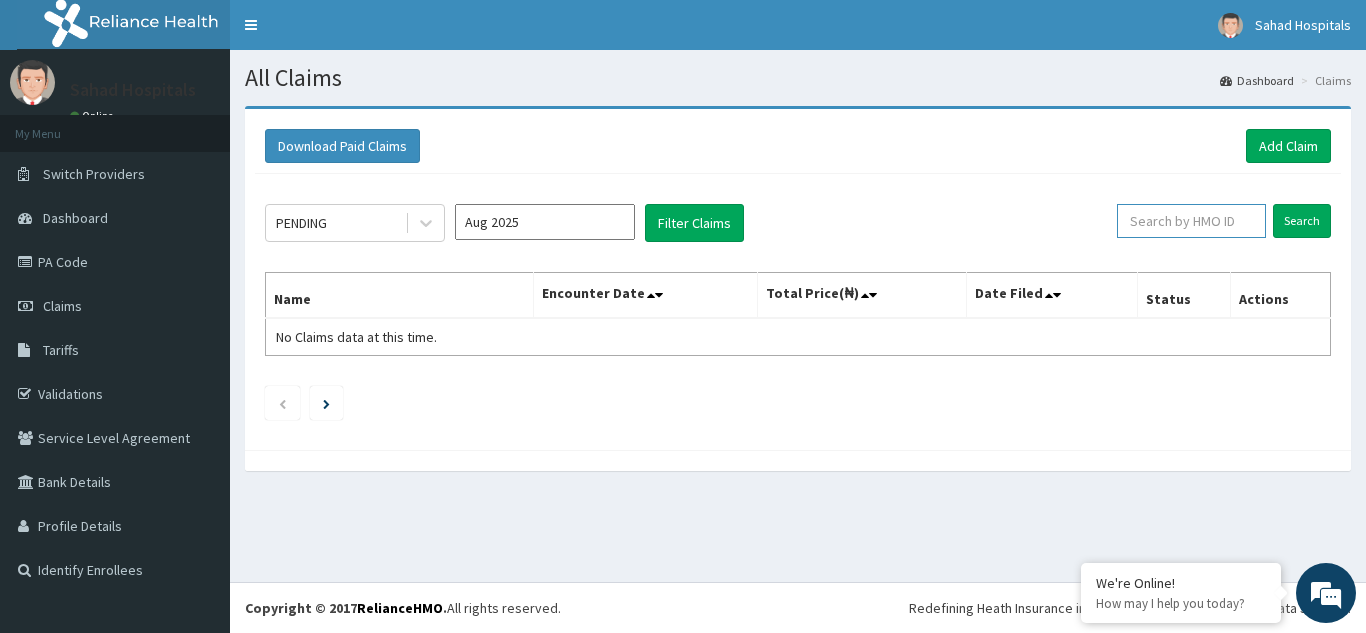 paste on "GFT/10010/C" 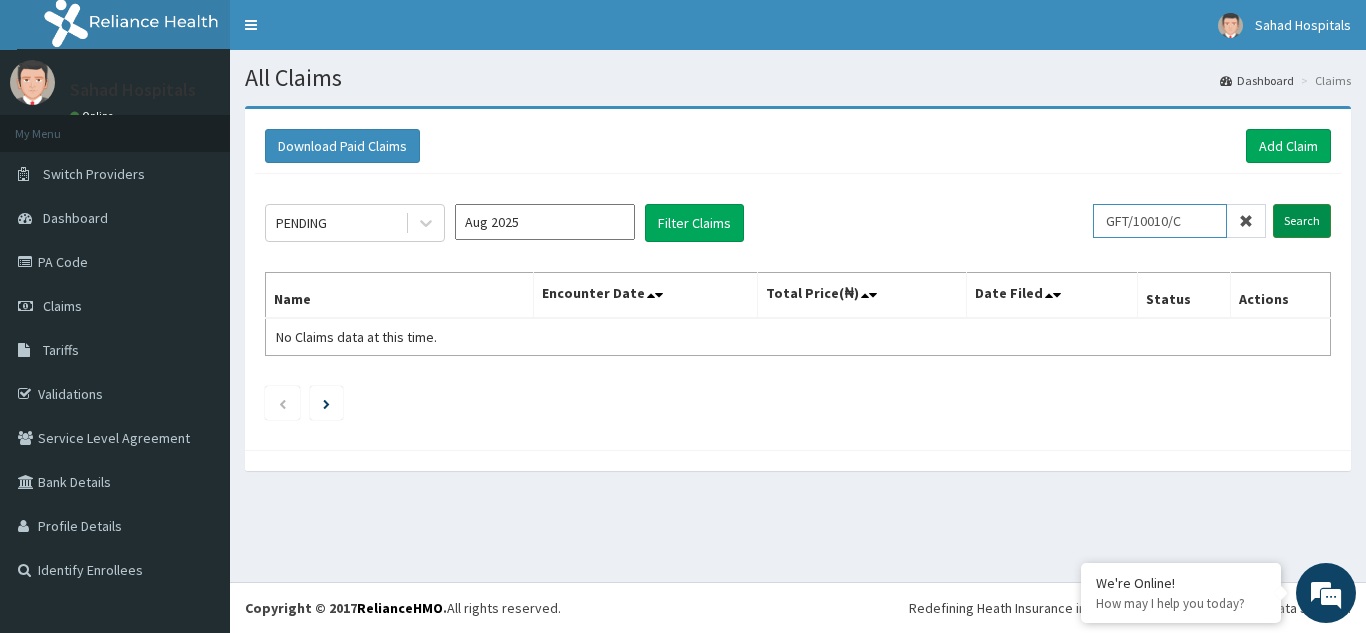 type on "GFT/10010/C" 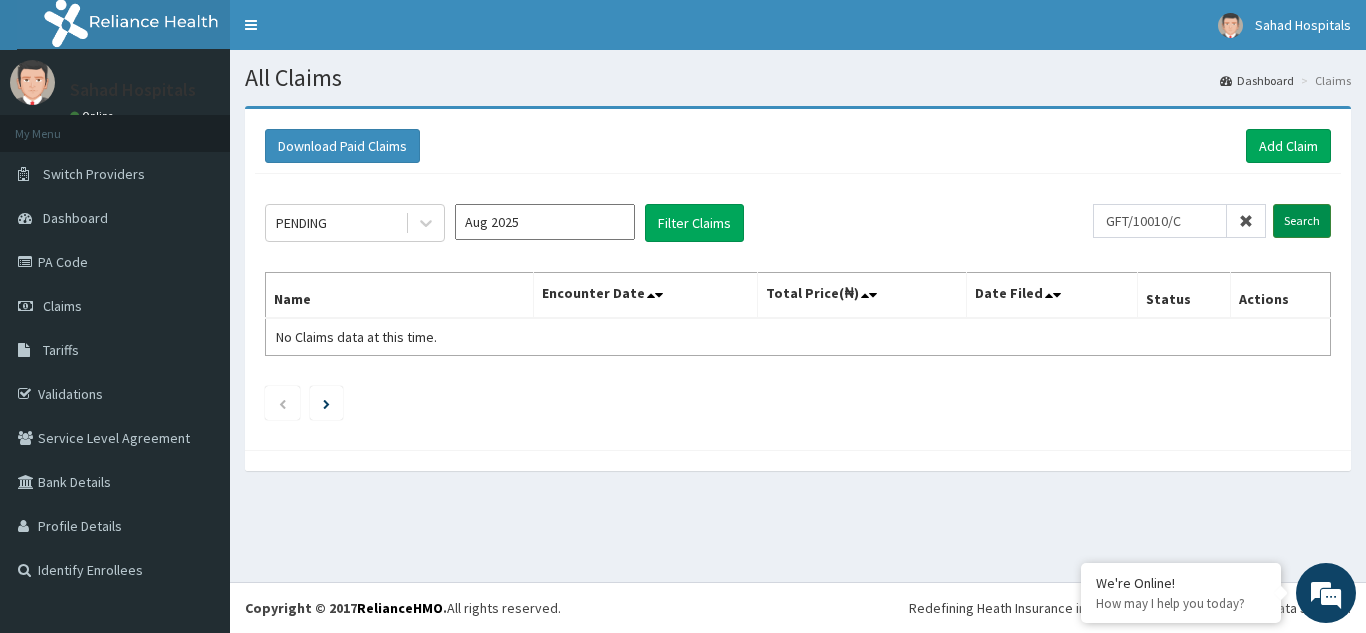 click on "Search" at bounding box center (1302, 221) 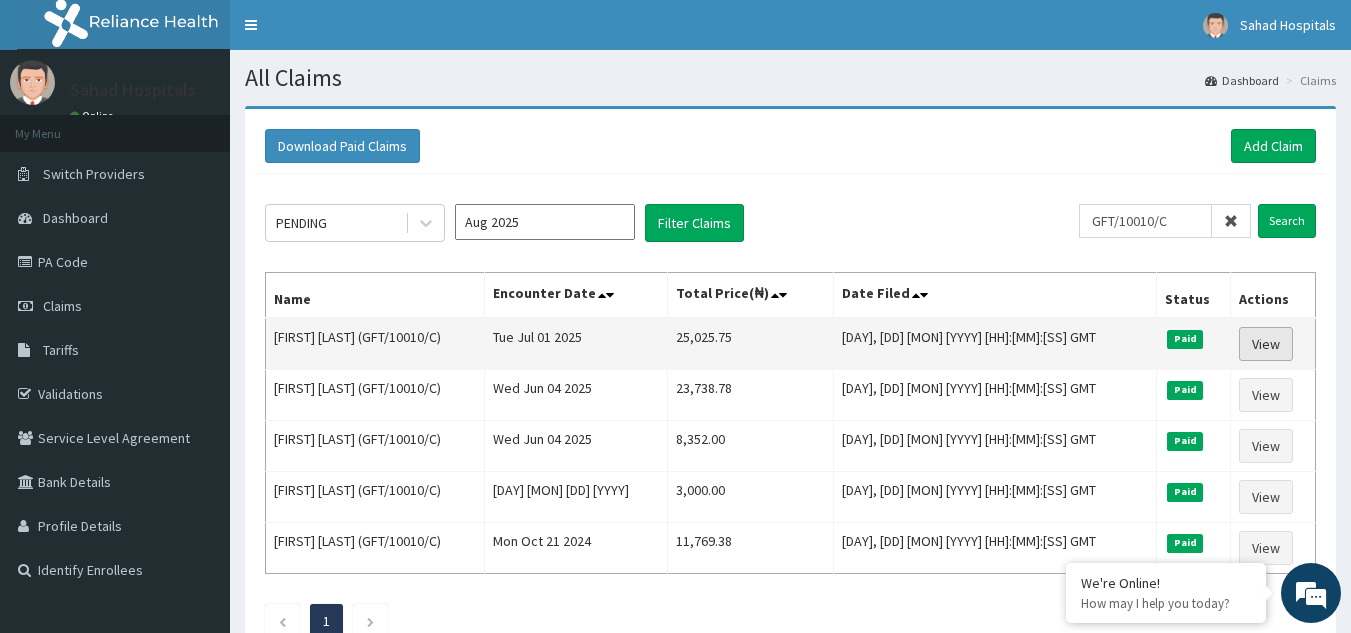click on "View" at bounding box center (1266, 344) 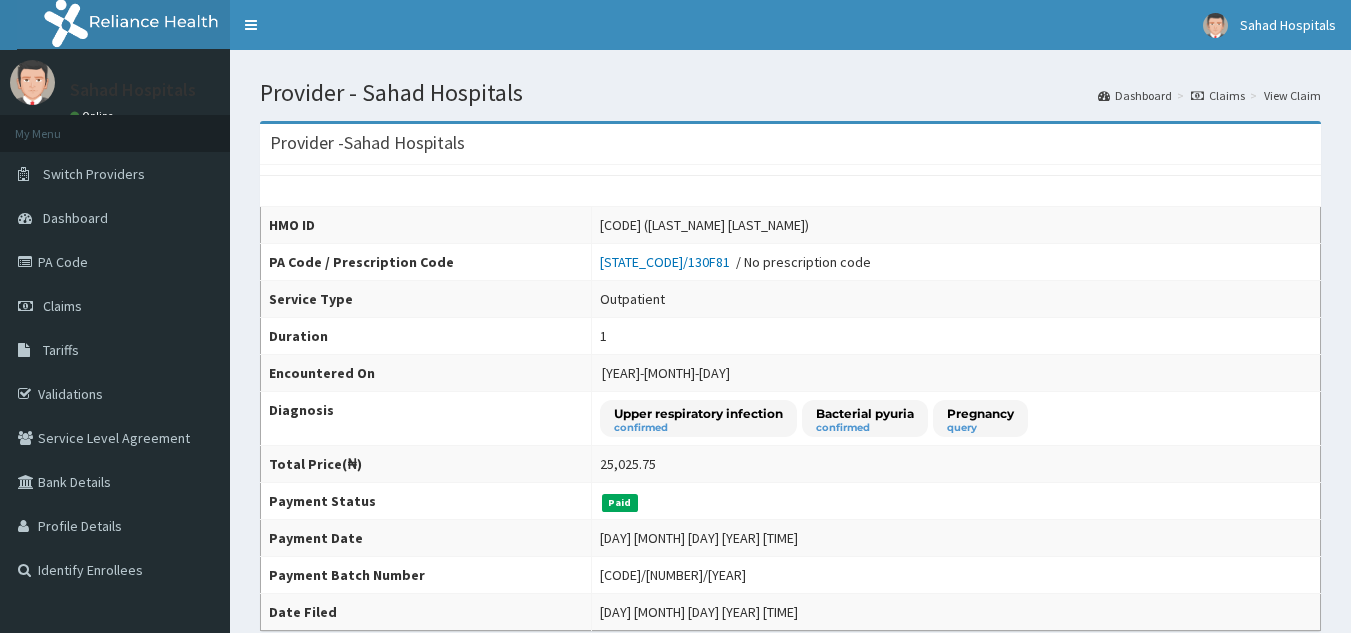 scroll, scrollTop: 0, scrollLeft: 0, axis: both 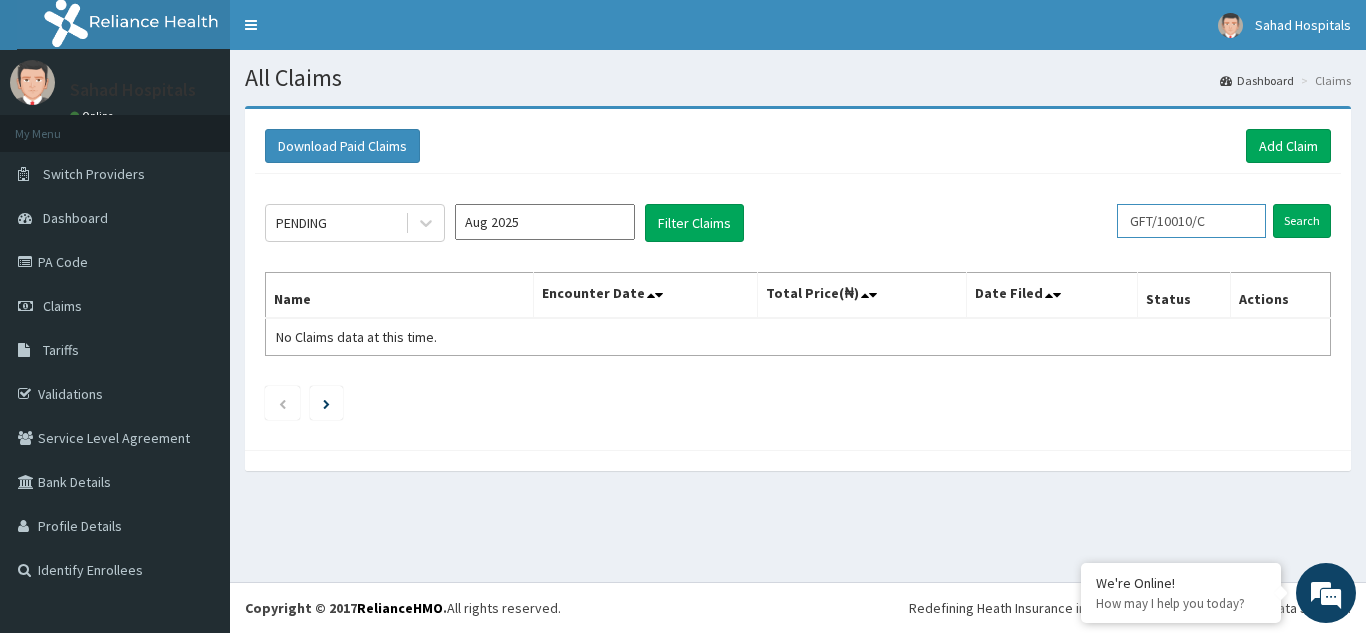 click on "GFT/10010/C" at bounding box center (1191, 221) 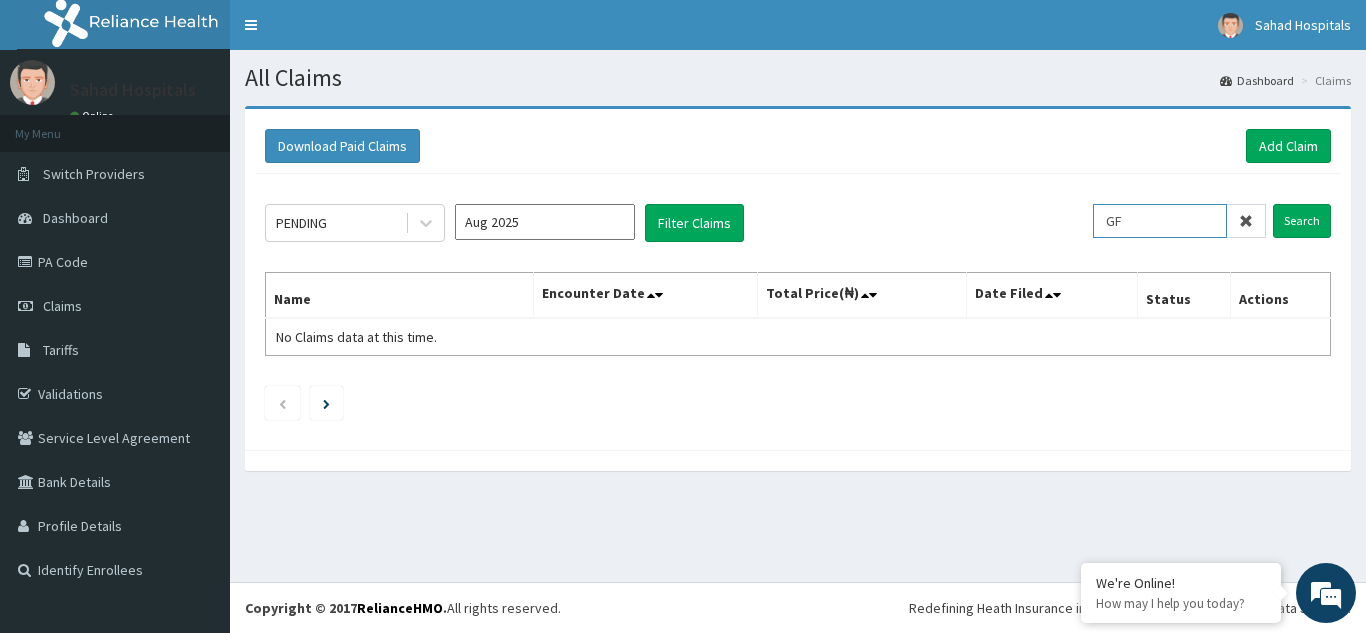 type on "G" 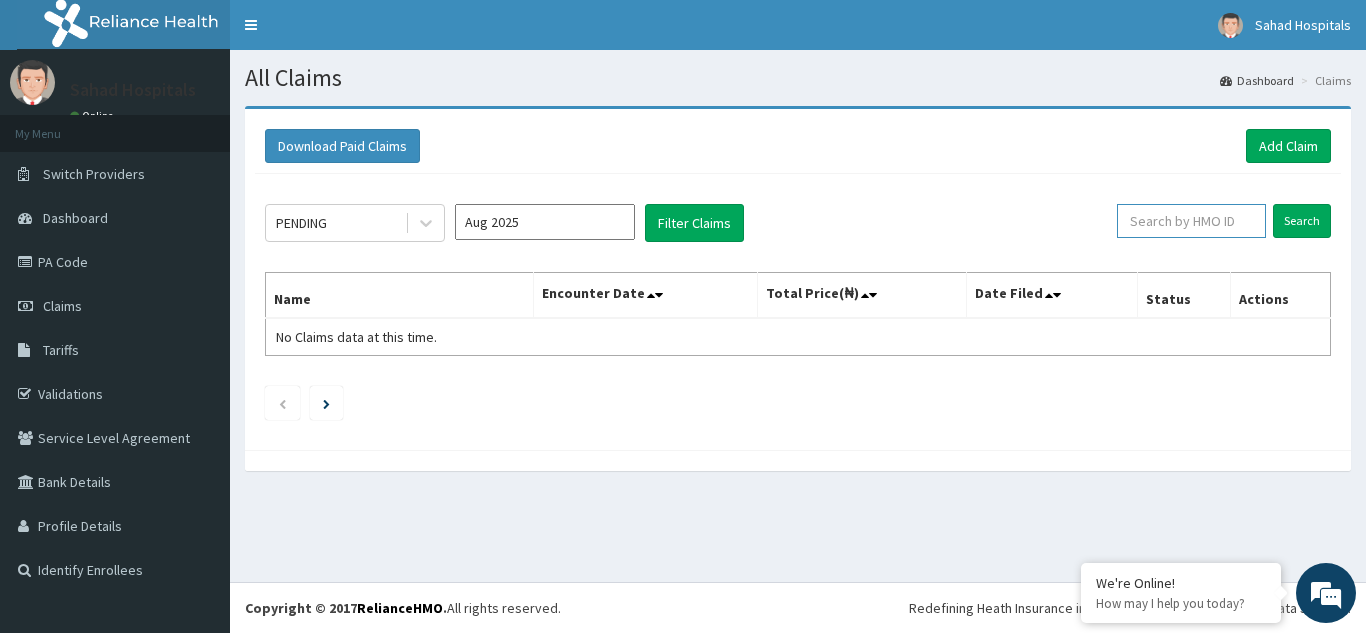 paste on "NBC/10217/E" 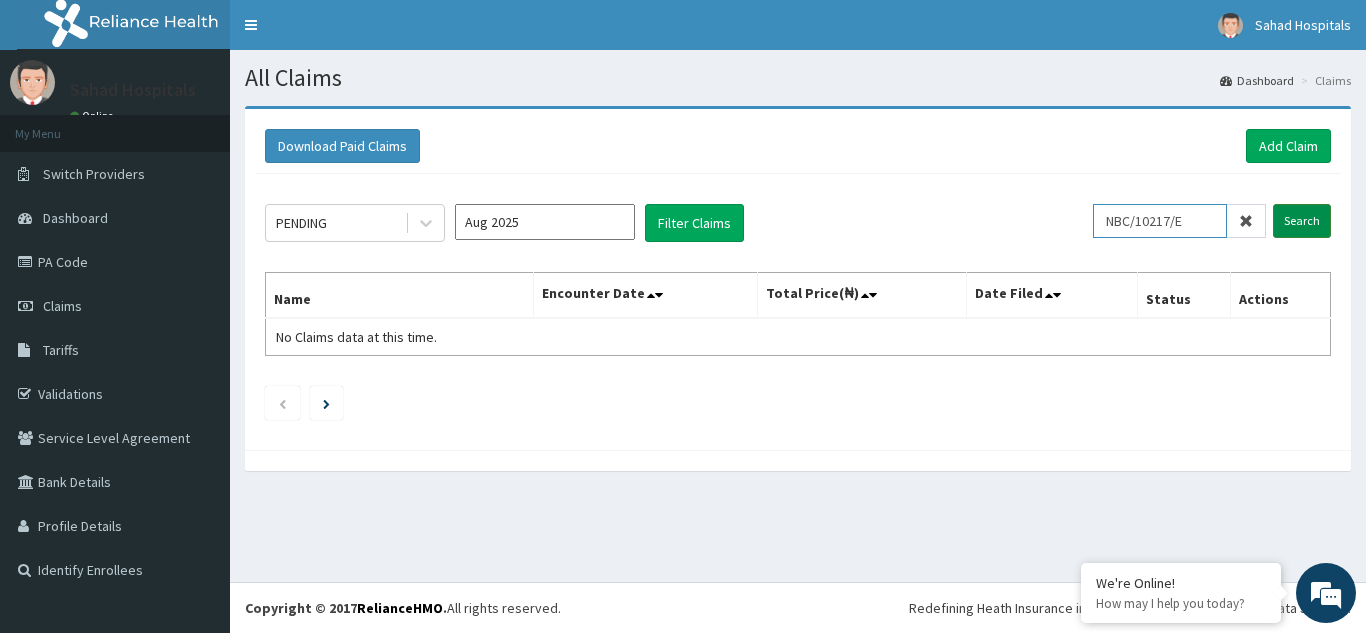 type on "NBC/10217/E" 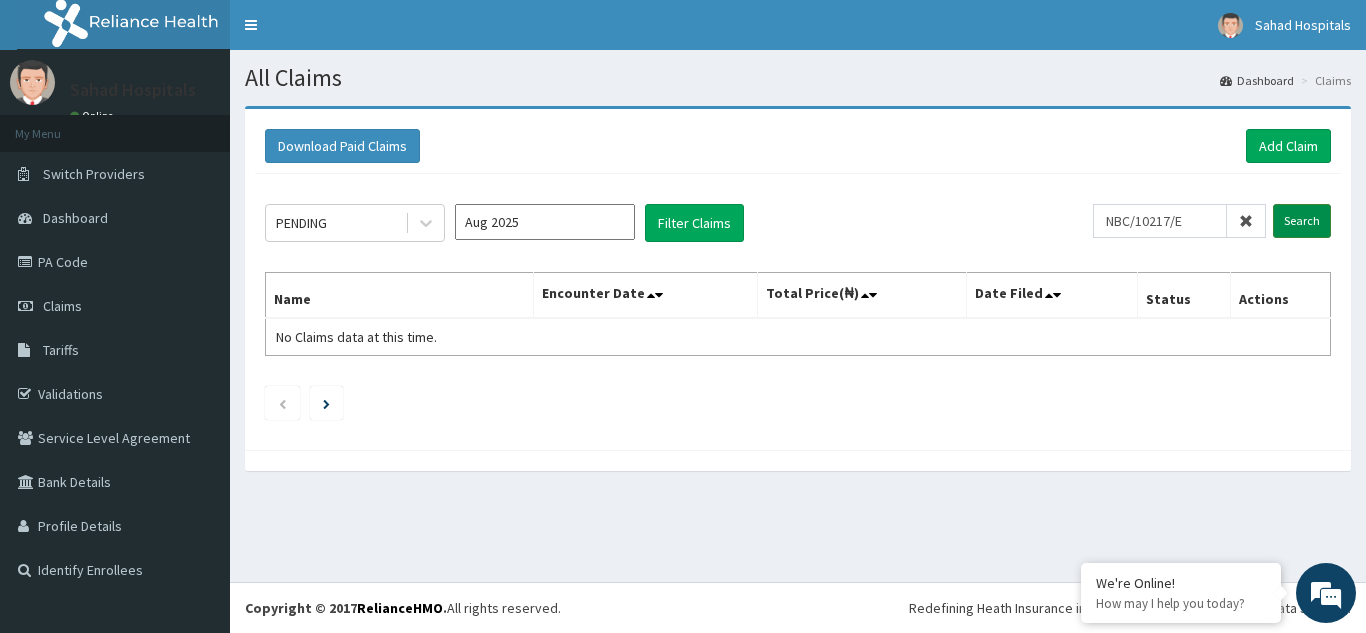 click on "Search" at bounding box center (1302, 221) 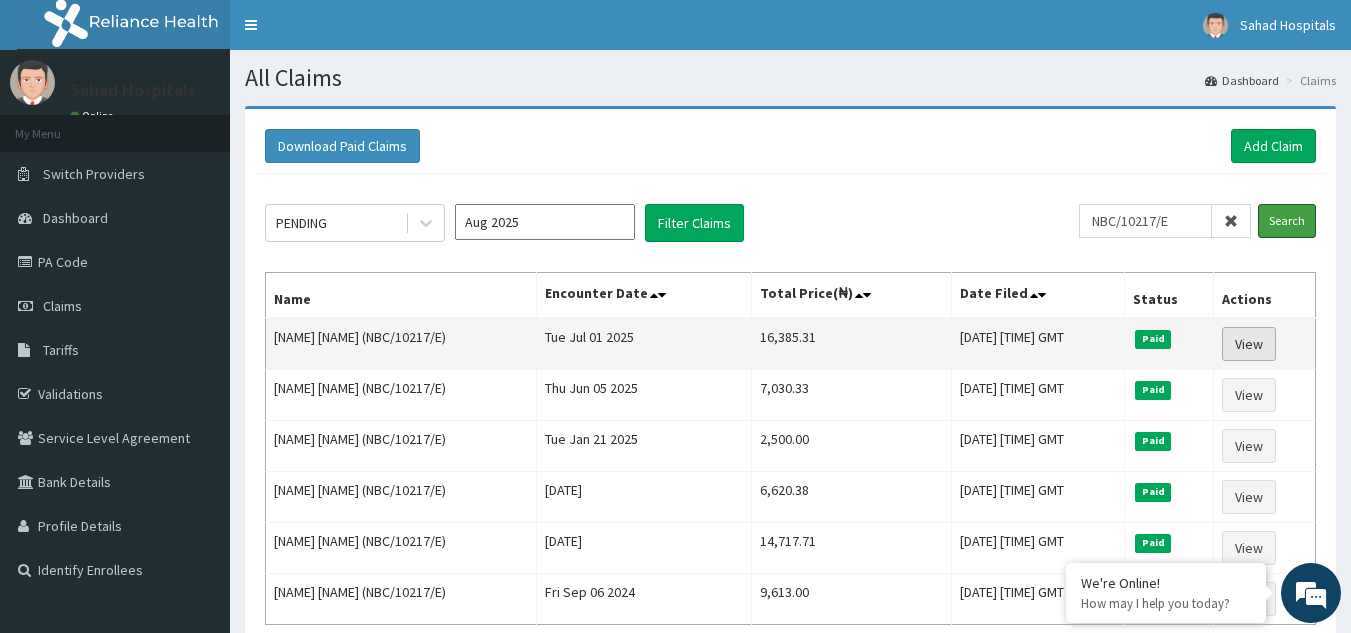 scroll, scrollTop: 0, scrollLeft: 0, axis: both 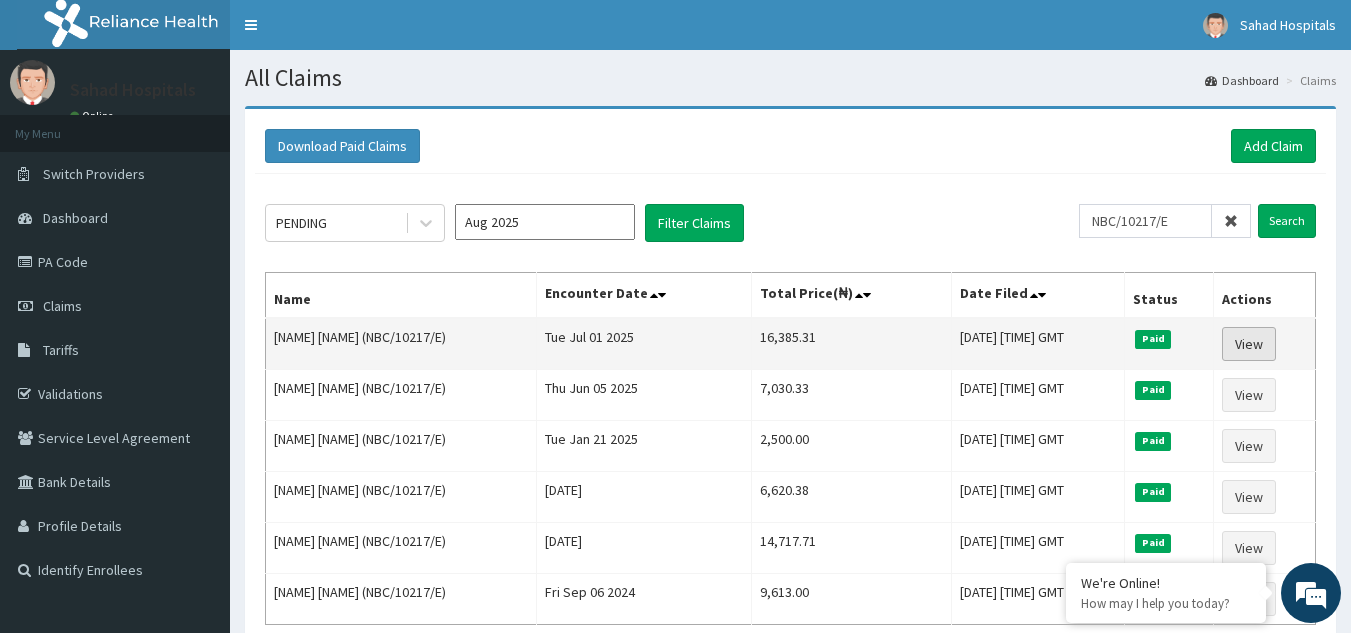 click on "View" at bounding box center [1249, 344] 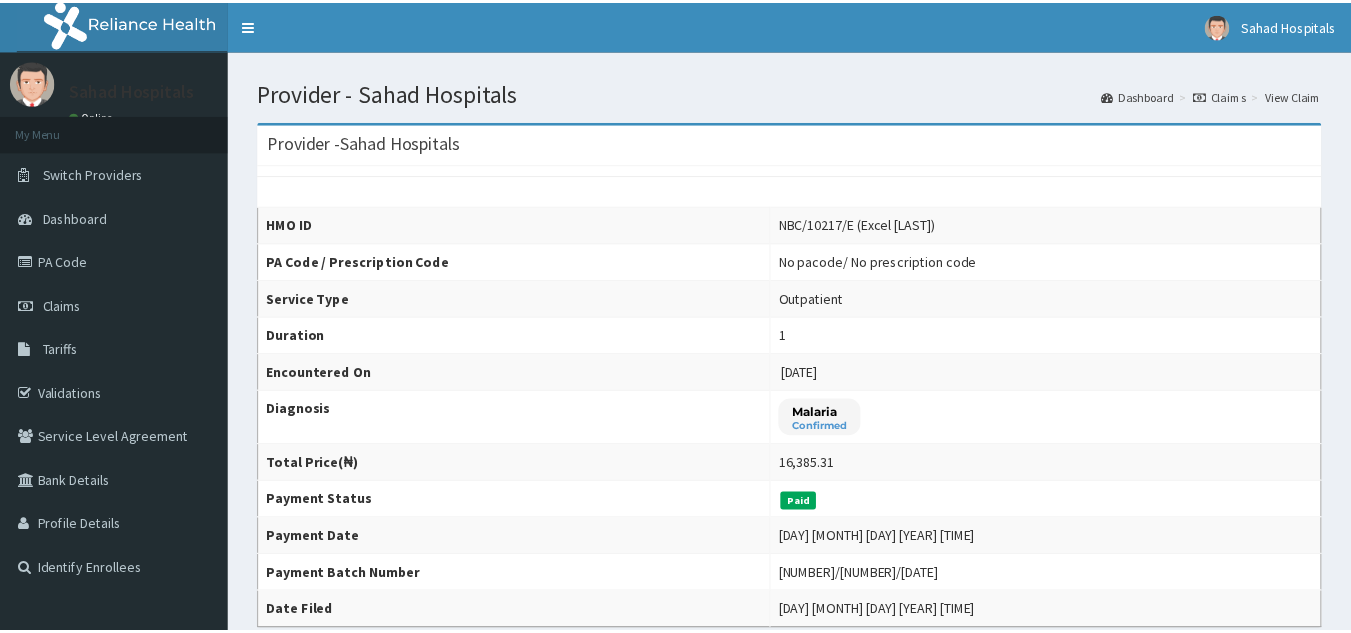scroll, scrollTop: 0, scrollLeft: 0, axis: both 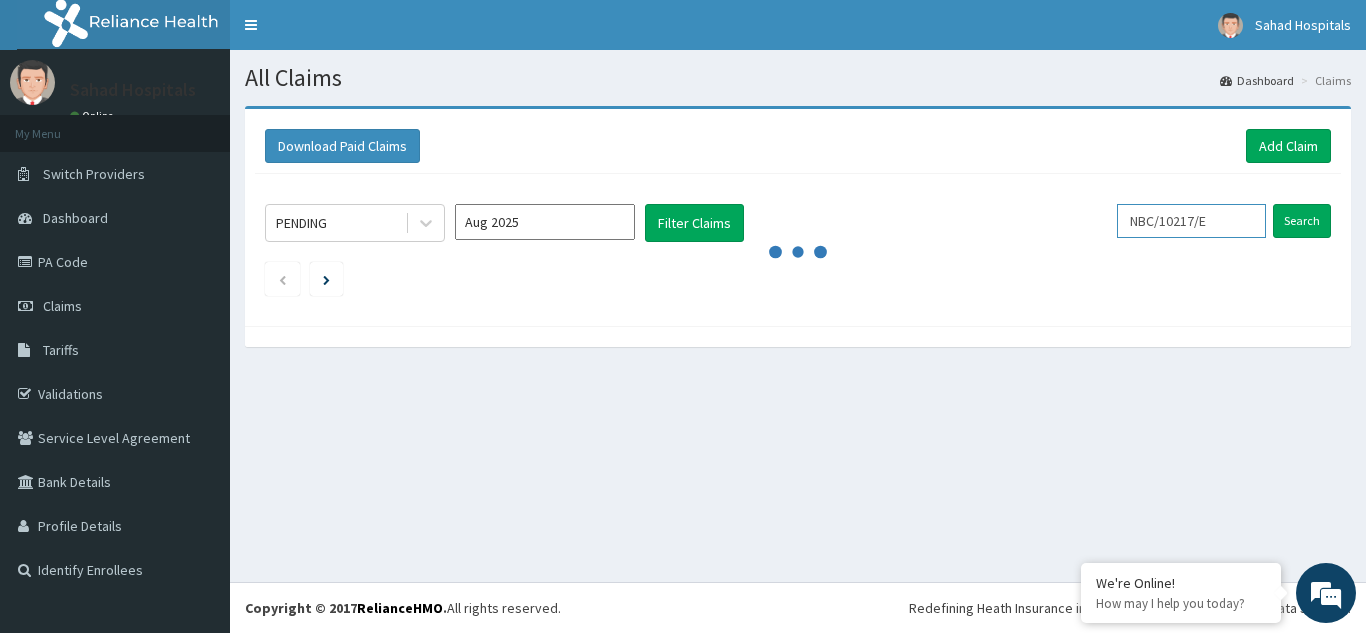 click on "NBC/10217/E" at bounding box center (1191, 221) 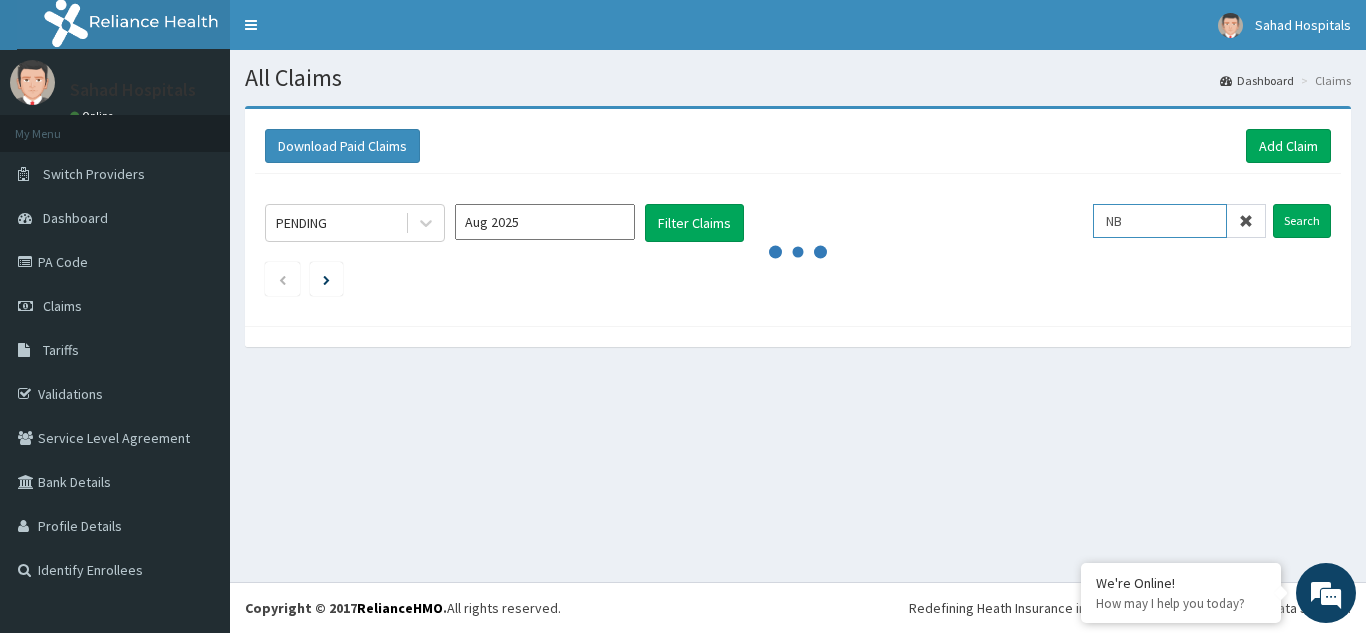 type on "N" 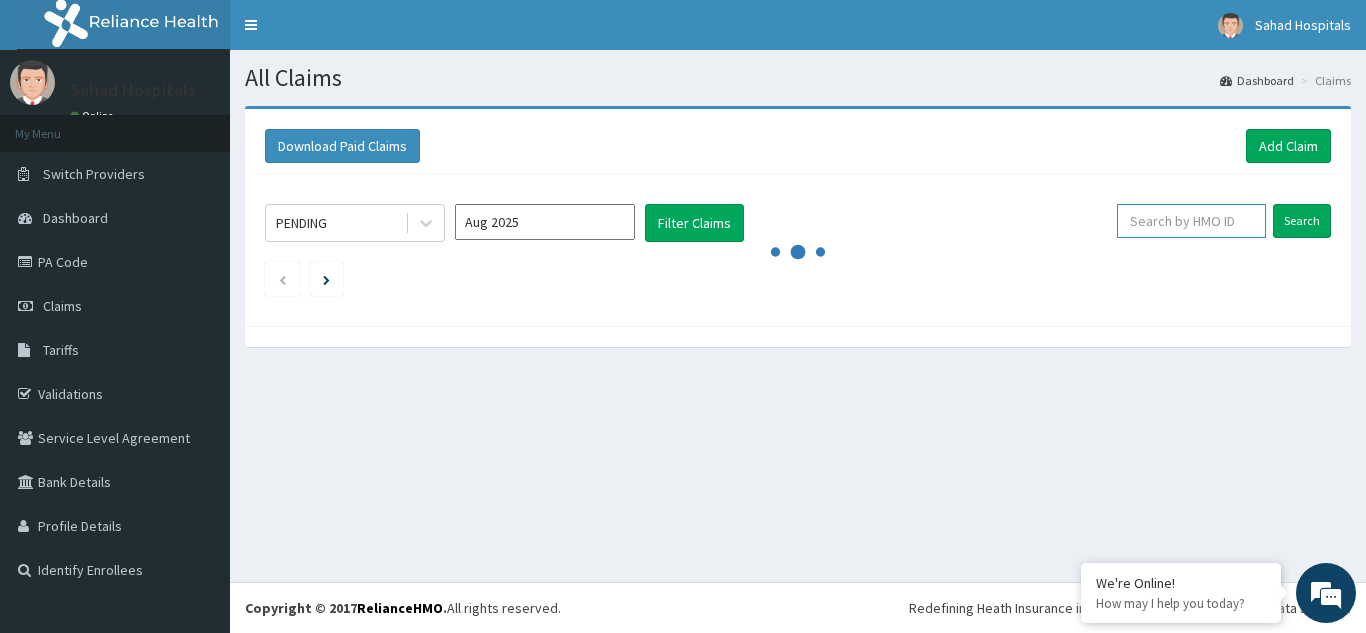paste on "NTL/10015/B" 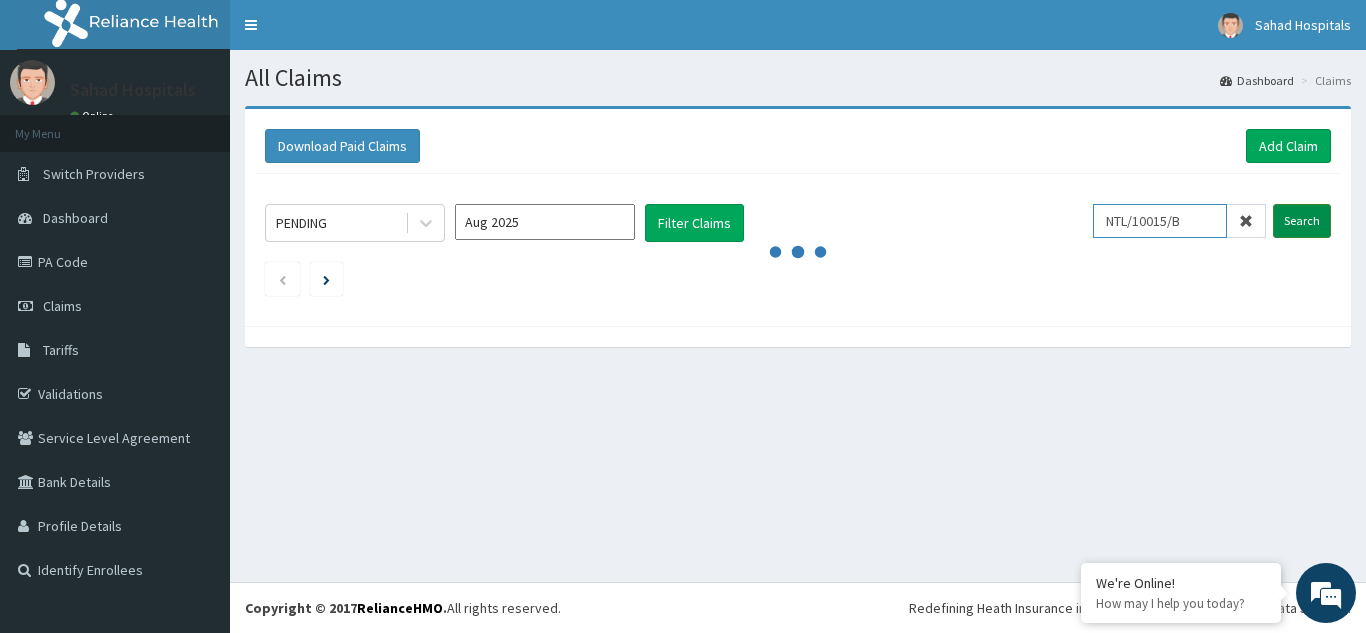 type on "NTL/10015/B" 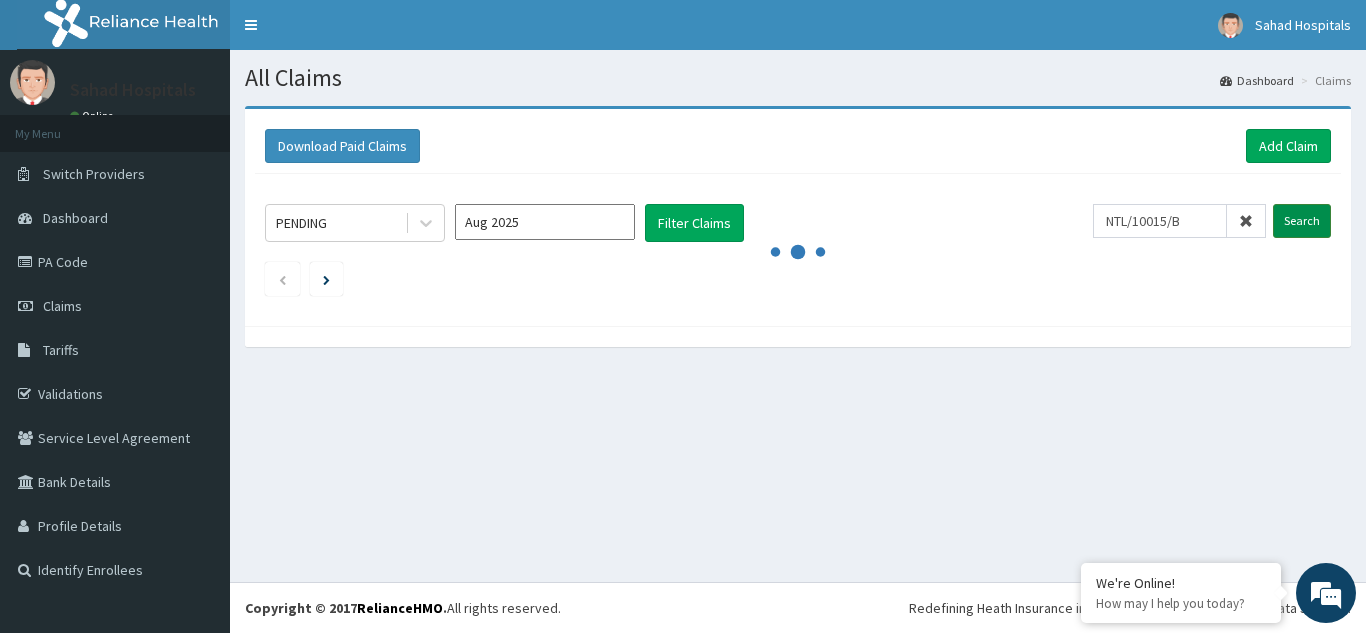 click on "Search" at bounding box center [1302, 221] 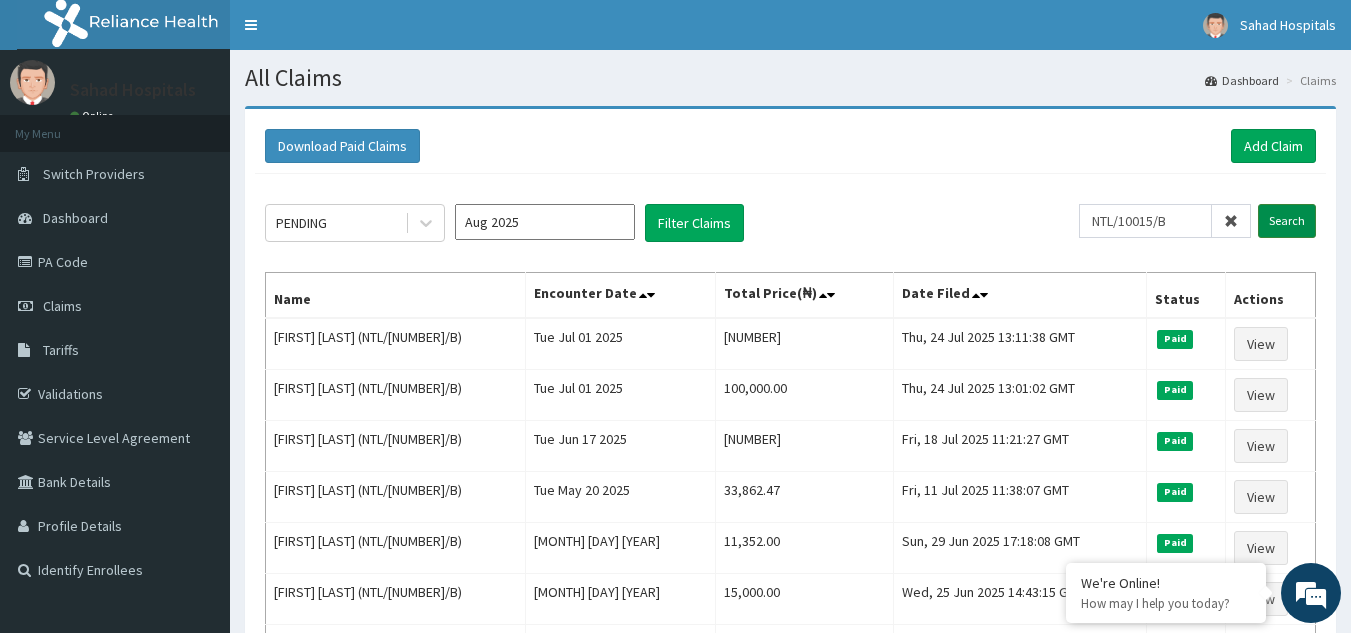 scroll, scrollTop: 0, scrollLeft: 0, axis: both 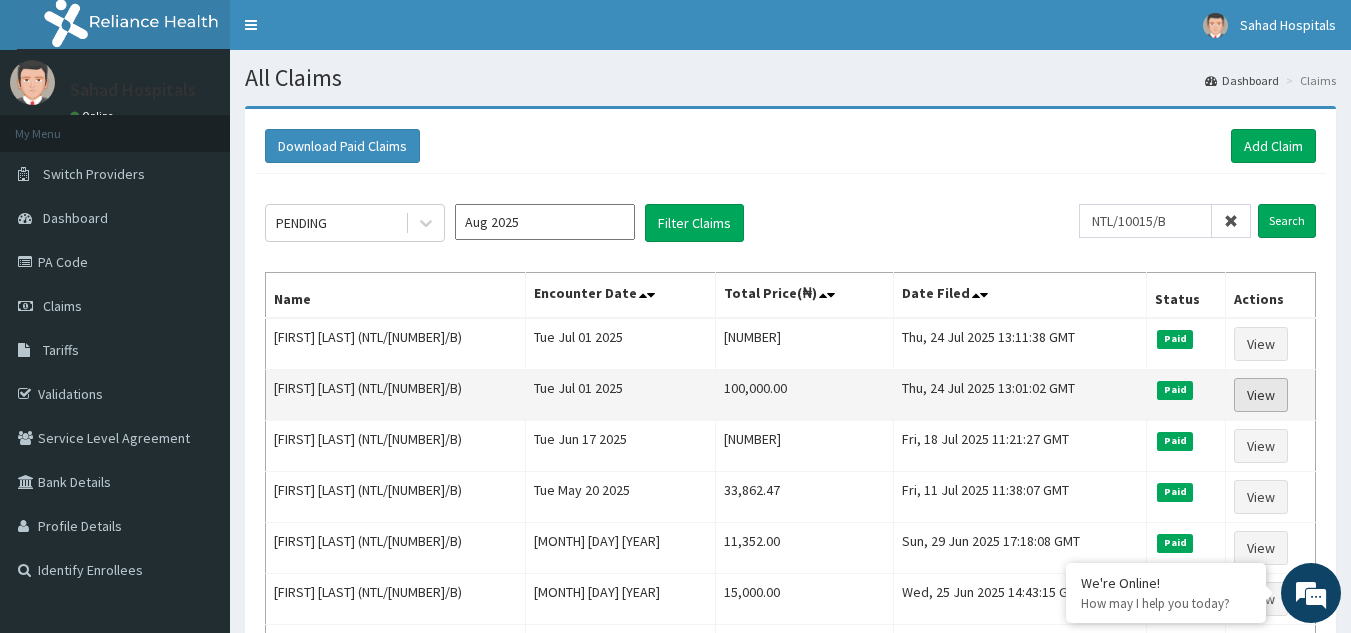 click on "View" at bounding box center (1261, 395) 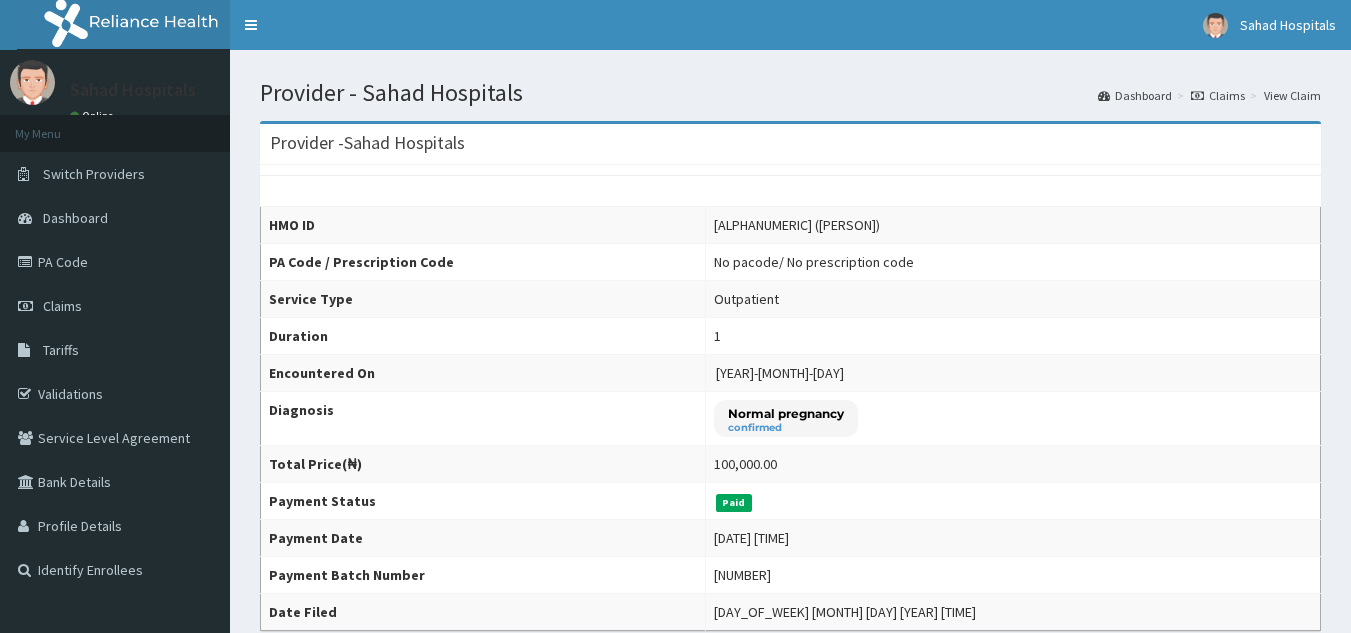 scroll, scrollTop: 0, scrollLeft: 0, axis: both 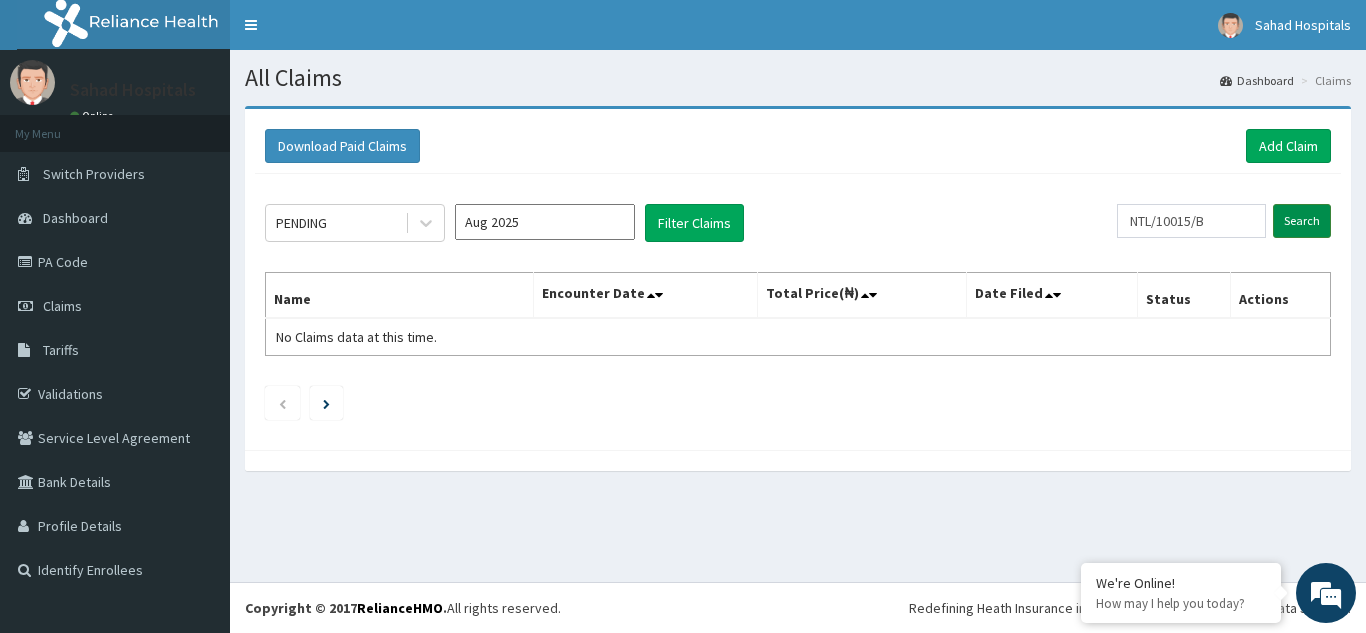 click on "Search" at bounding box center (1302, 221) 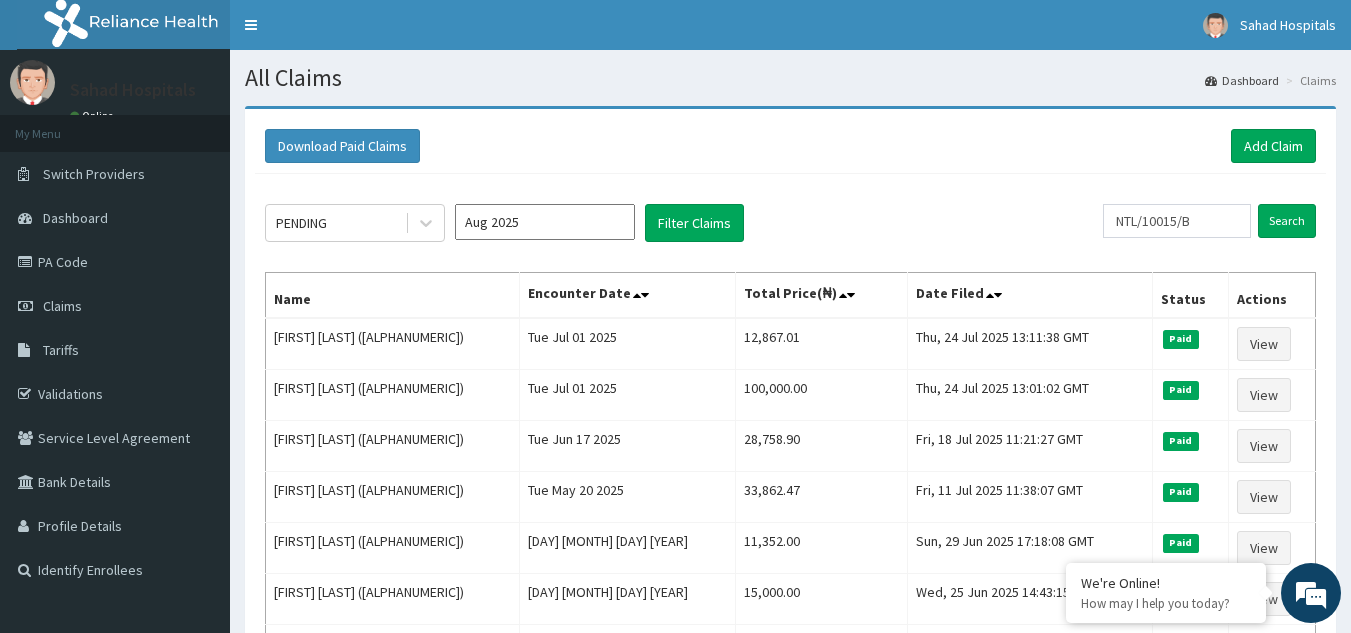 scroll, scrollTop: 0, scrollLeft: 0, axis: both 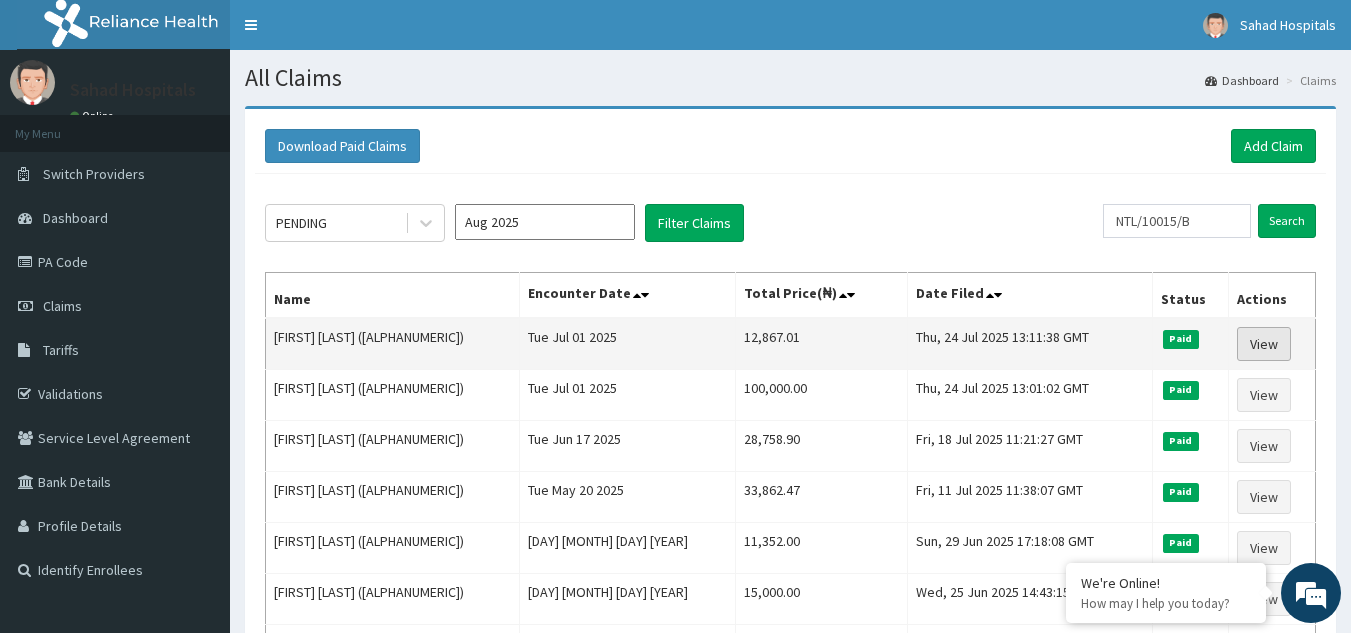 click on "View" at bounding box center (1264, 344) 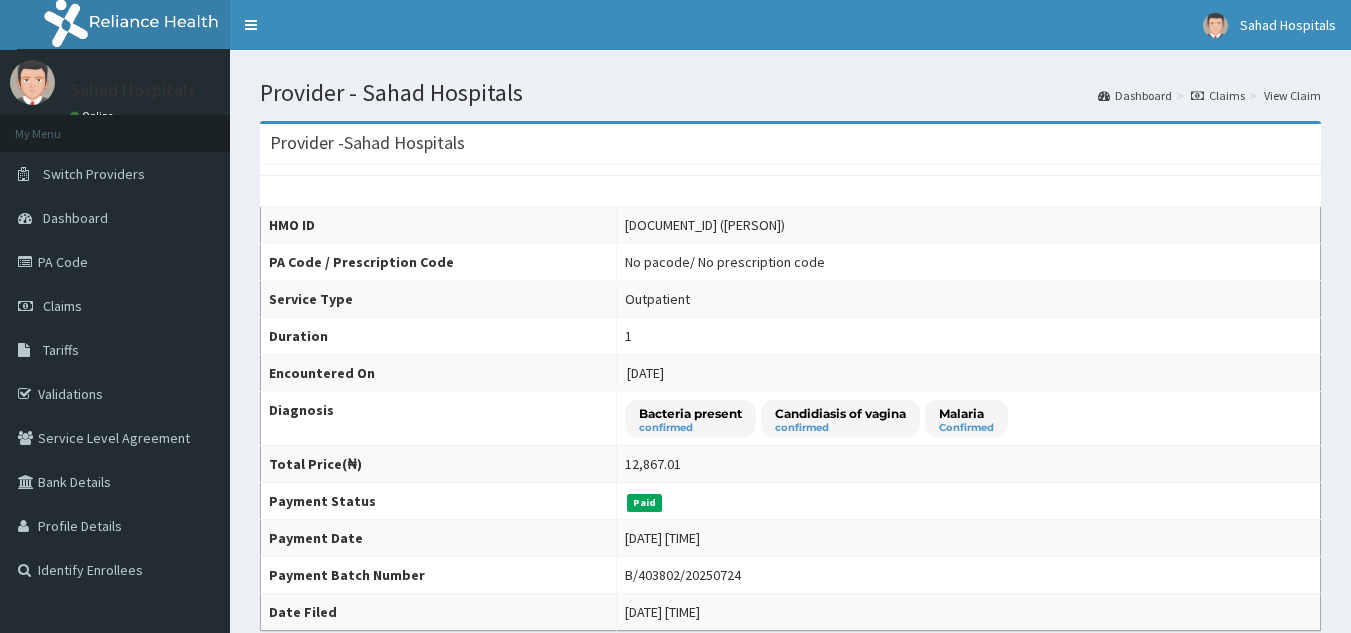 scroll, scrollTop: 0, scrollLeft: 0, axis: both 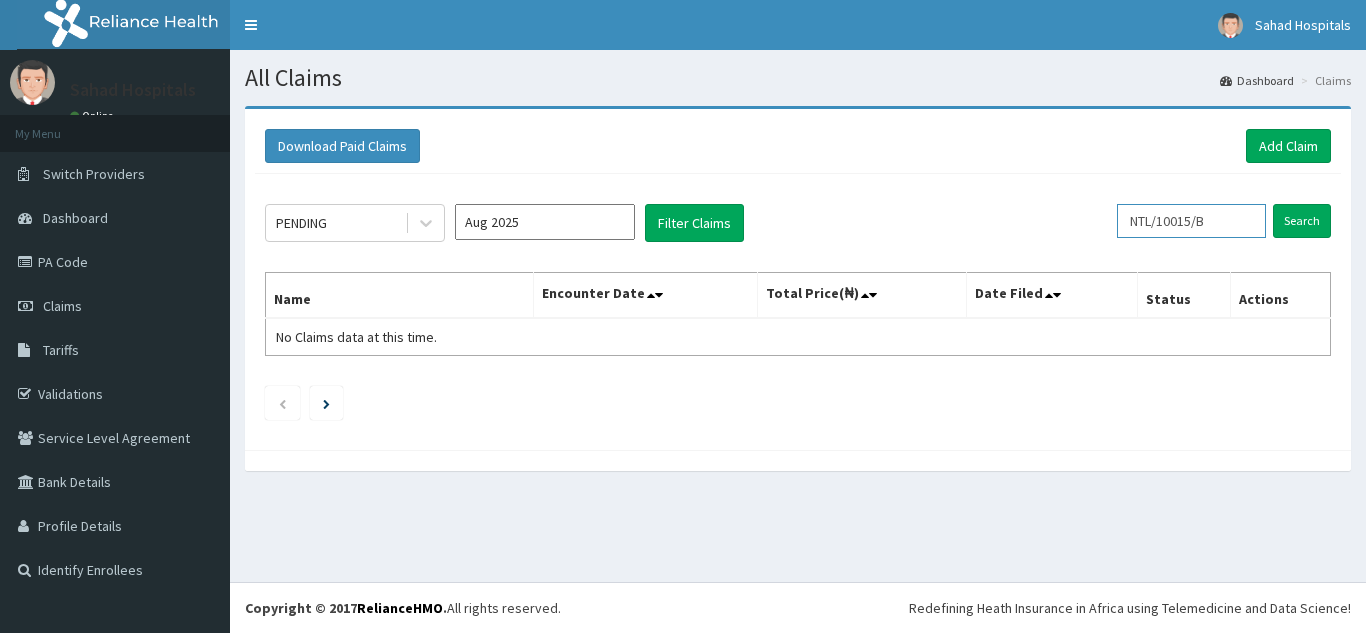 click on "NTL/10015/B" at bounding box center (1191, 221) 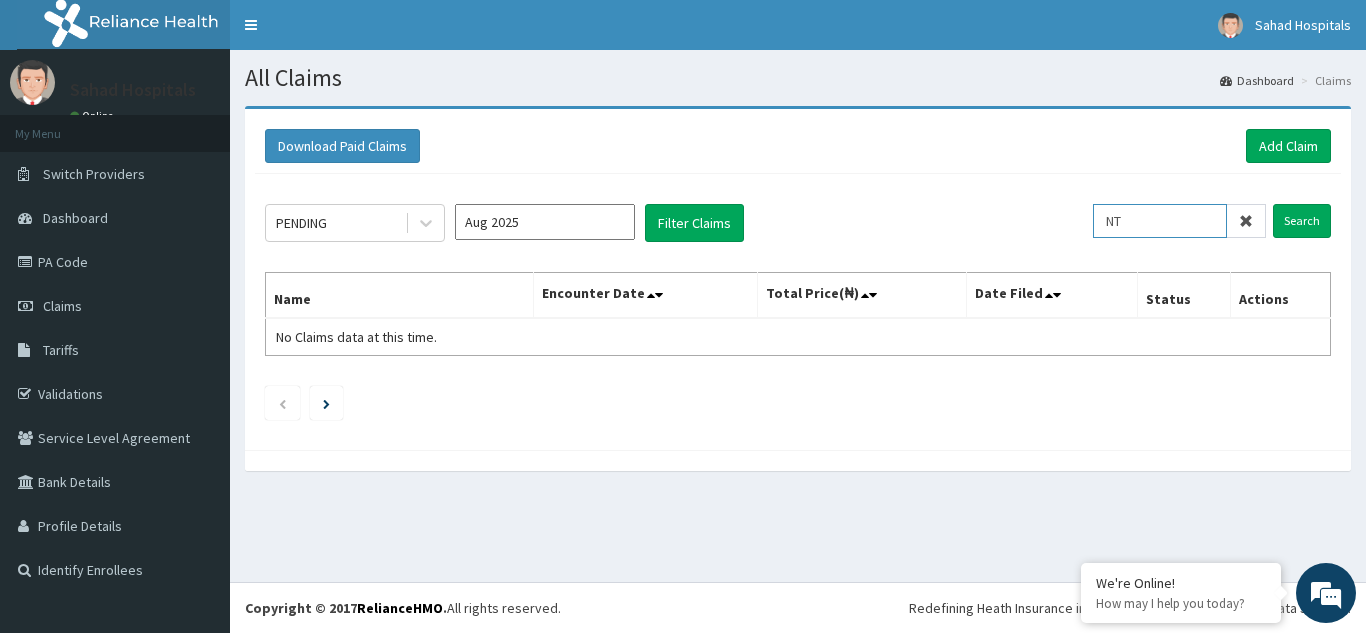 type on "N" 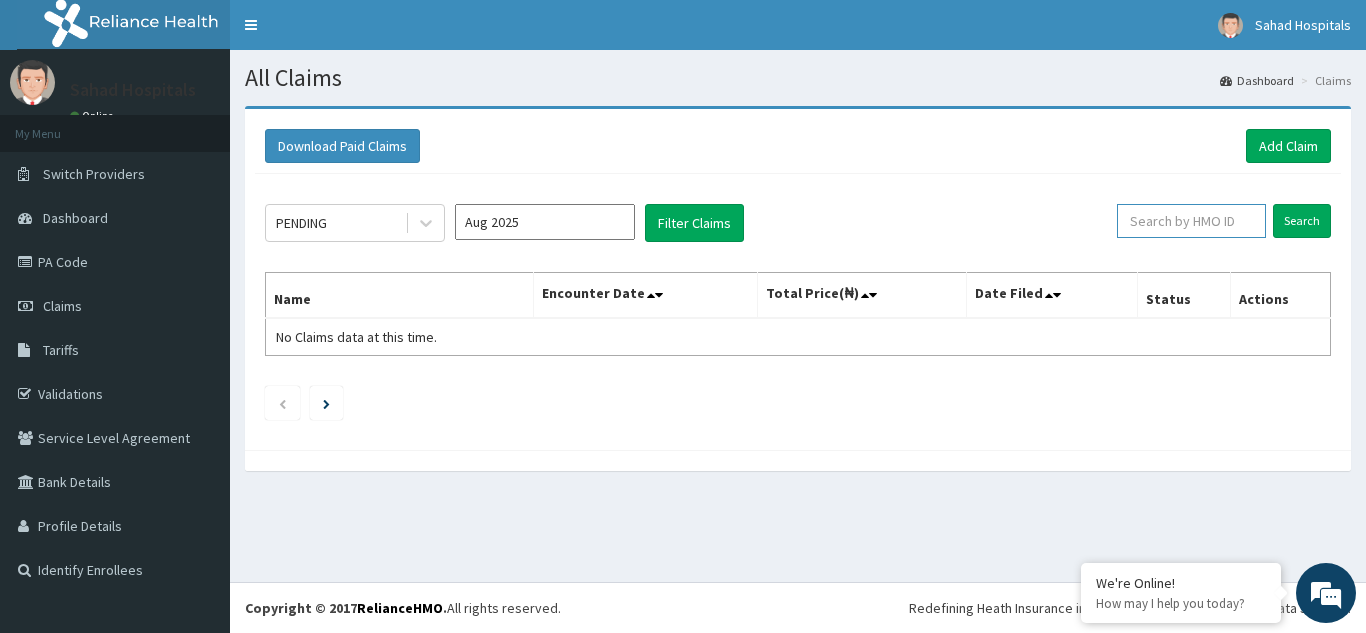 paste on "PTE/10040/A" 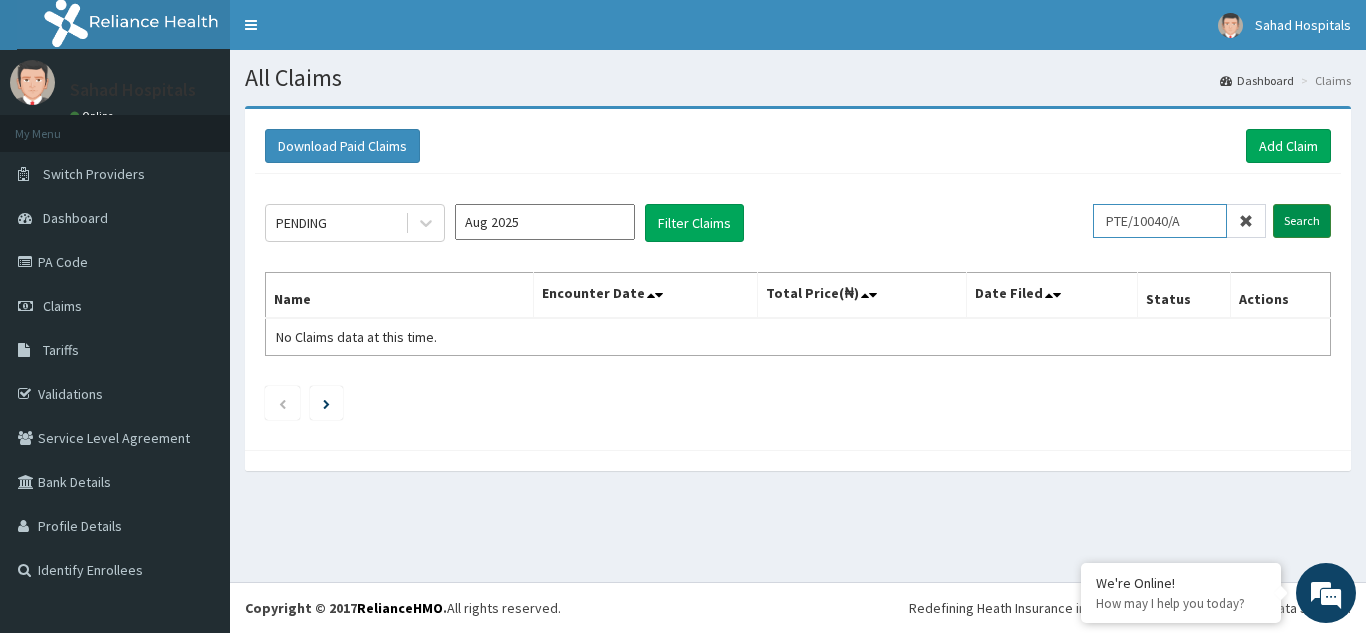 type on "PTE/10040/A" 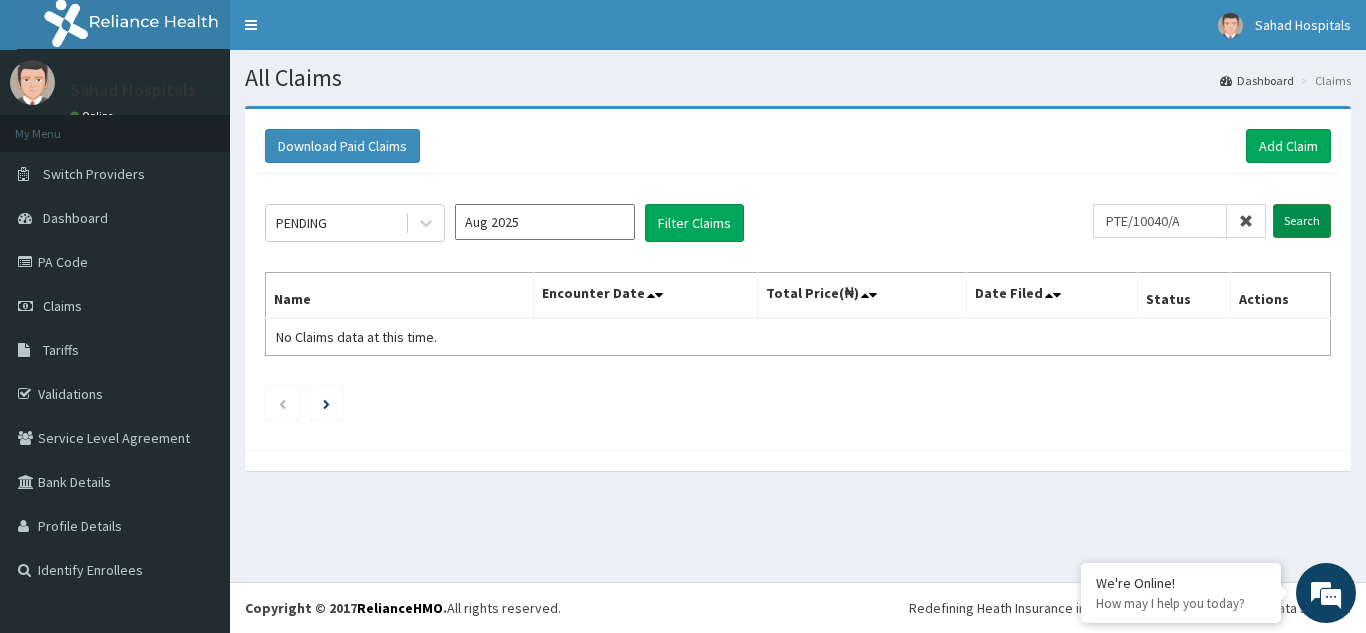click on "Search" at bounding box center [1302, 221] 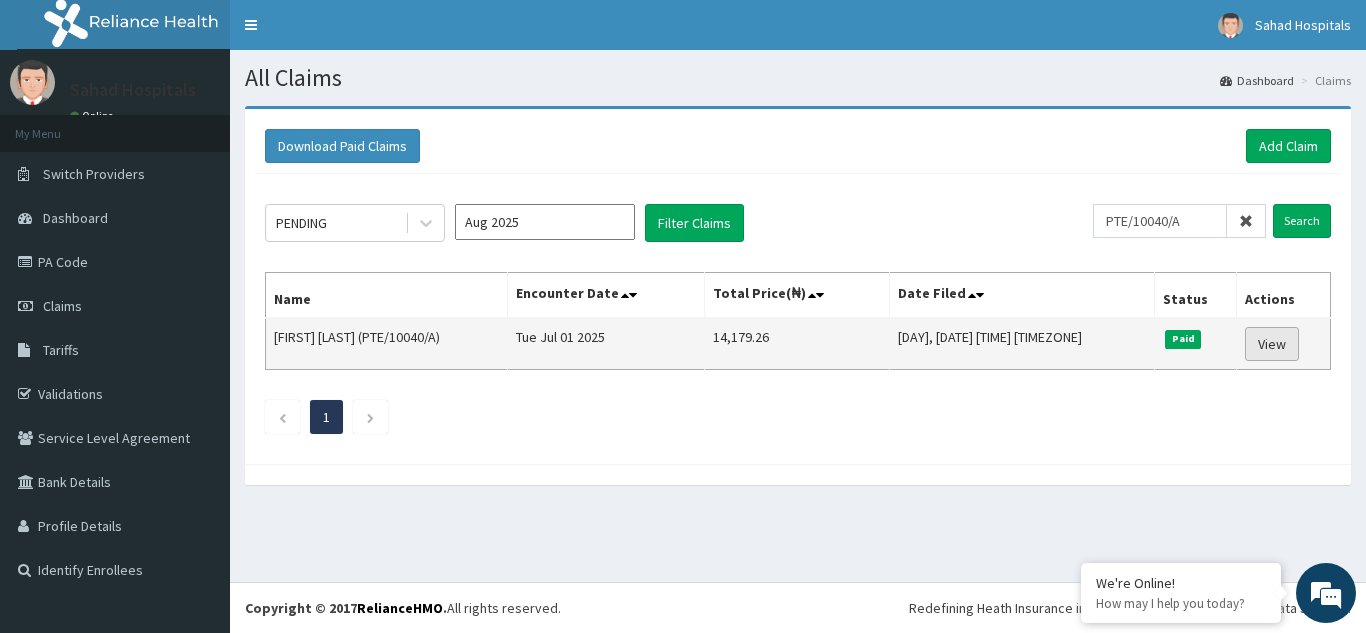 click on "View" at bounding box center [1272, 344] 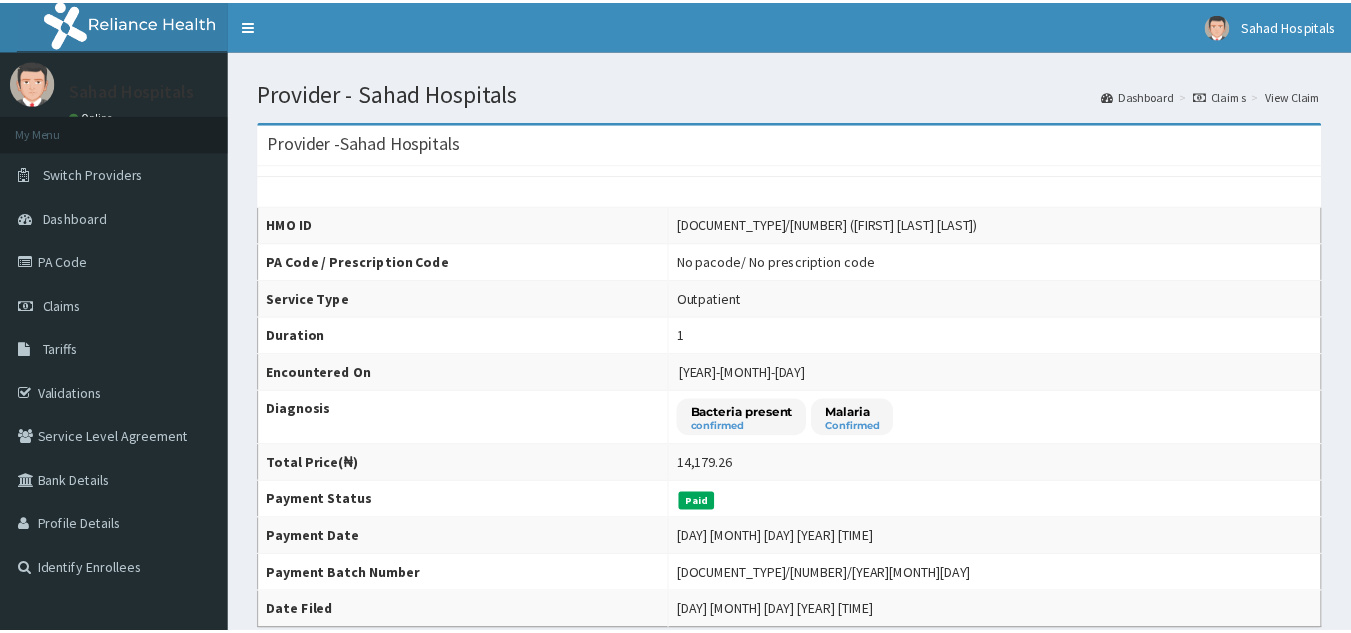 scroll, scrollTop: 0, scrollLeft: 0, axis: both 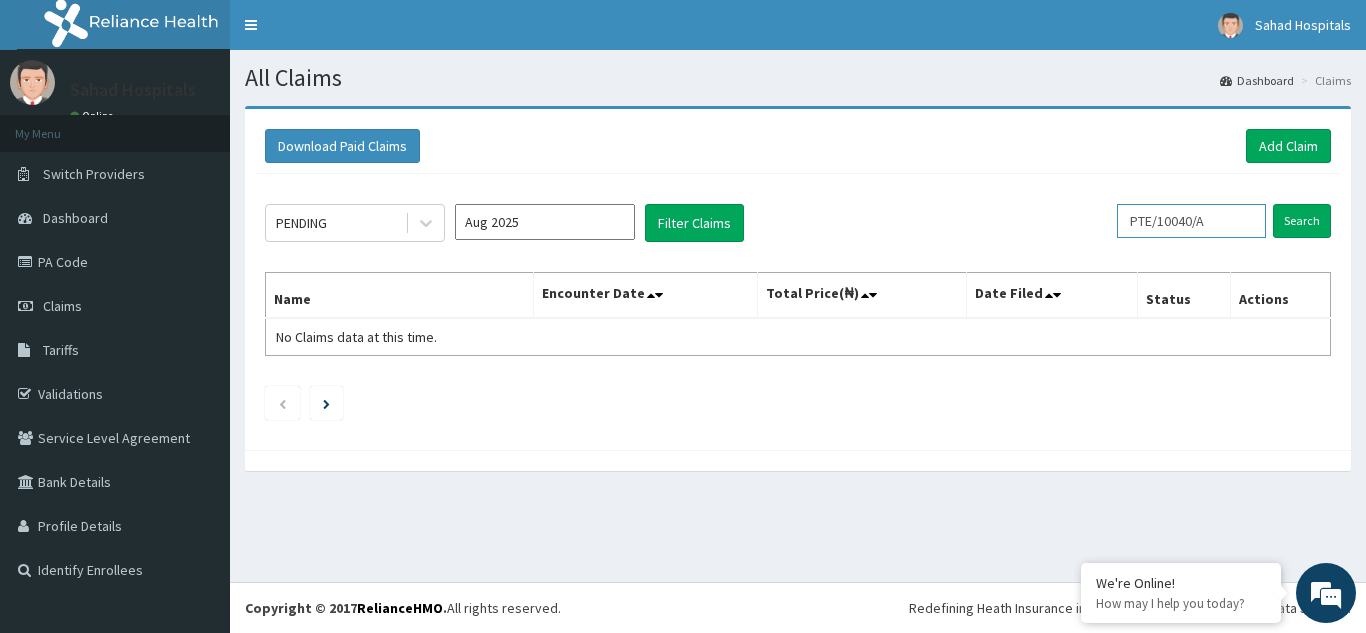 click on "PTE/10040/A" at bounding box center (1191, 221) 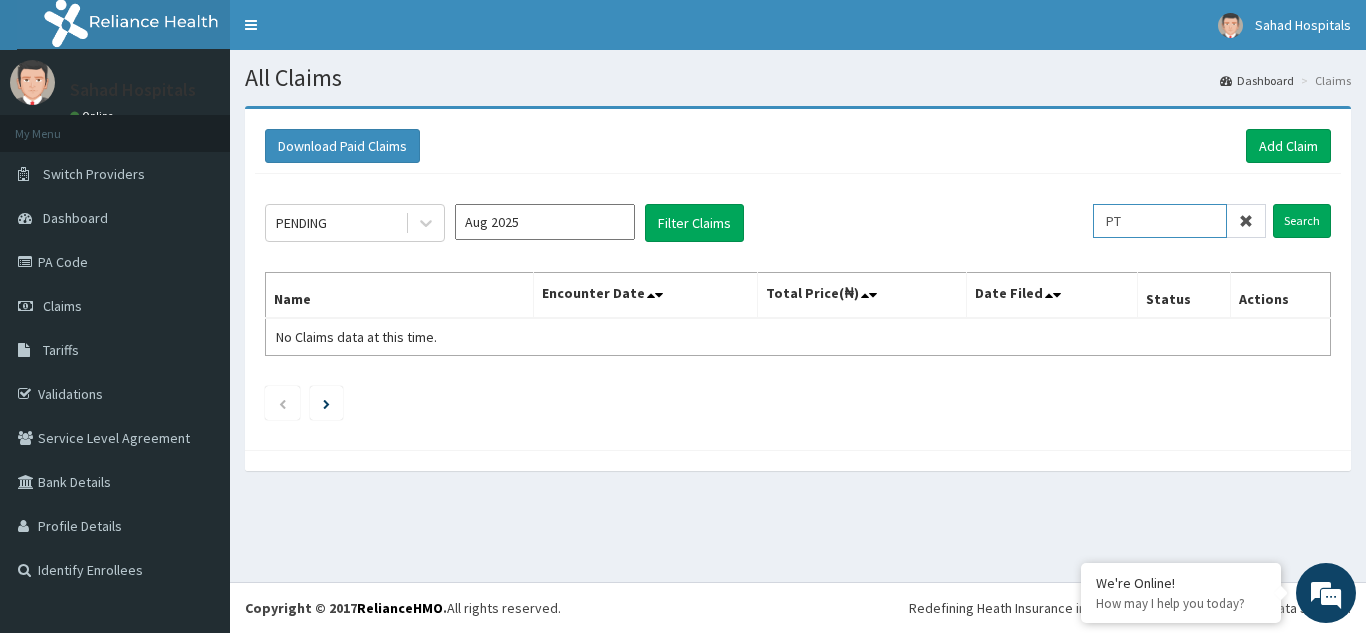 type on "P" 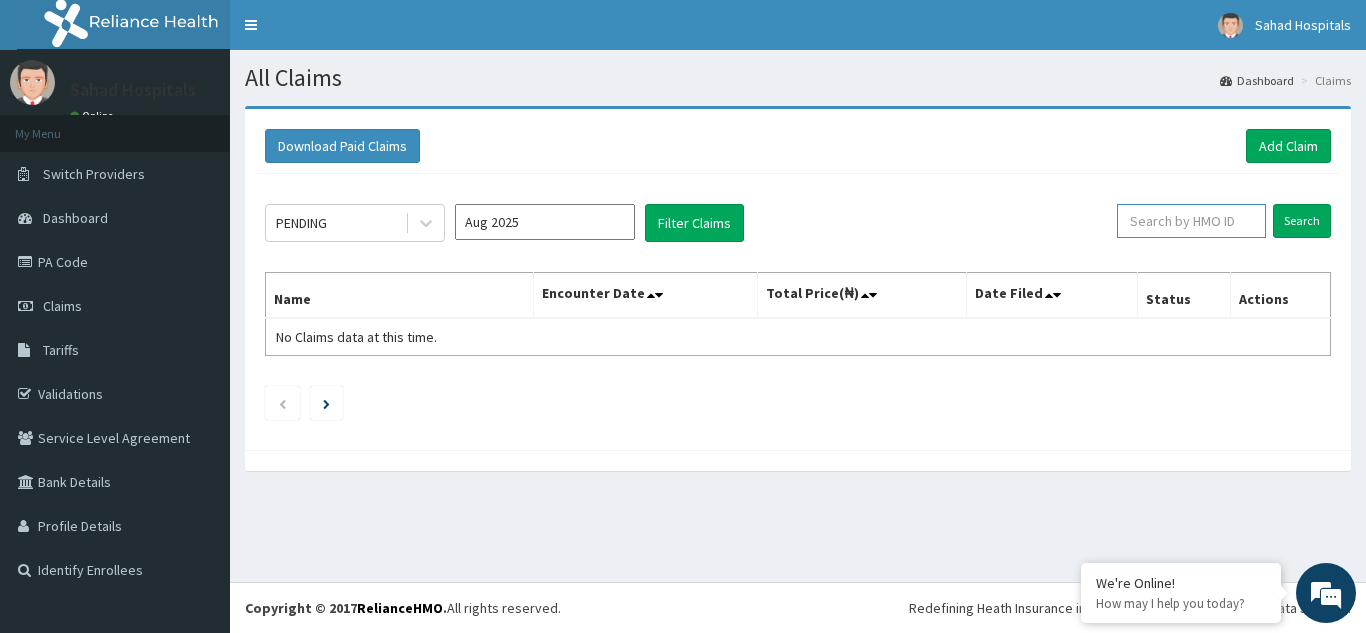 paste on "JTS/10001/A" 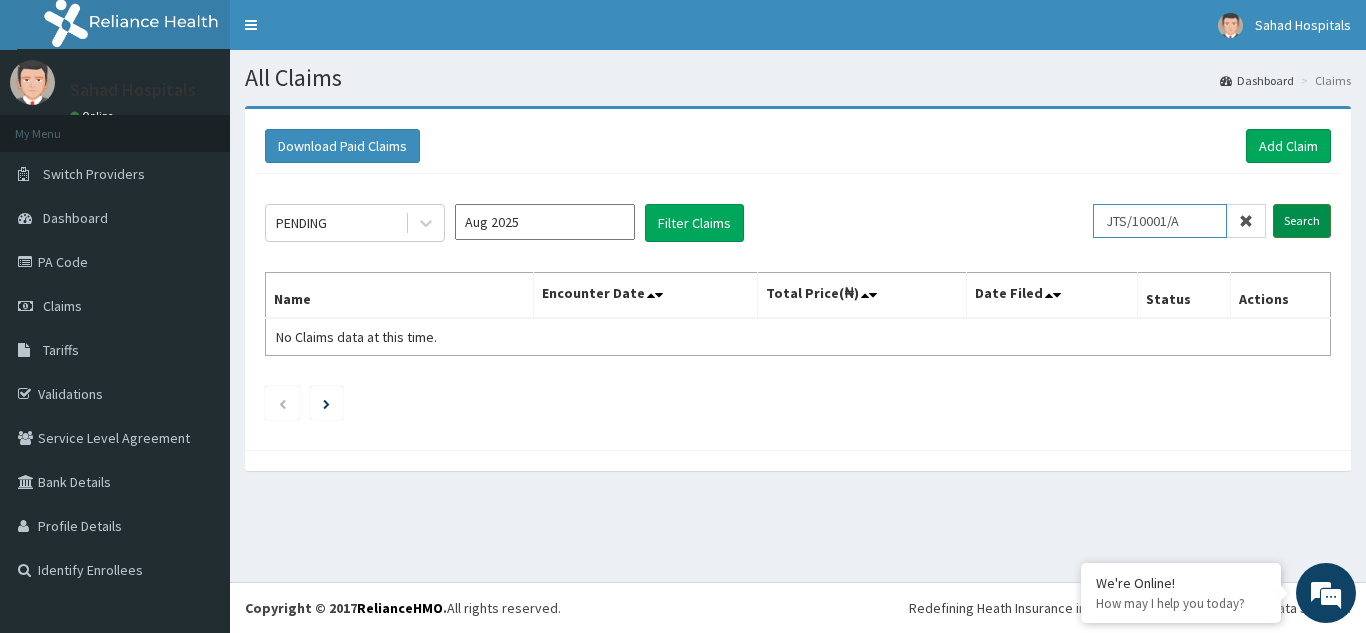 type on "JTS/10001/A" 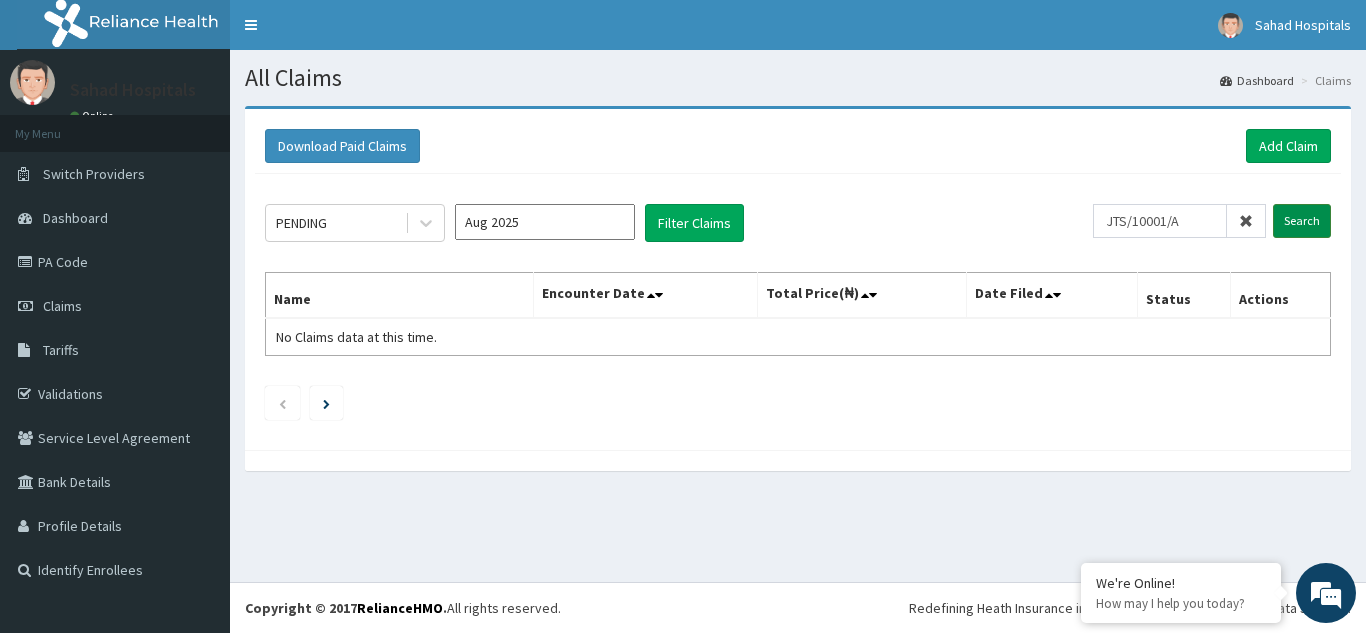 click on "Search" at bounding box center [1302, 221] 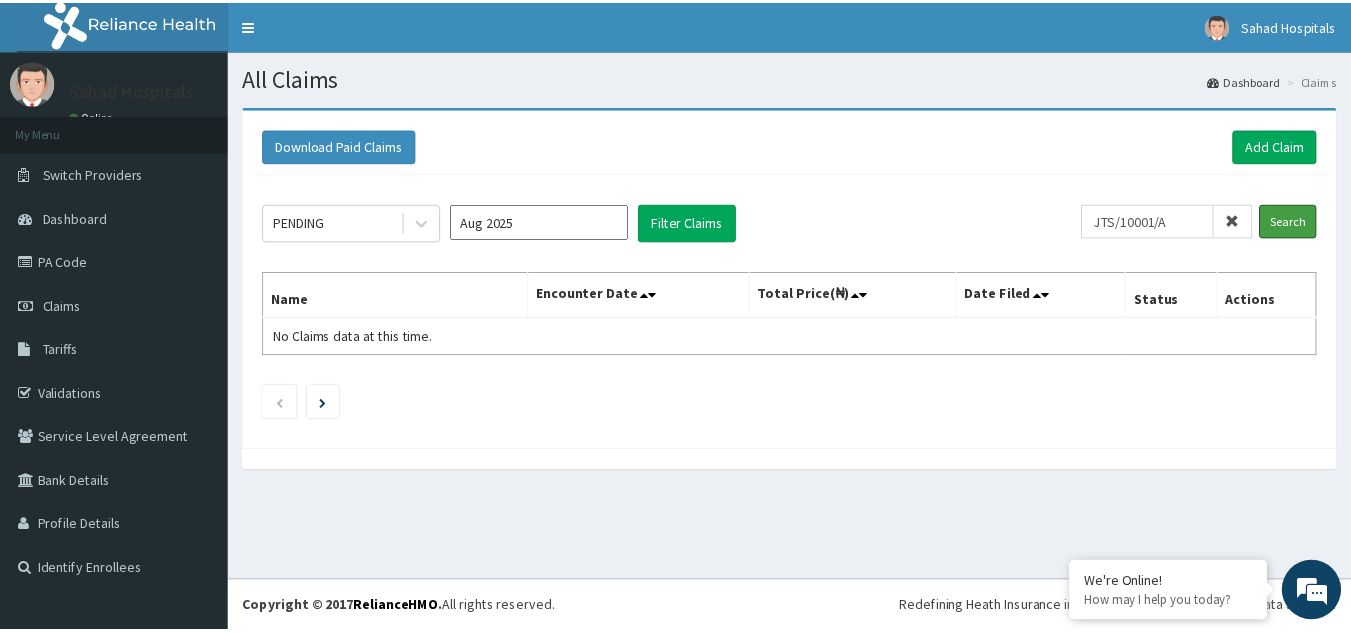 scroll, scrollTop: 0, scrollLeft: 0, axis: both 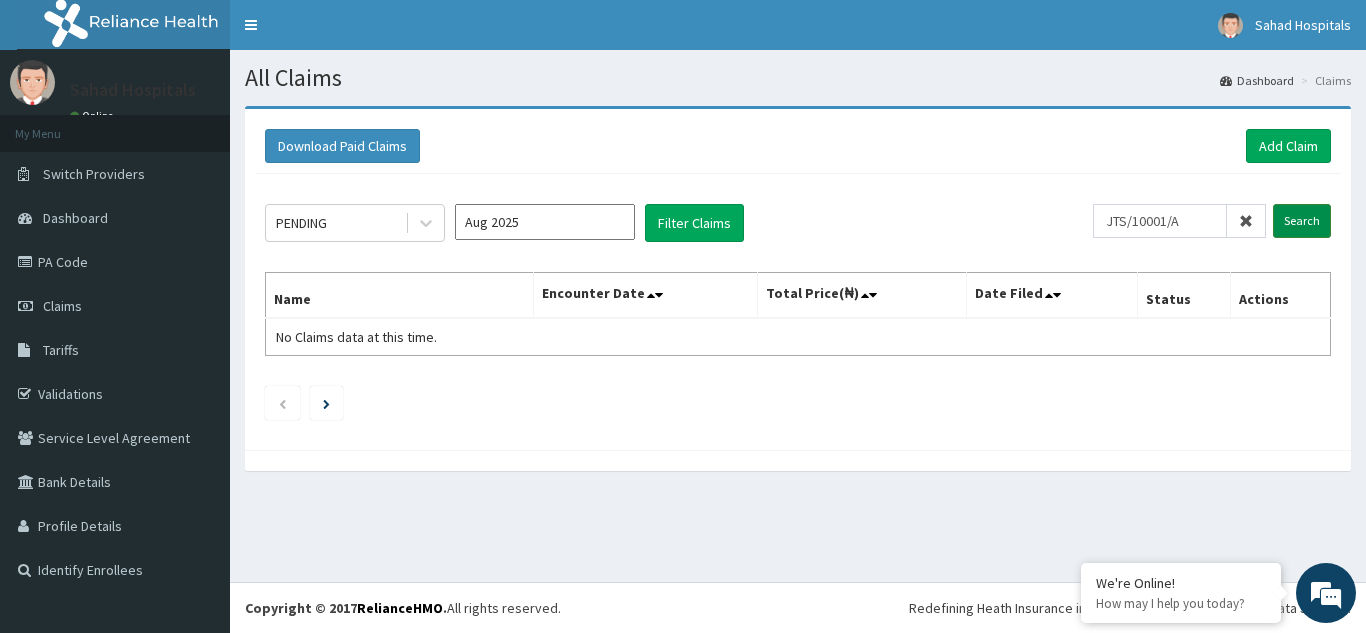 click on "Search" at bounding box center (1302, 221) 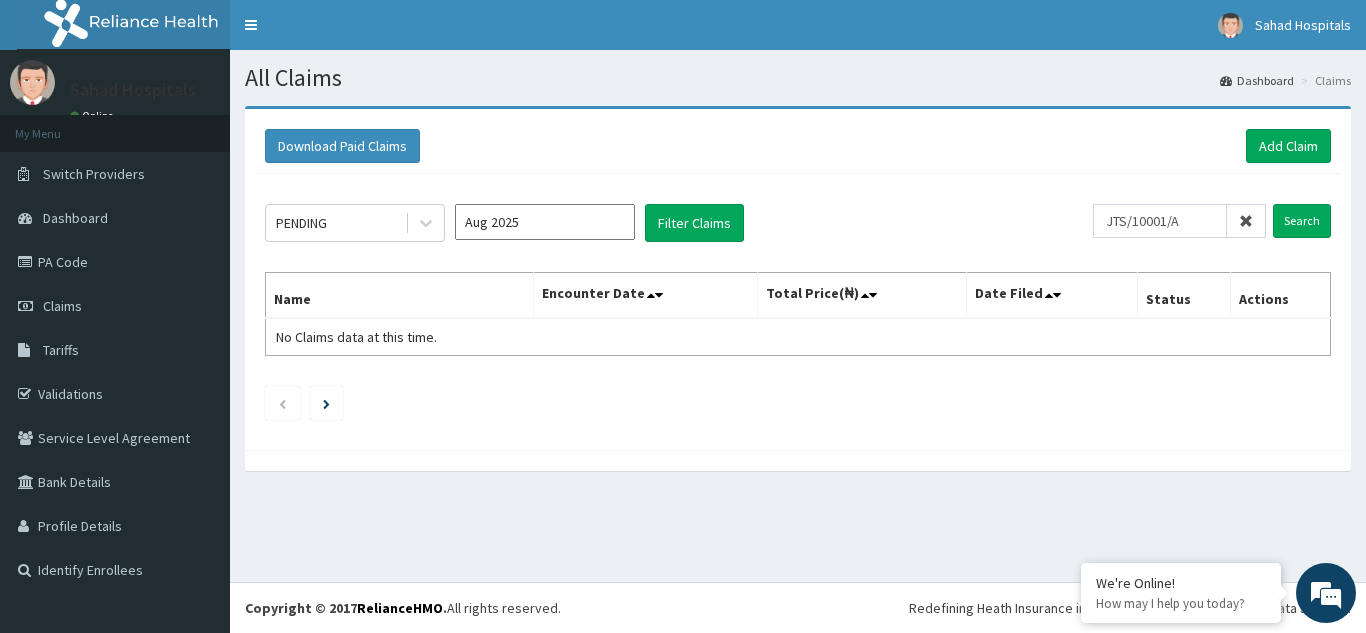 click on "Aug 2025" at bounding box center [545, 222] 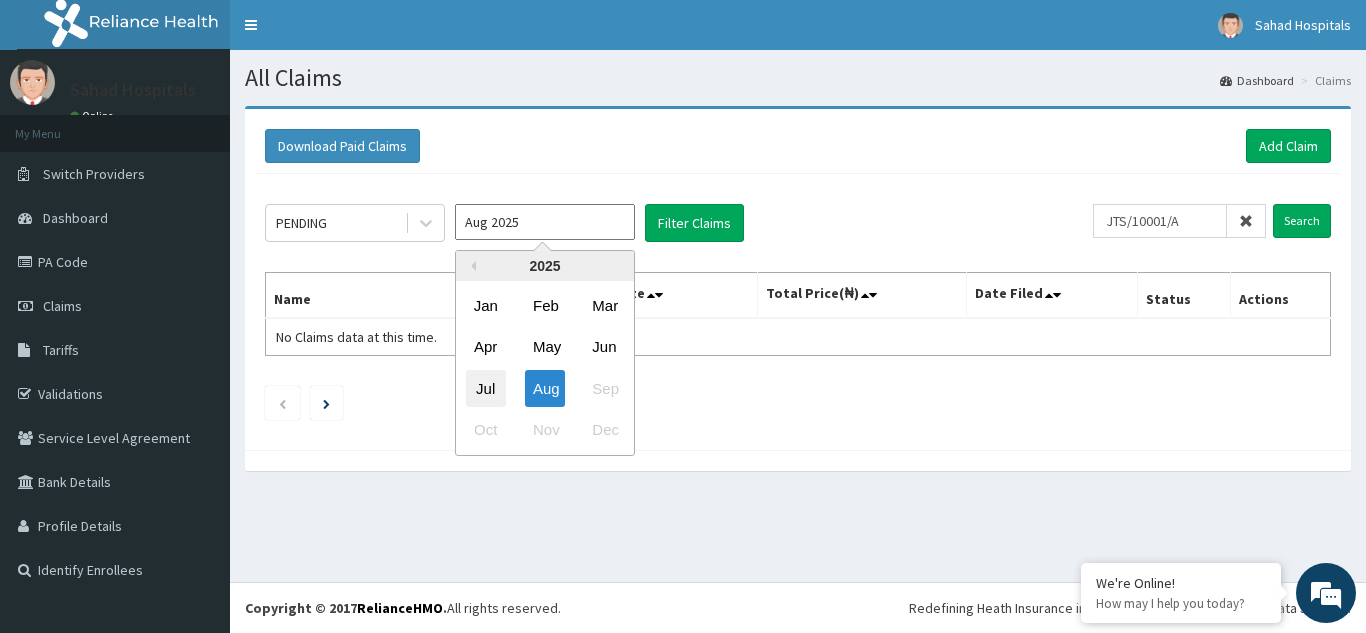 click on "Jul" at bounding box center (486, 388) 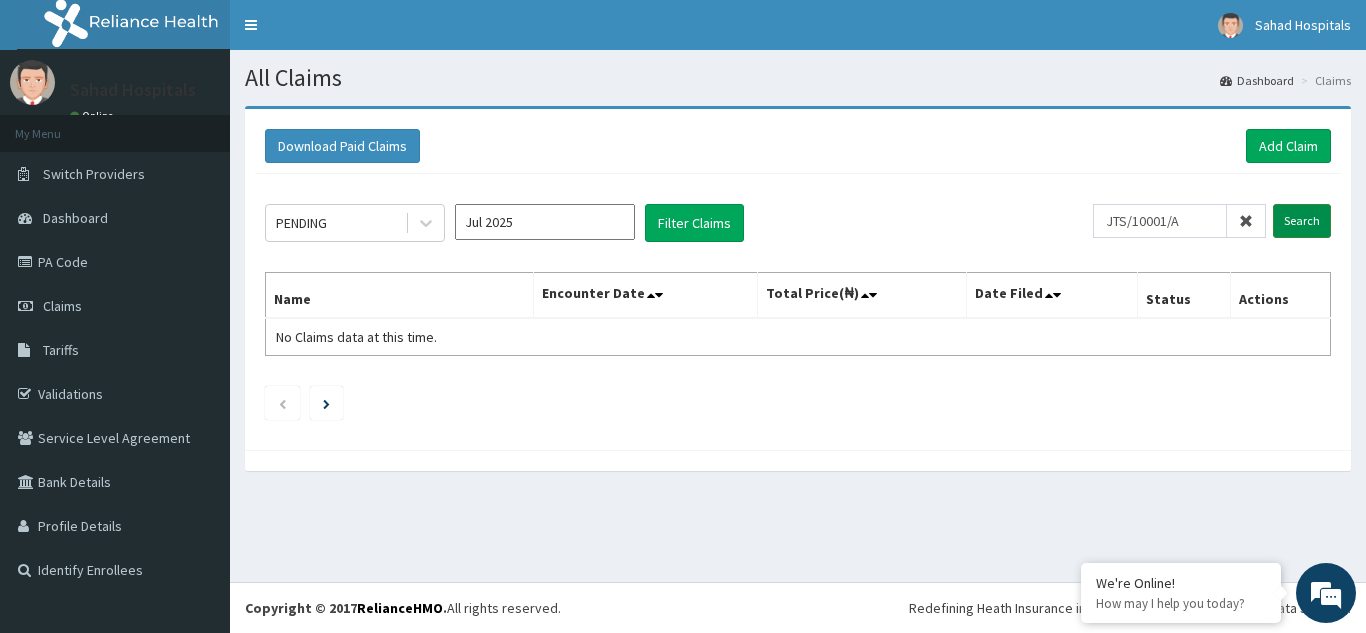 click on "Search" at bounding box center (1302, 221) 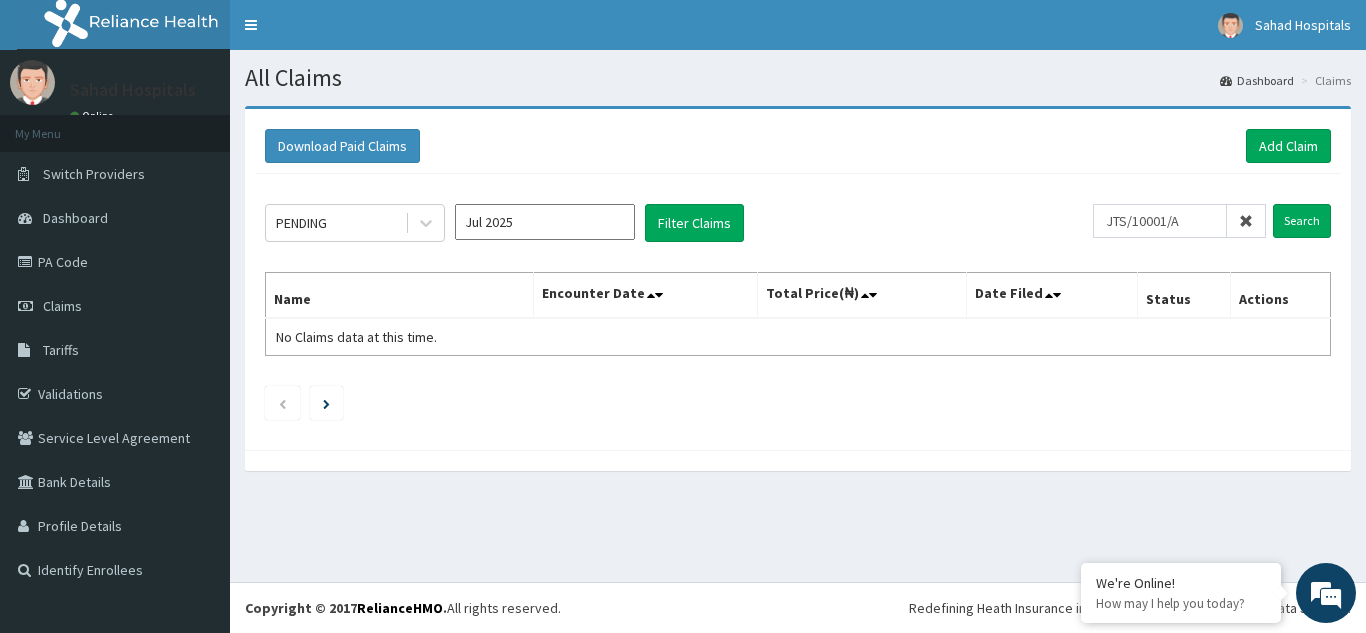 click on "Jul 2025" at bounding box center [545, 222] 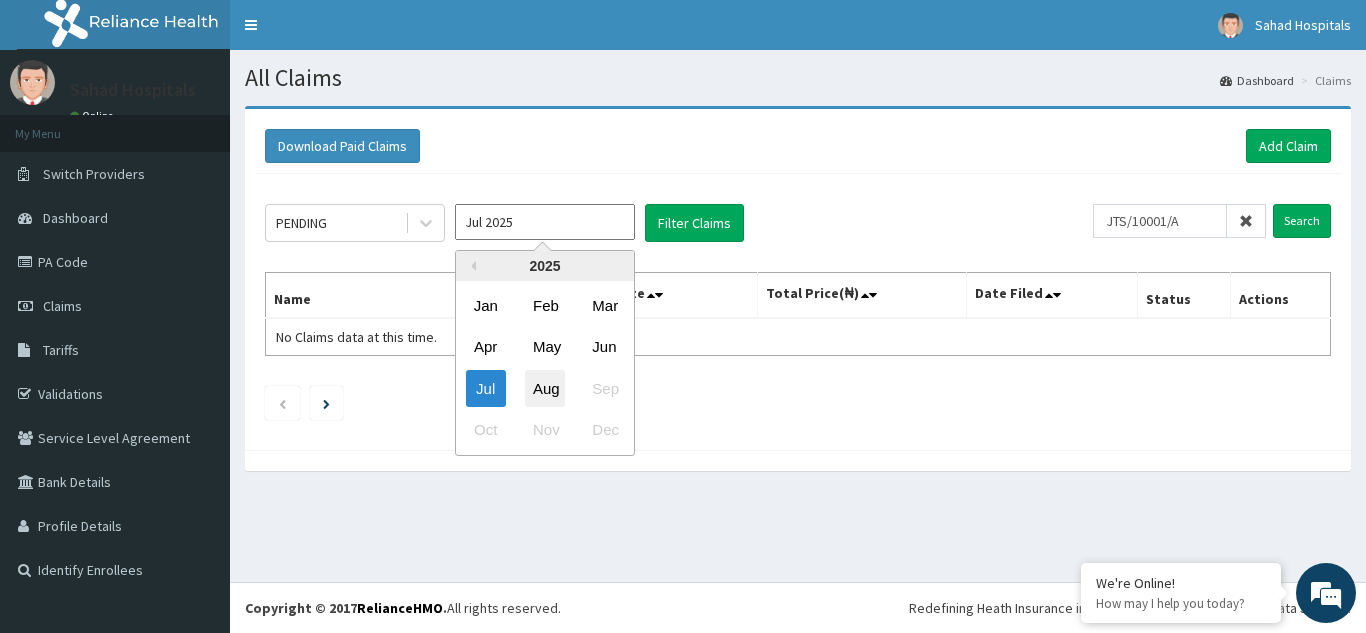 click on "Aug" at bounding box center (545, 388) 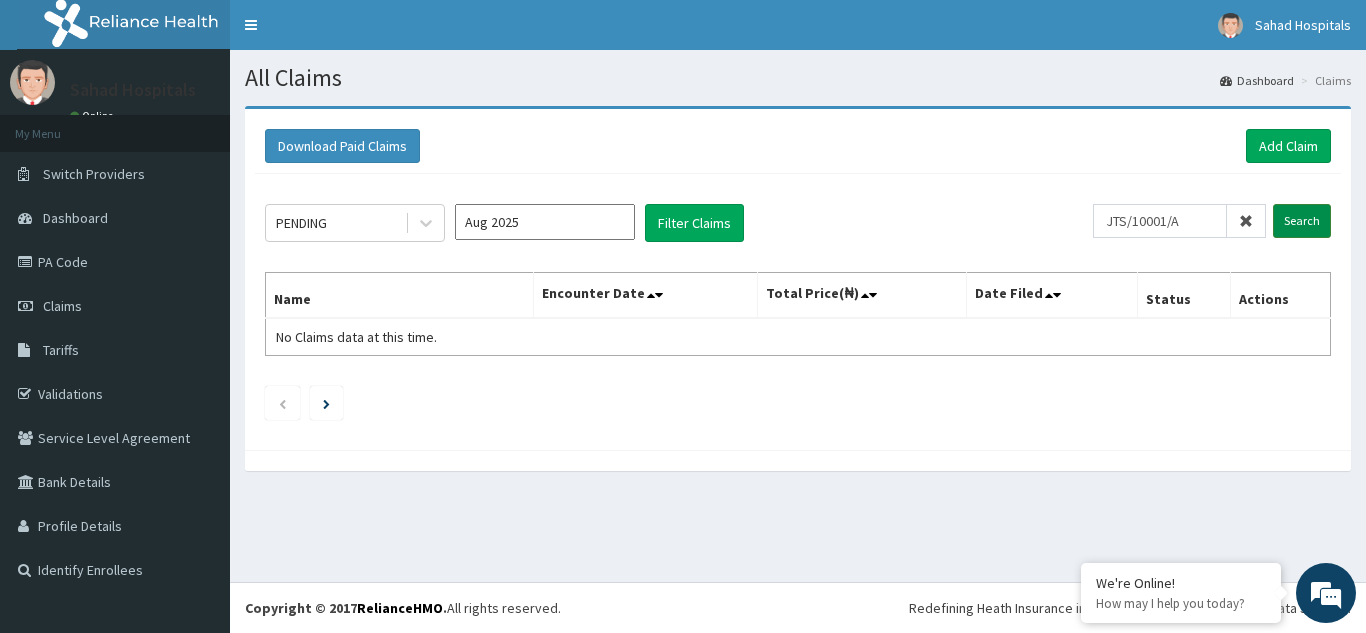 click on "Search" at bounding box center [1302, 221] 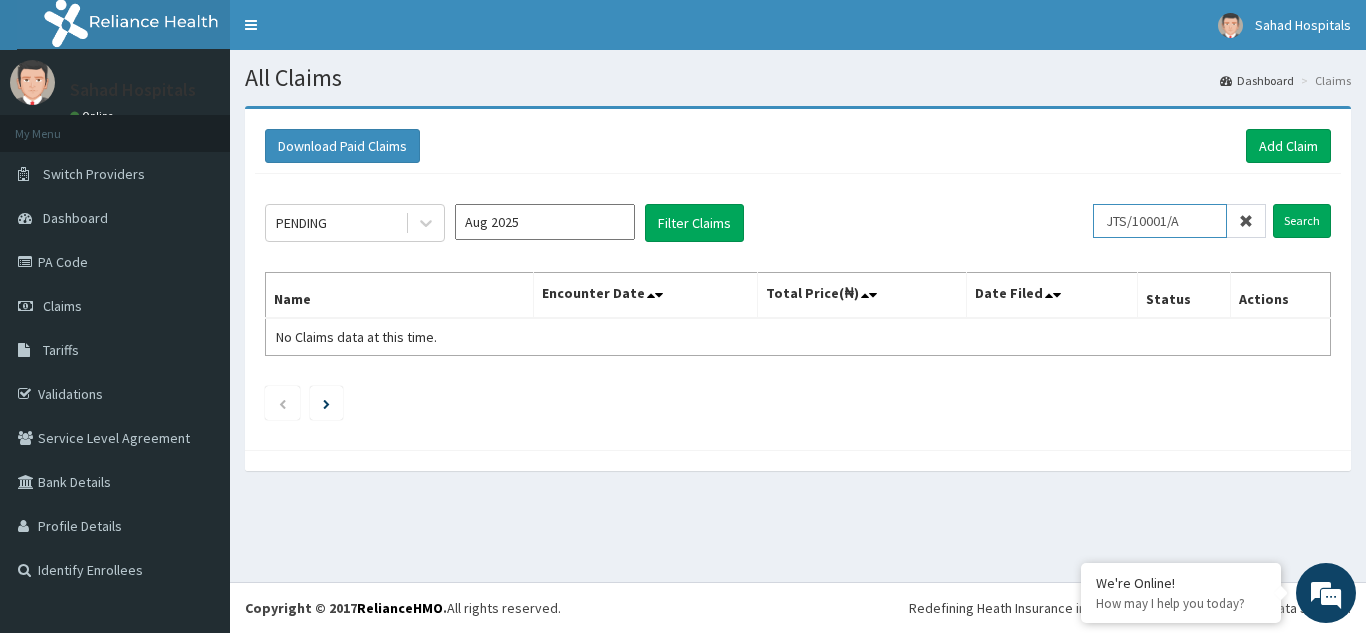 click on "JTS/10001/A" at bounding box center [1160, 221] 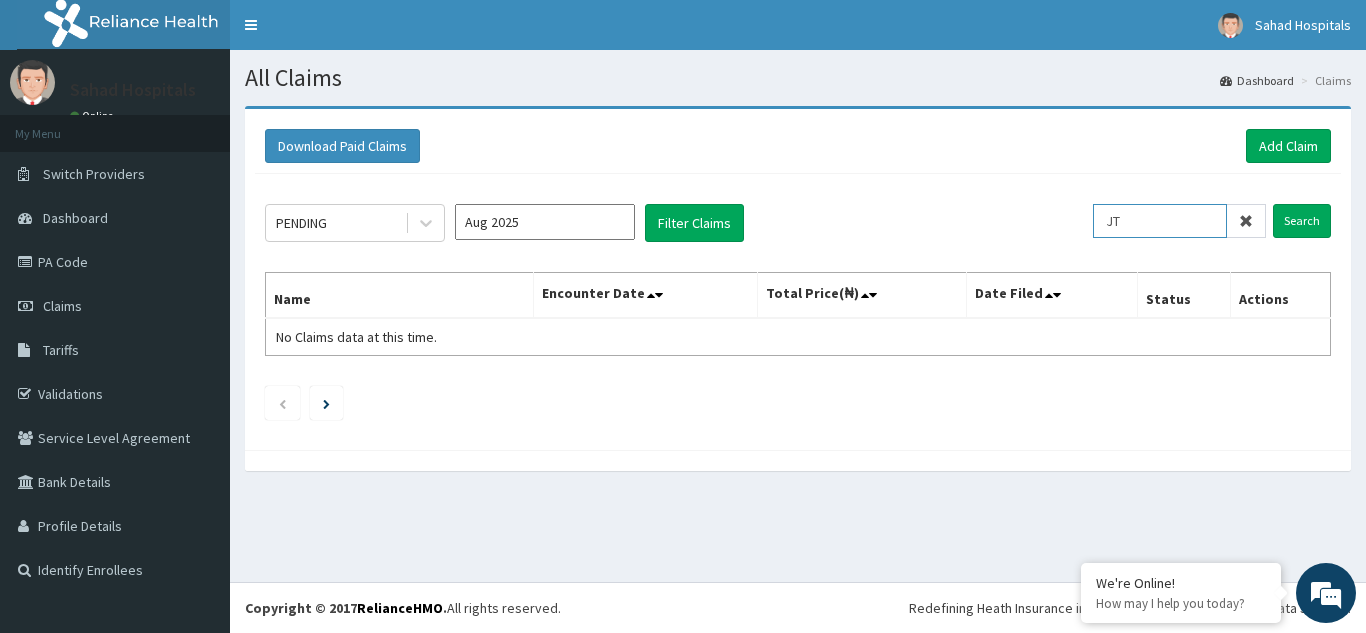 type on "J" 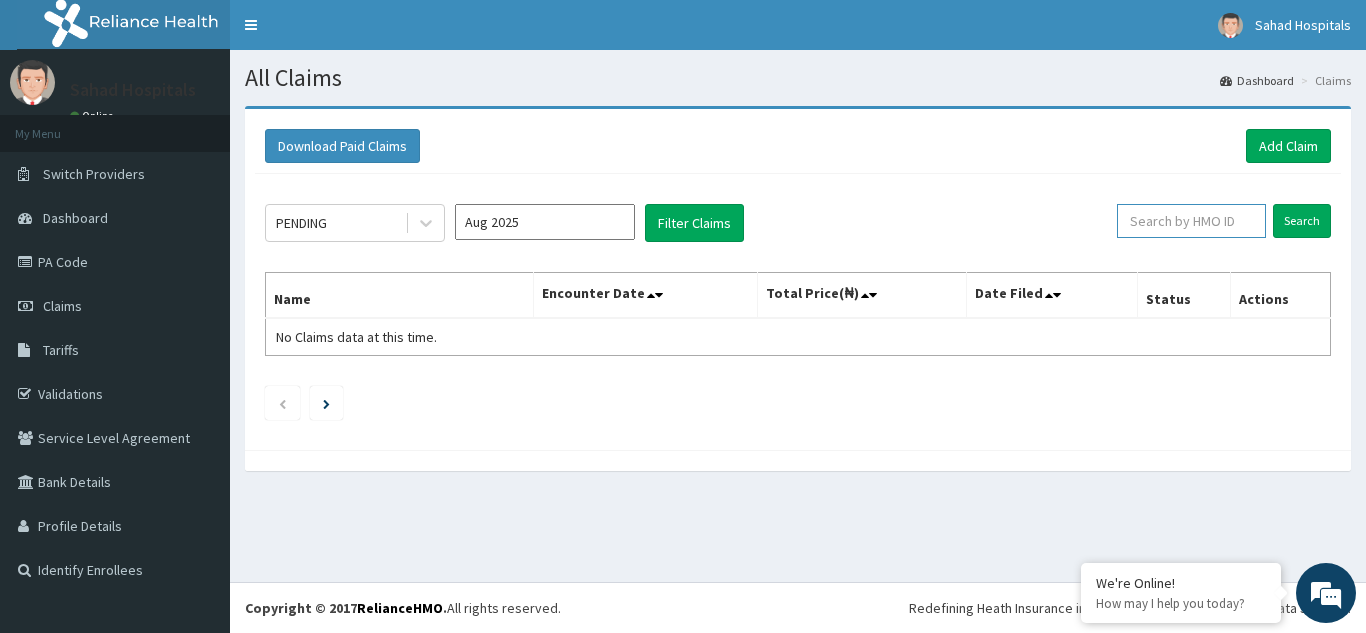 paste on "[RET]/[NUMBER]/[A]" 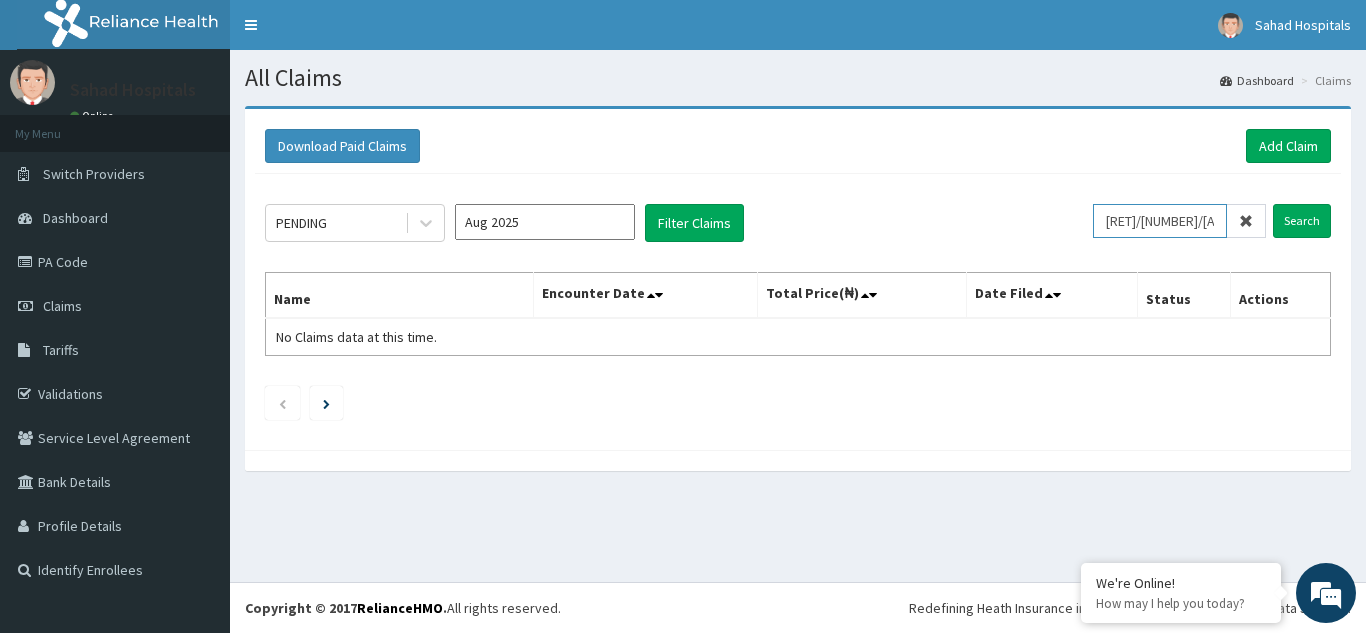 type on "[RET]/[NUMBER]/[A]" 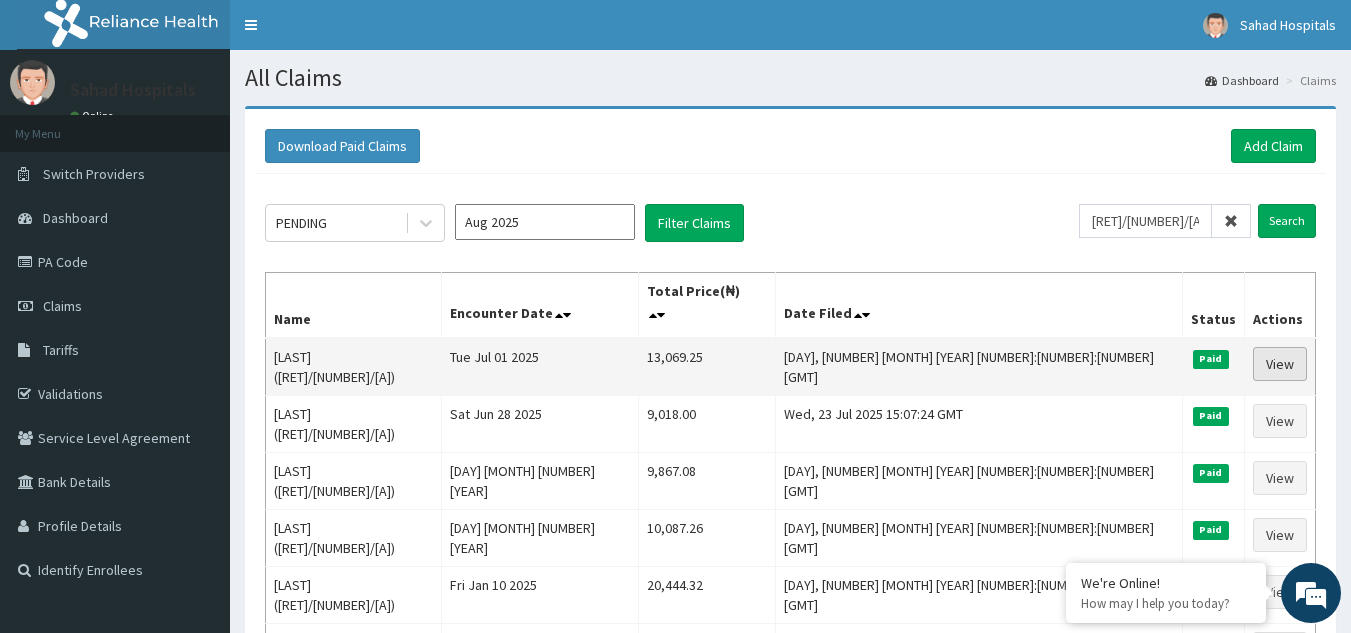click on "View" at bounding box center [1280, 364] 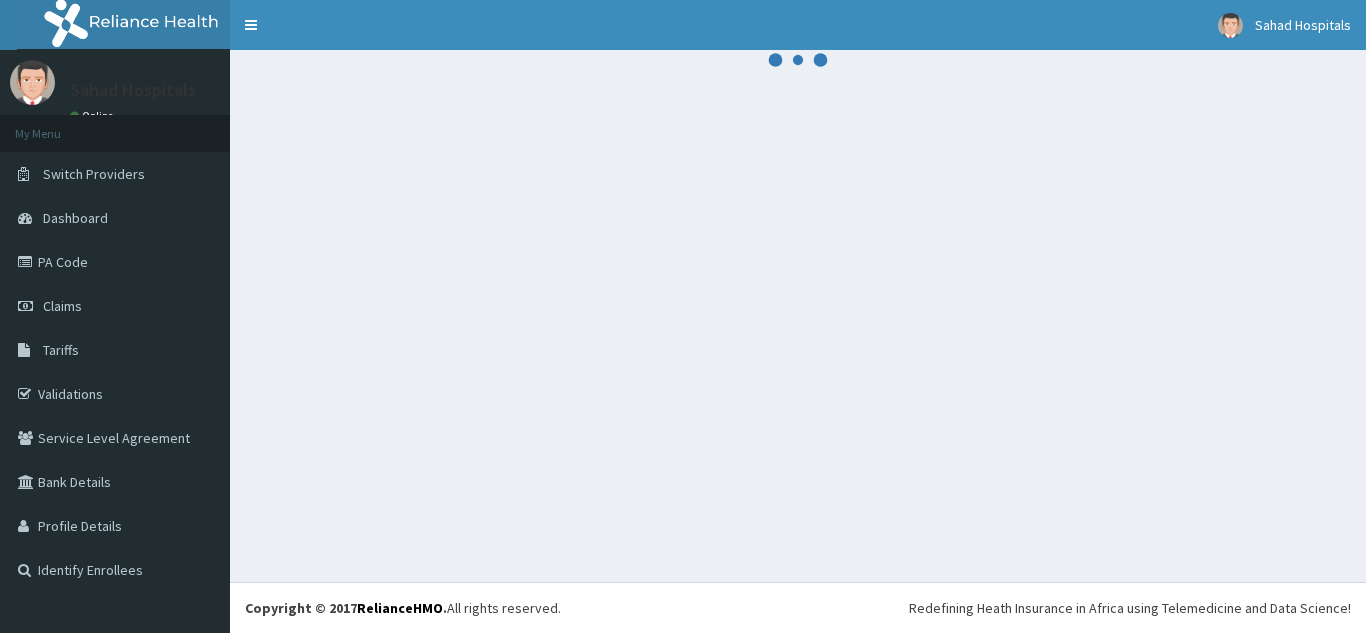 scroll, scrollTop: 0, scrollLeft: 0, axis: both 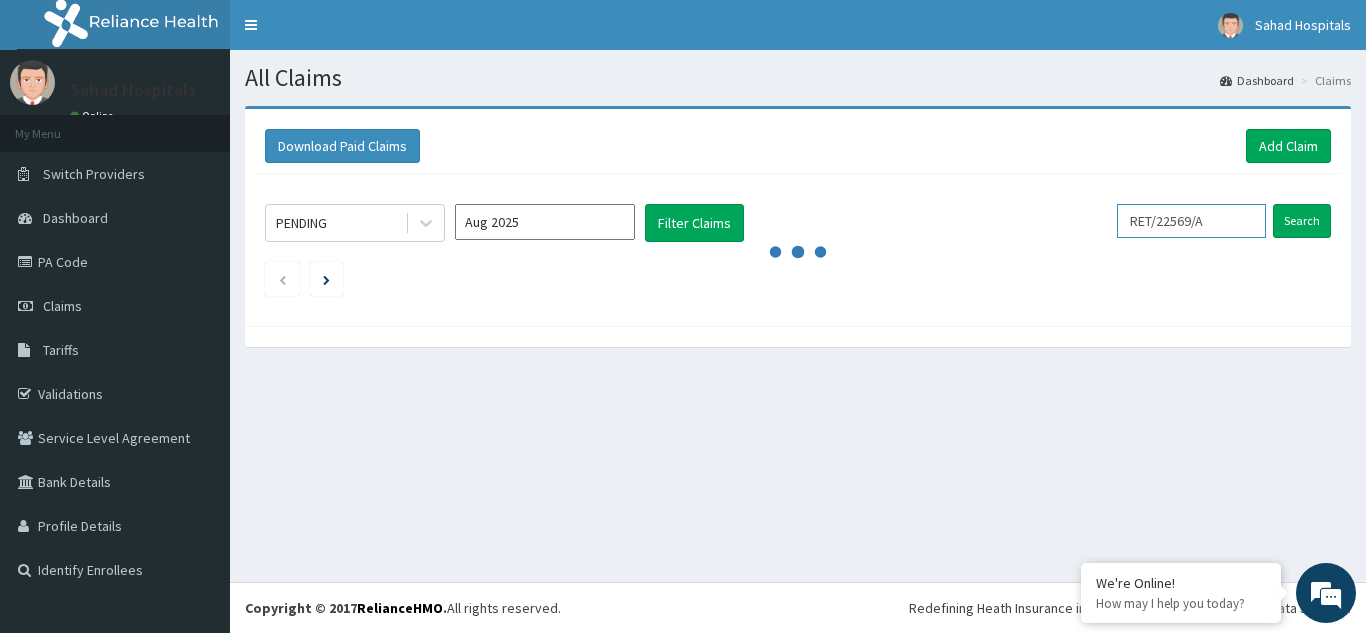 click on "RET/22569/A" at bounding box center [1191, 221] 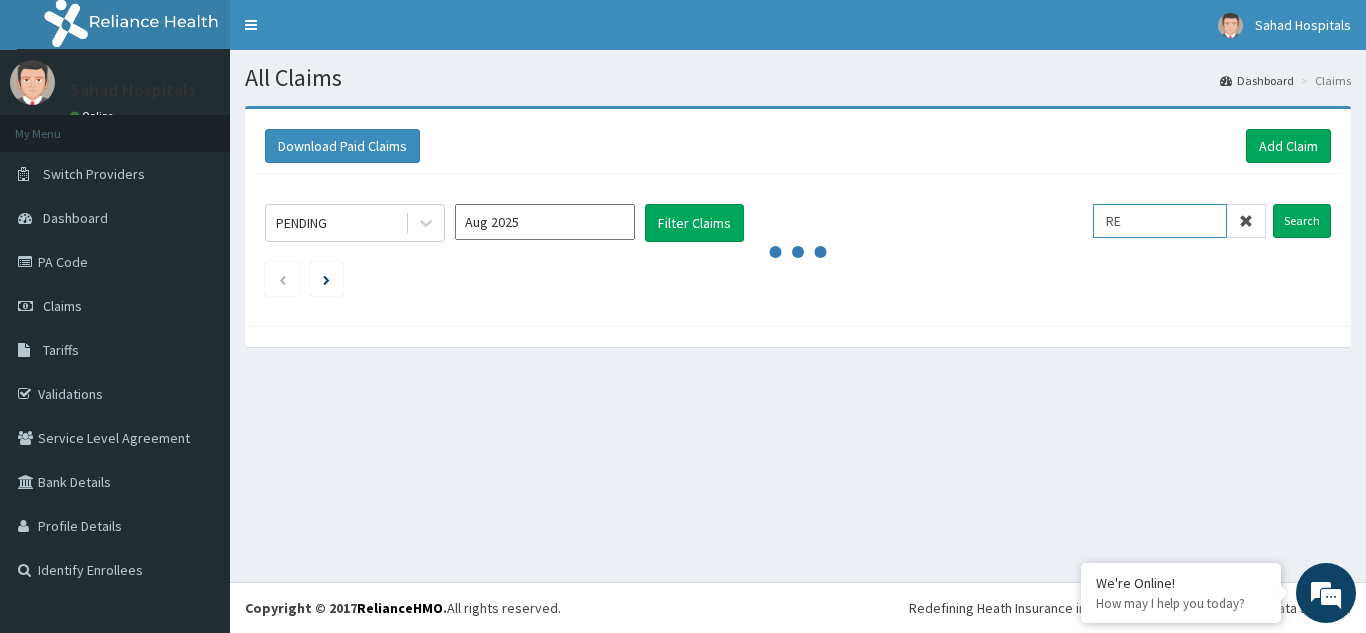 type on "R" 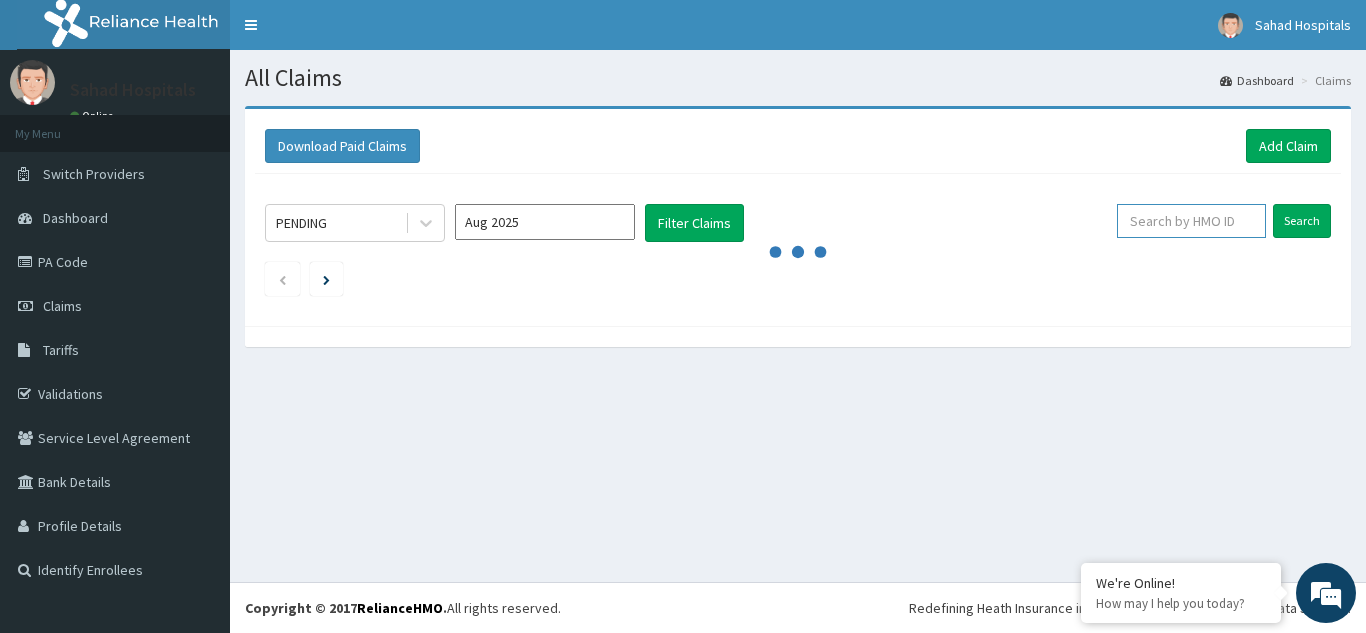 paste on "ONN/10012/D" 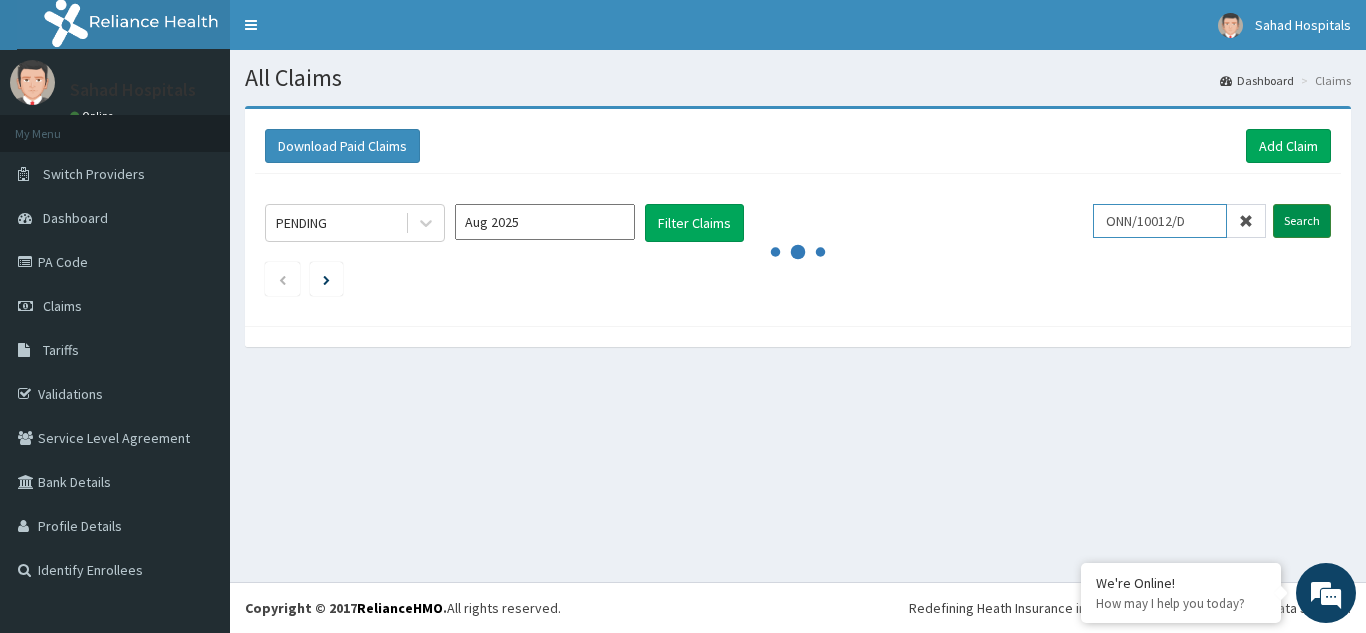 type on "ONN/10012/D" 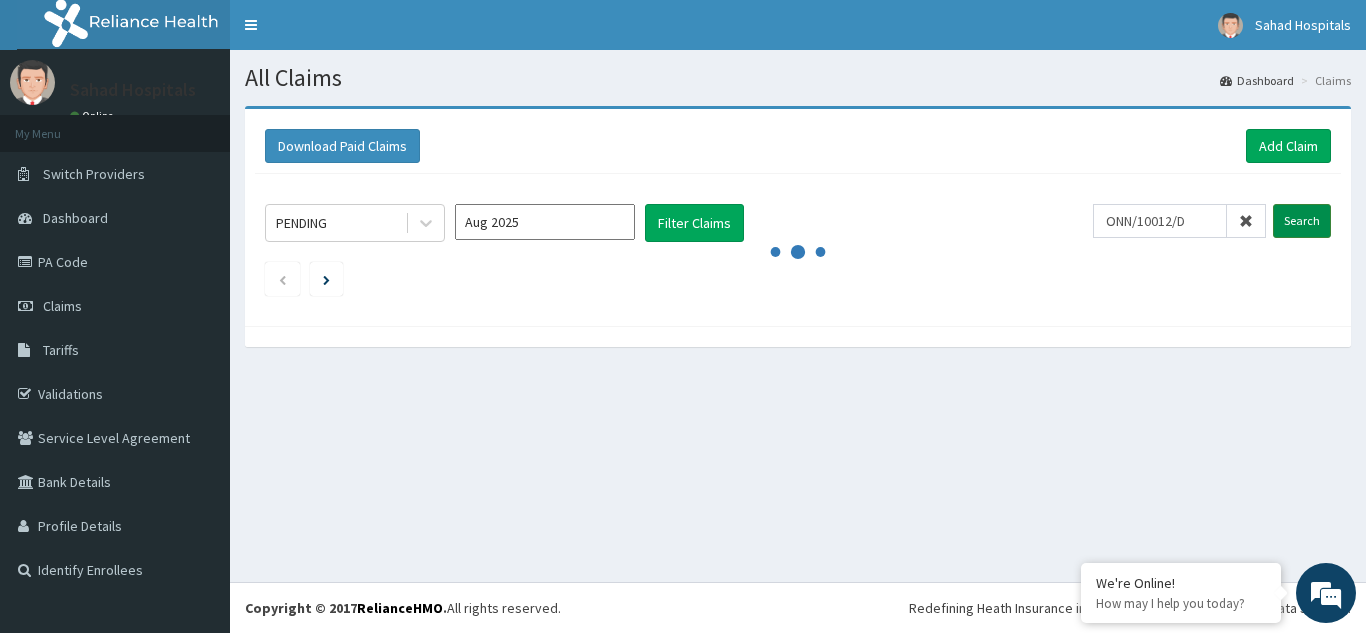 click on "Search" at bounding box center (1302, 221) 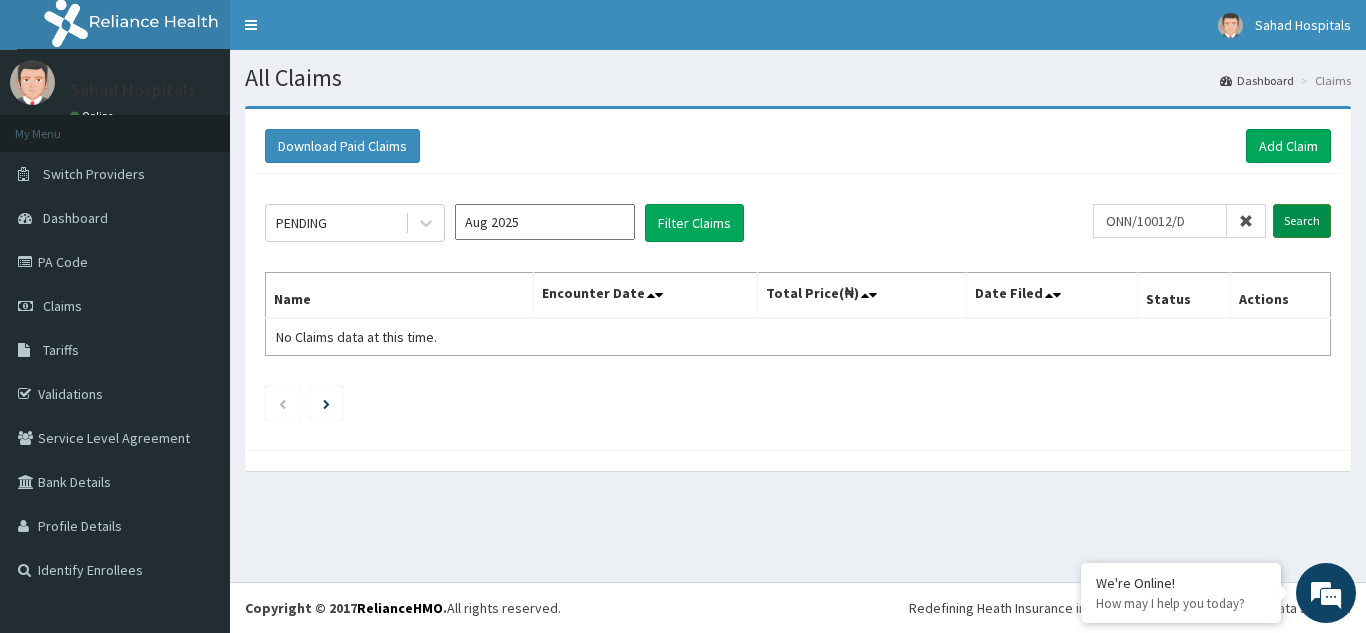 scroll, scrollTop: 0, scrollLeft: 0, axis: both 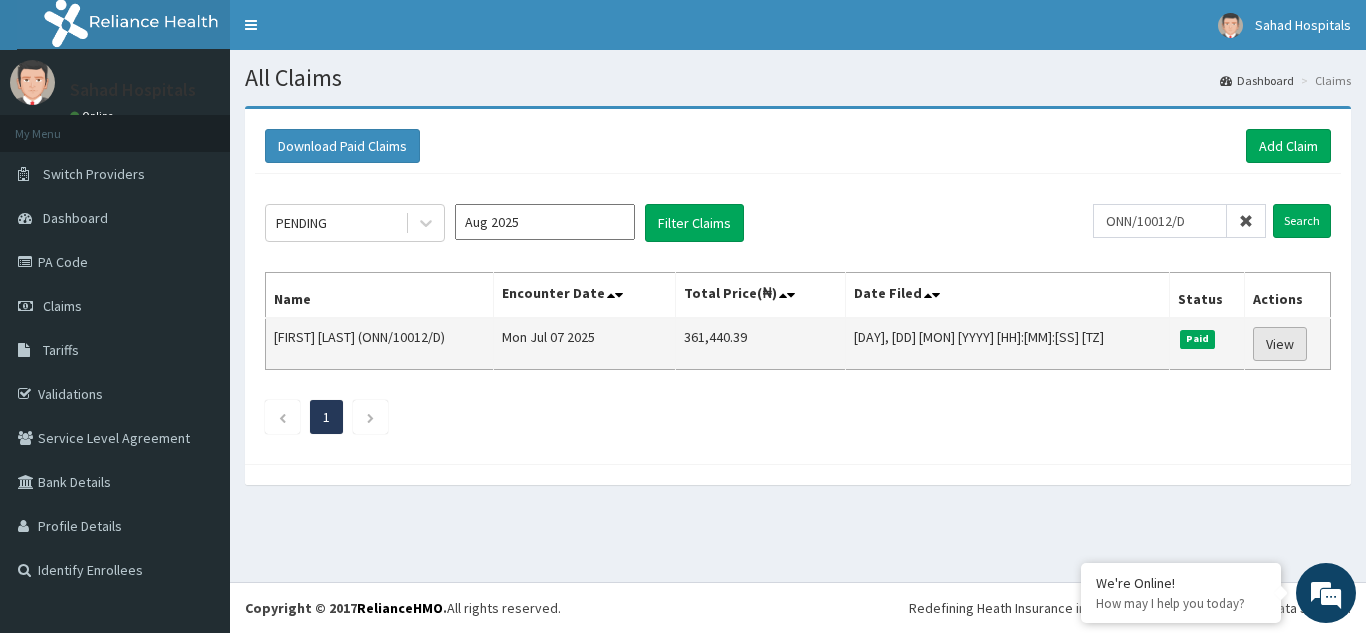 click on "View" at bounding box center (1280, 344) 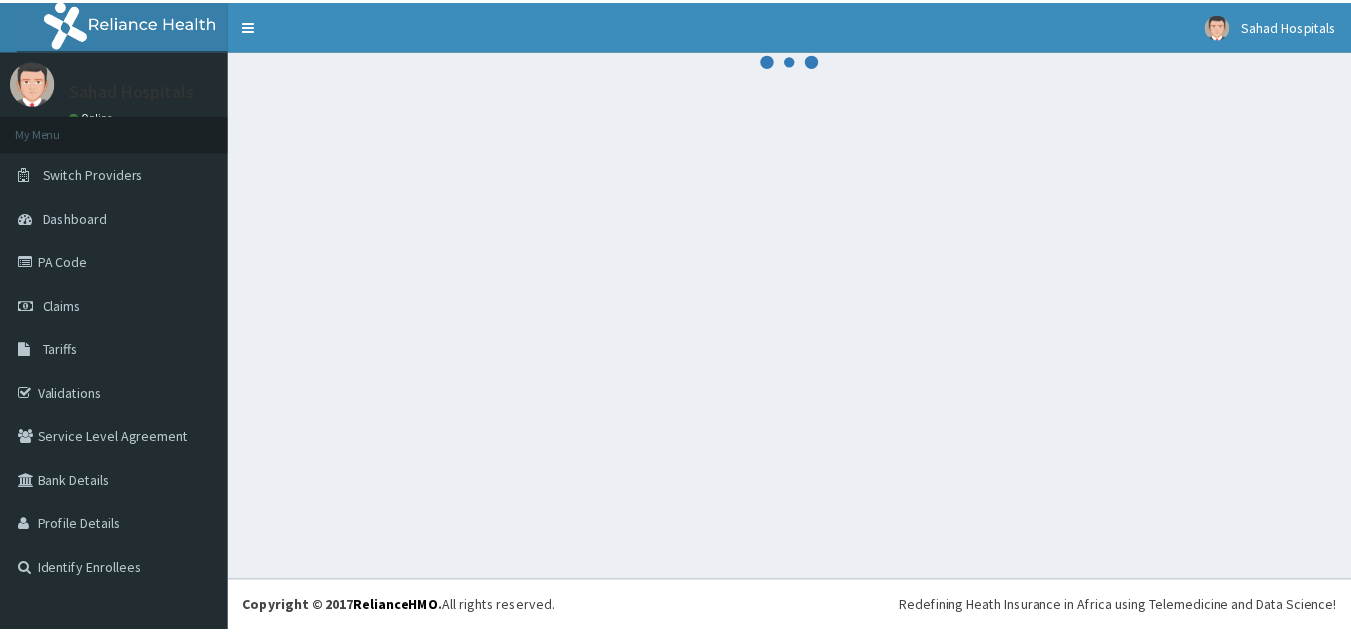 scroll, scrollTop: 0, scrollLeft: 0, axis: both 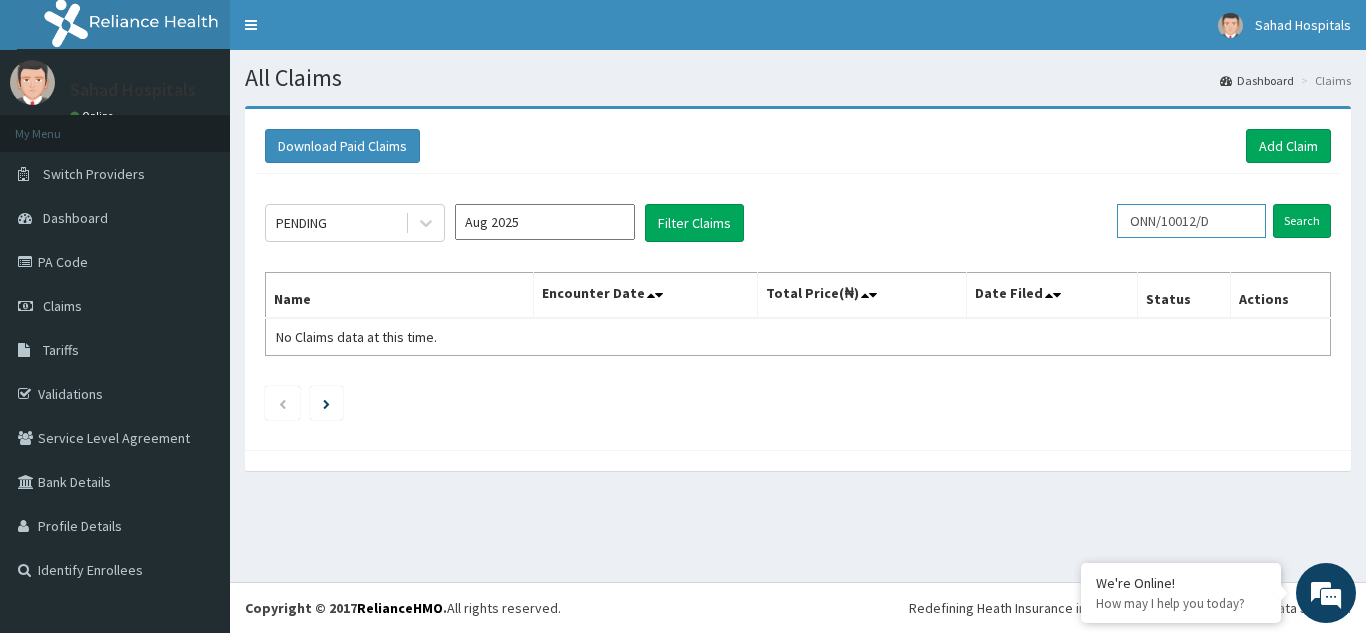 click on "ONN/10012/D" at bounding box center [1191, 221] 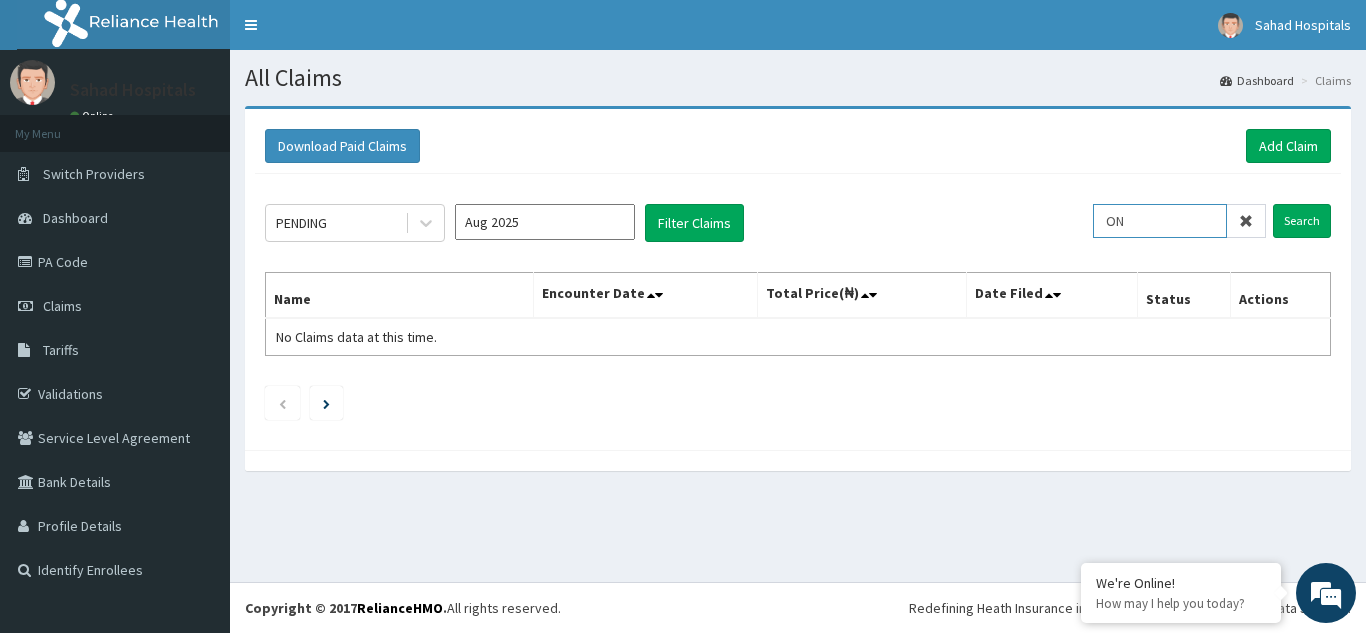 type on "O" 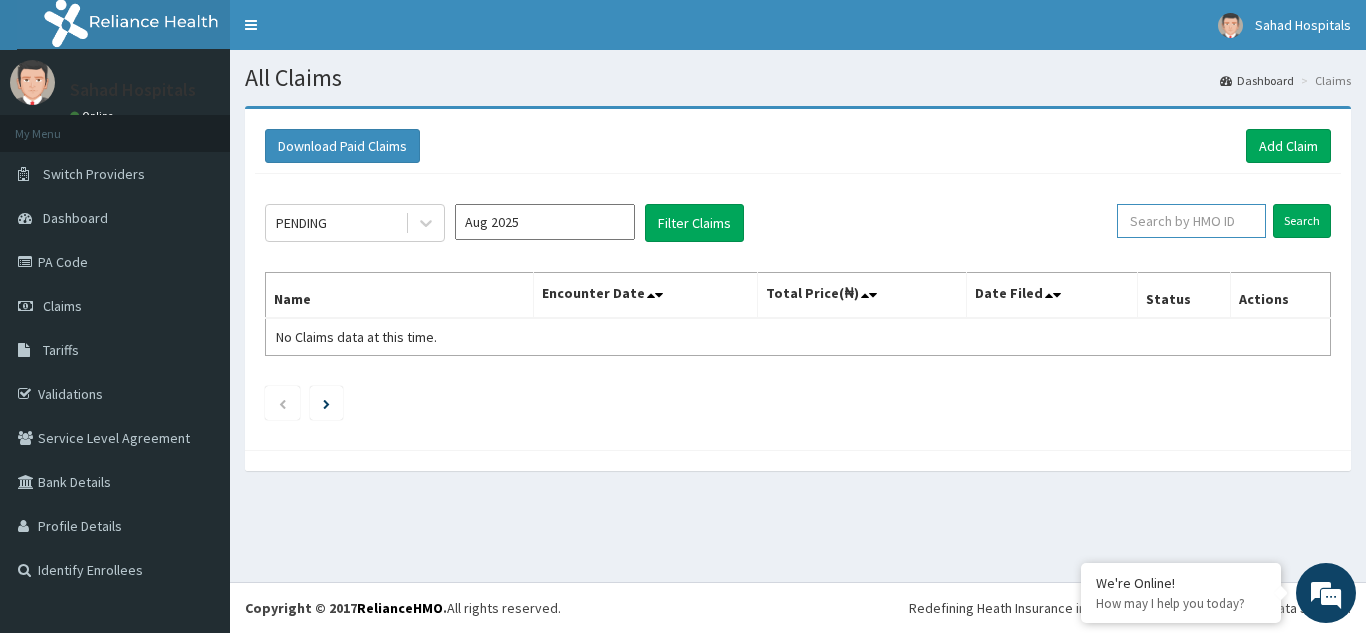 paste on "TDN/10042/A" 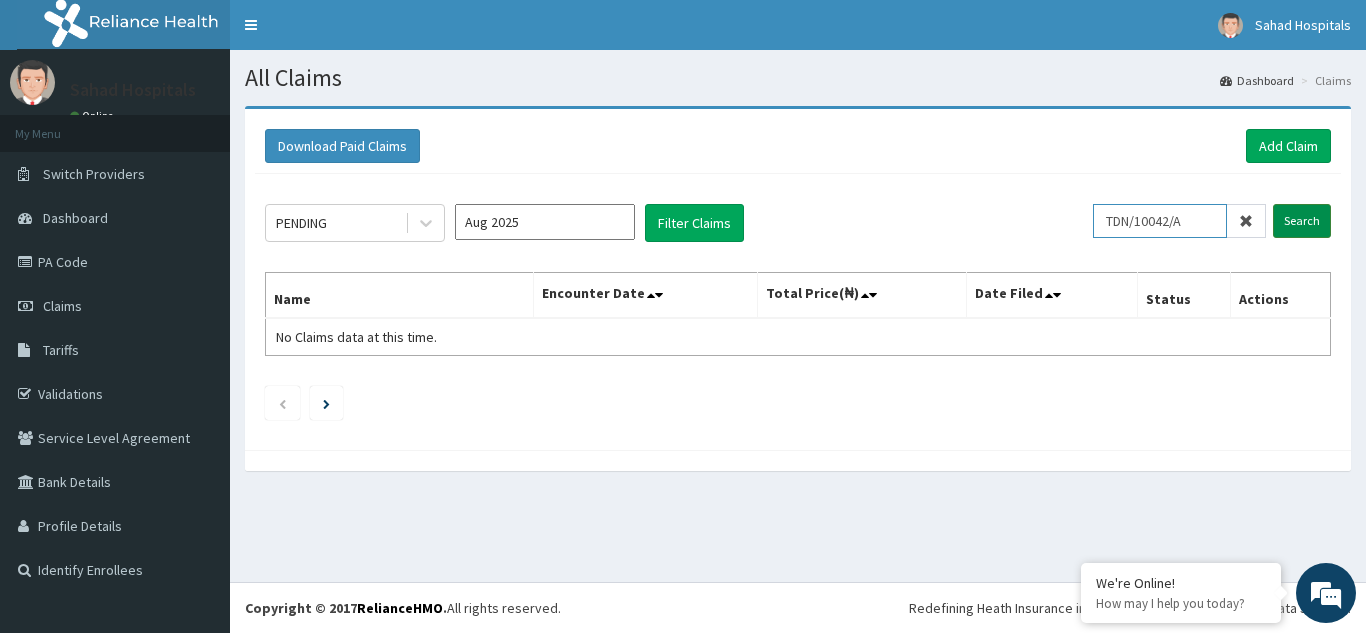 type on "TDN/10042/A" 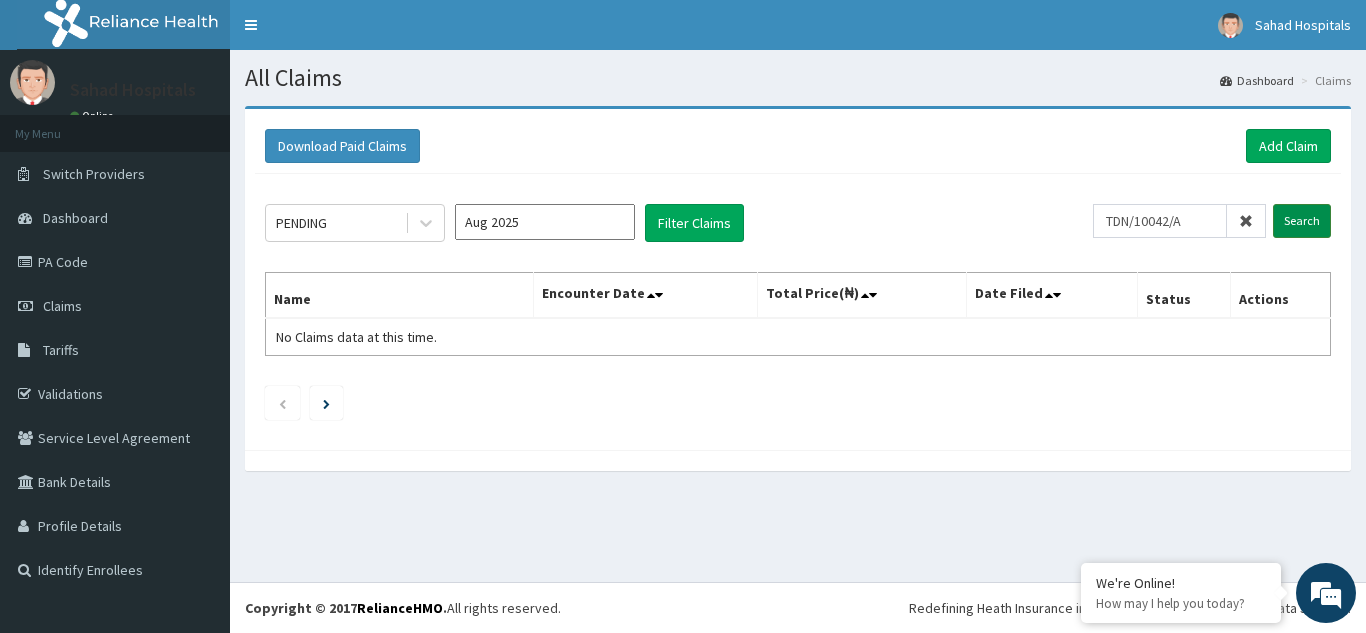 click on "Search" at bounding box center [1302, 221] 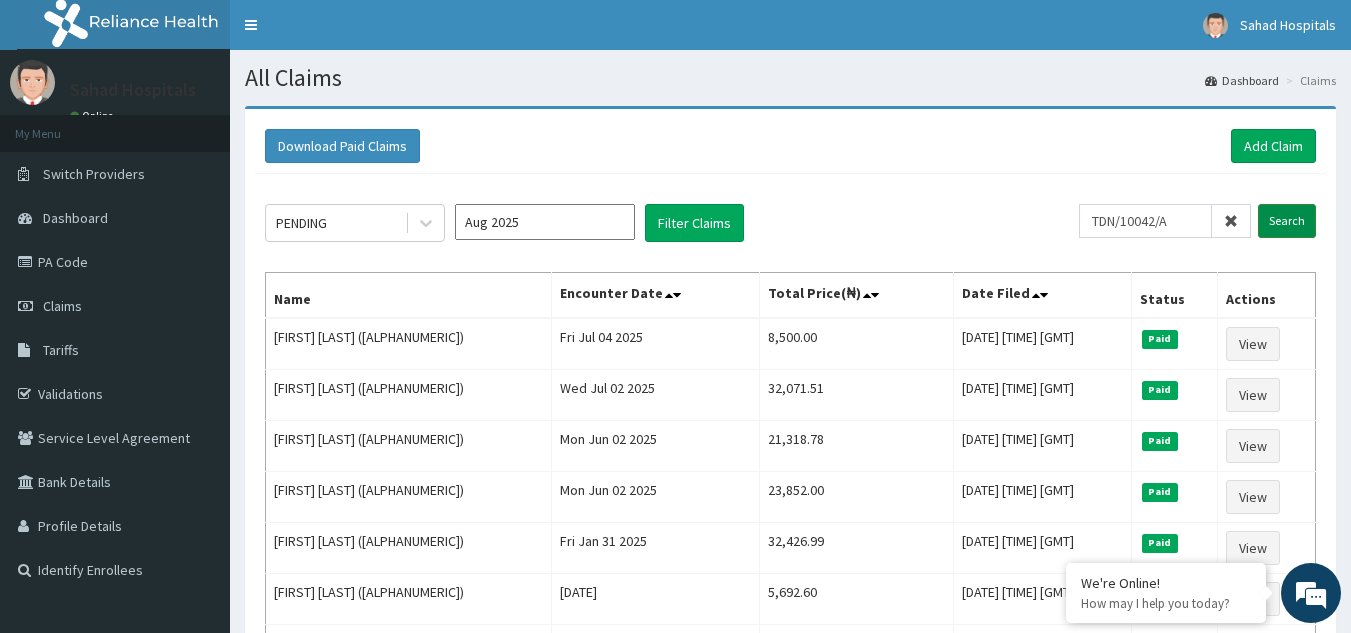scroll, scrollTop: 0, scrollLeft: 0, axis: both 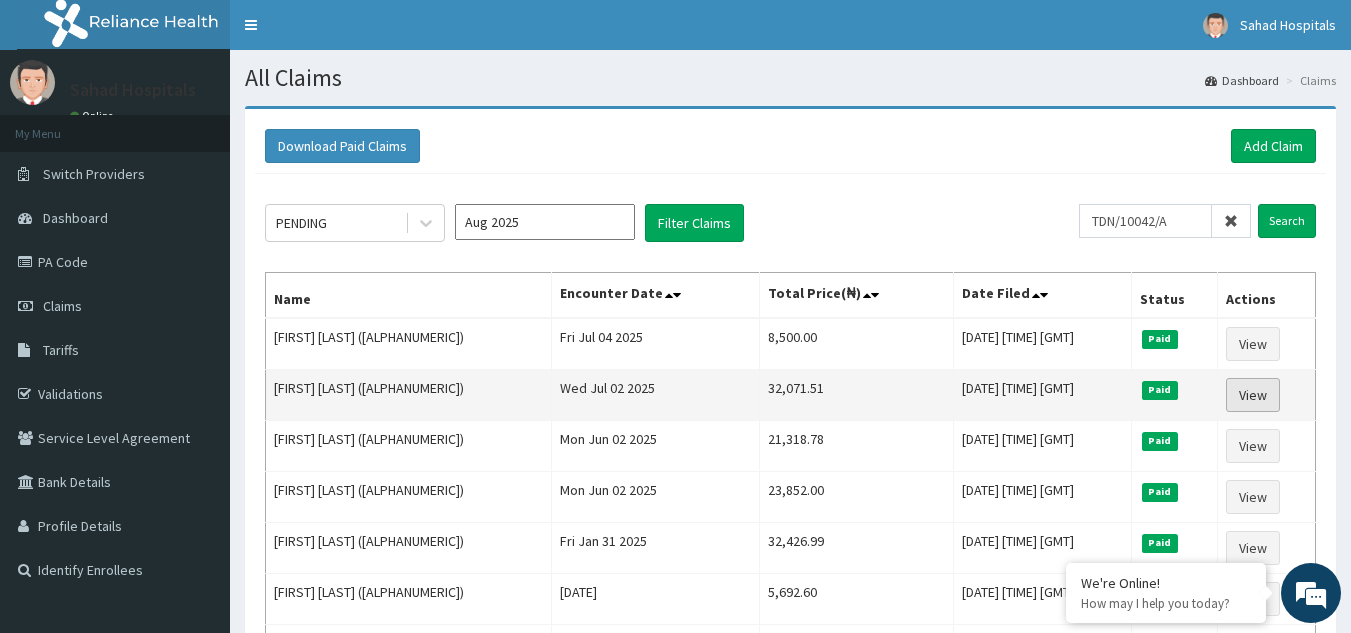 click on "View" at bounding box center (1253, 395) 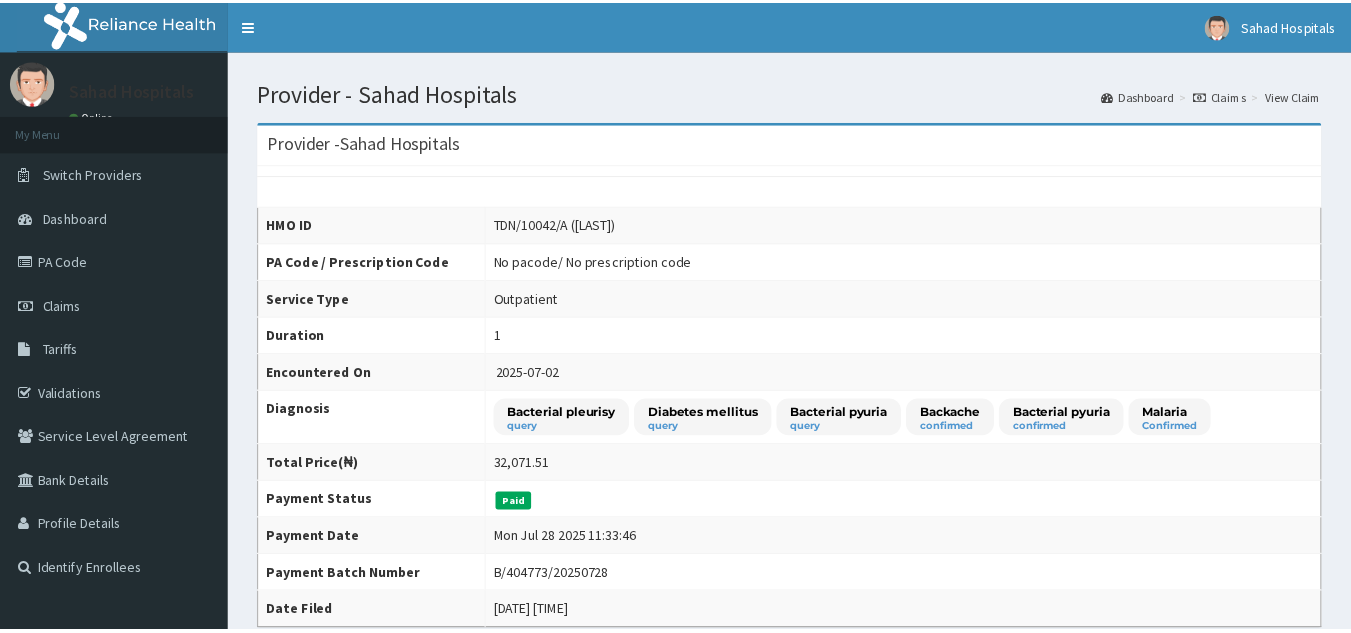 scroll, scrollTop: 0, scrollLeft: 0, axis: both 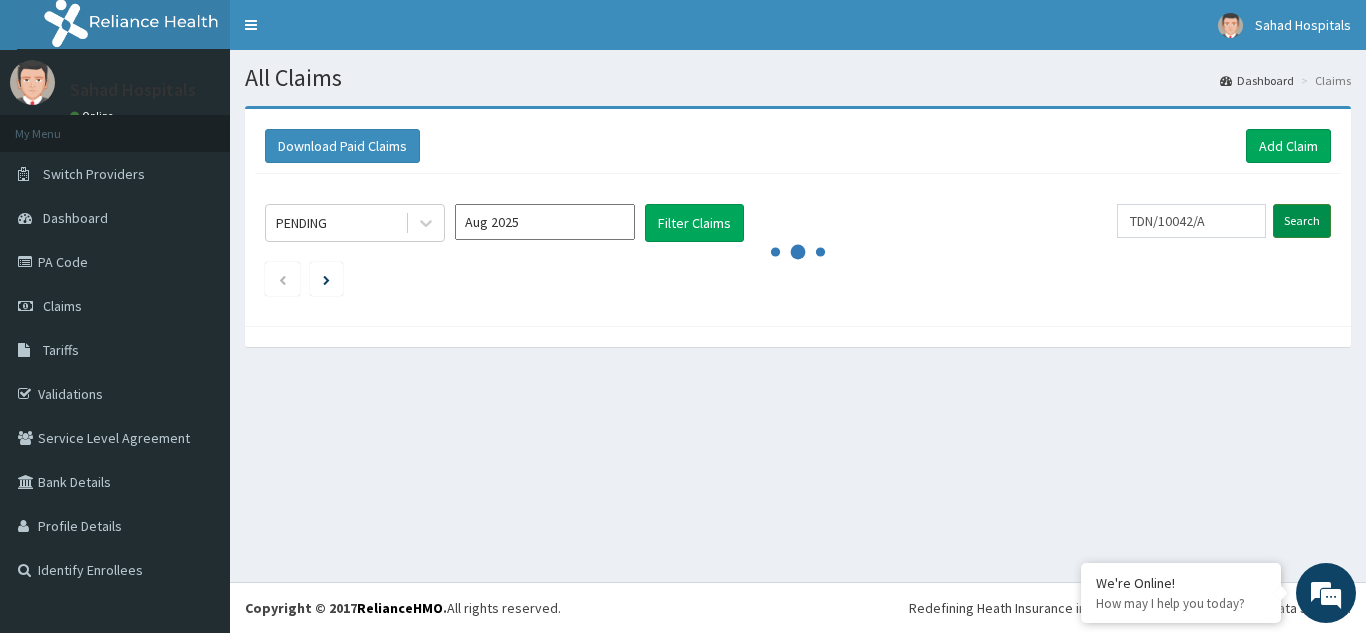 click on "Search" at bounding box center (1302, 221) 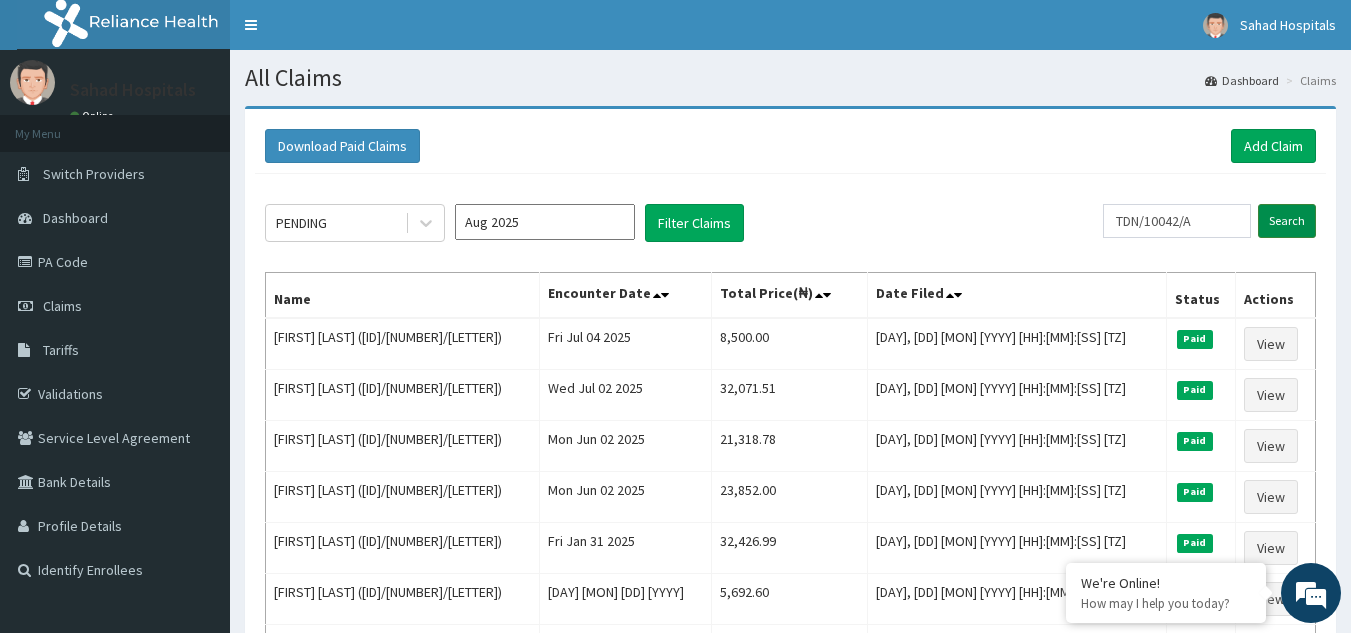 scroll, scrollTop: 0, scrollLeft: 0, axis: both 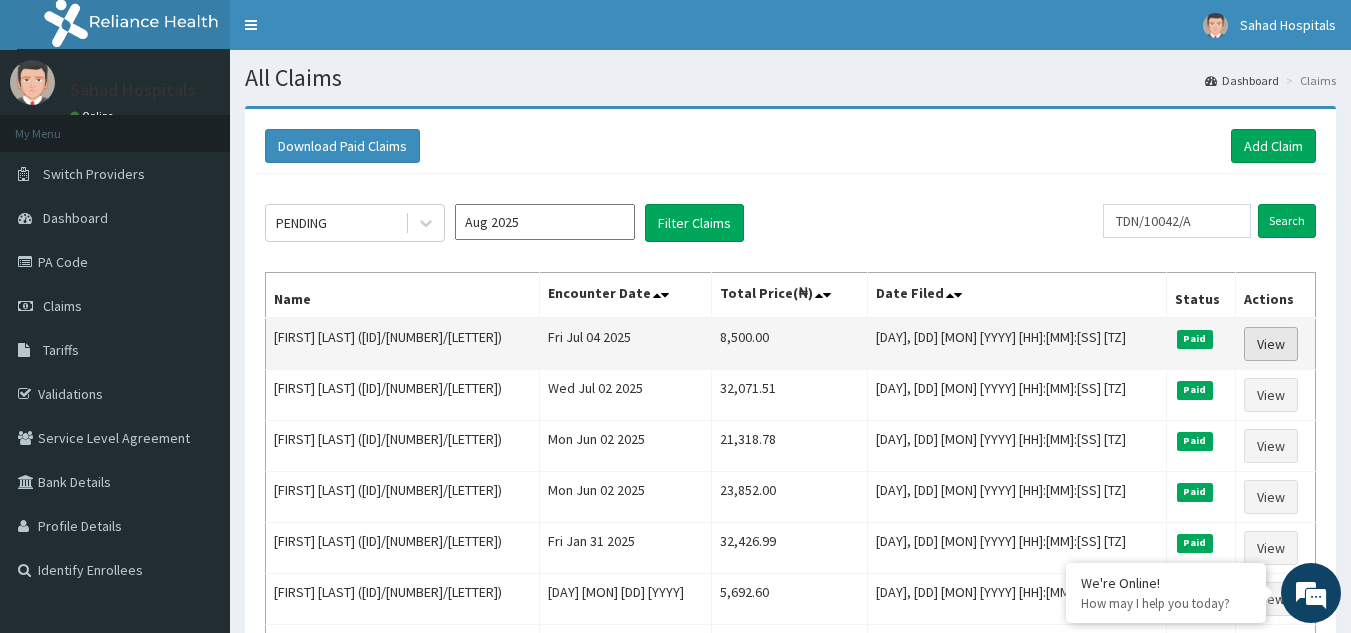 click on "View" at bounding box center (1271, 344) 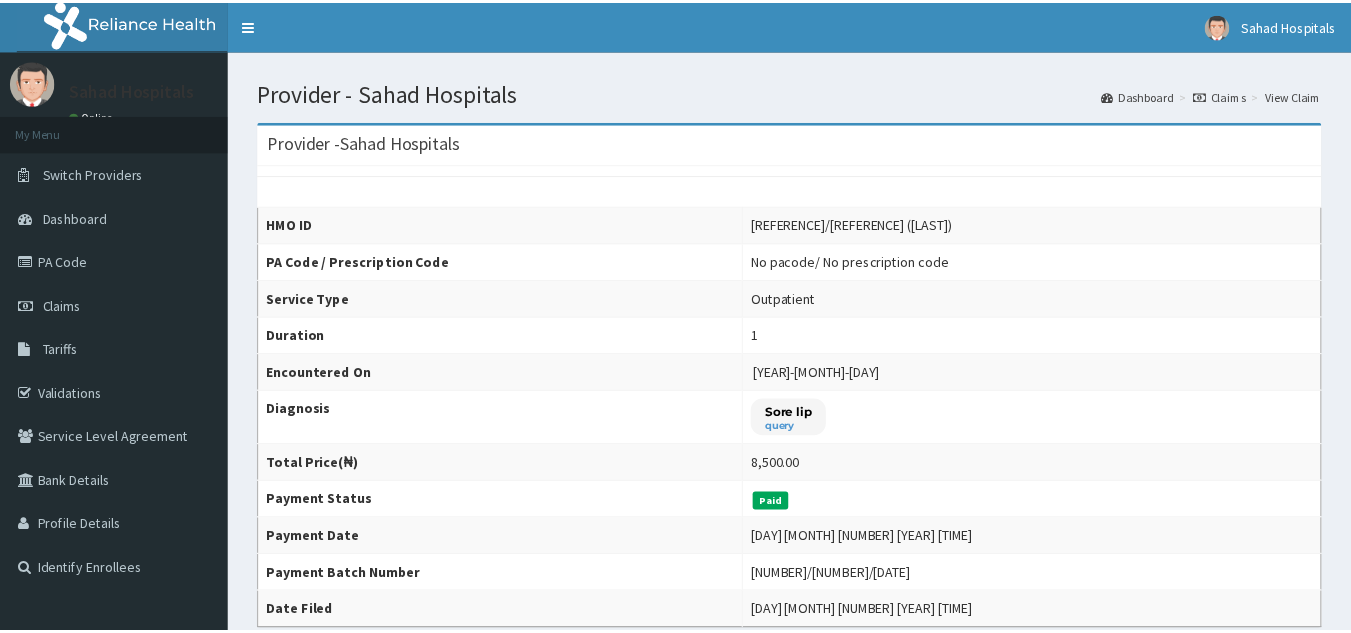 scroll, scrollTop: 0, scrollLeft: 0, axis: both 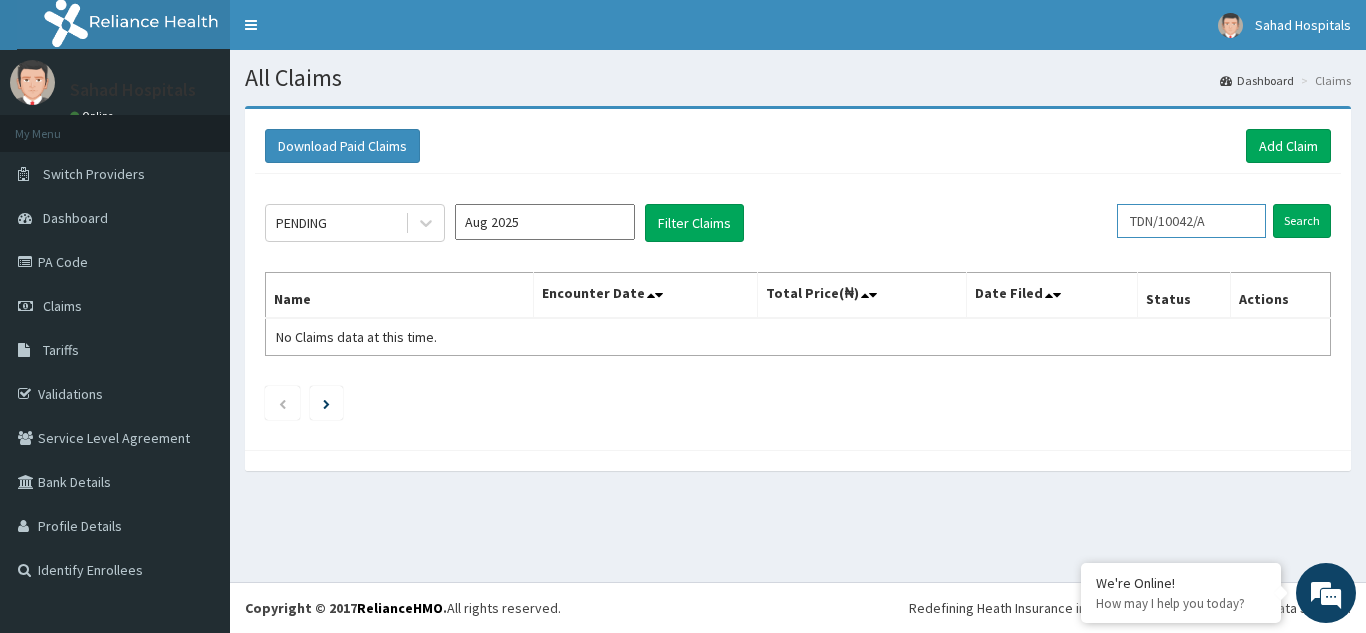 click on "TDN/10042/A" at bounding box center [1191, 221] 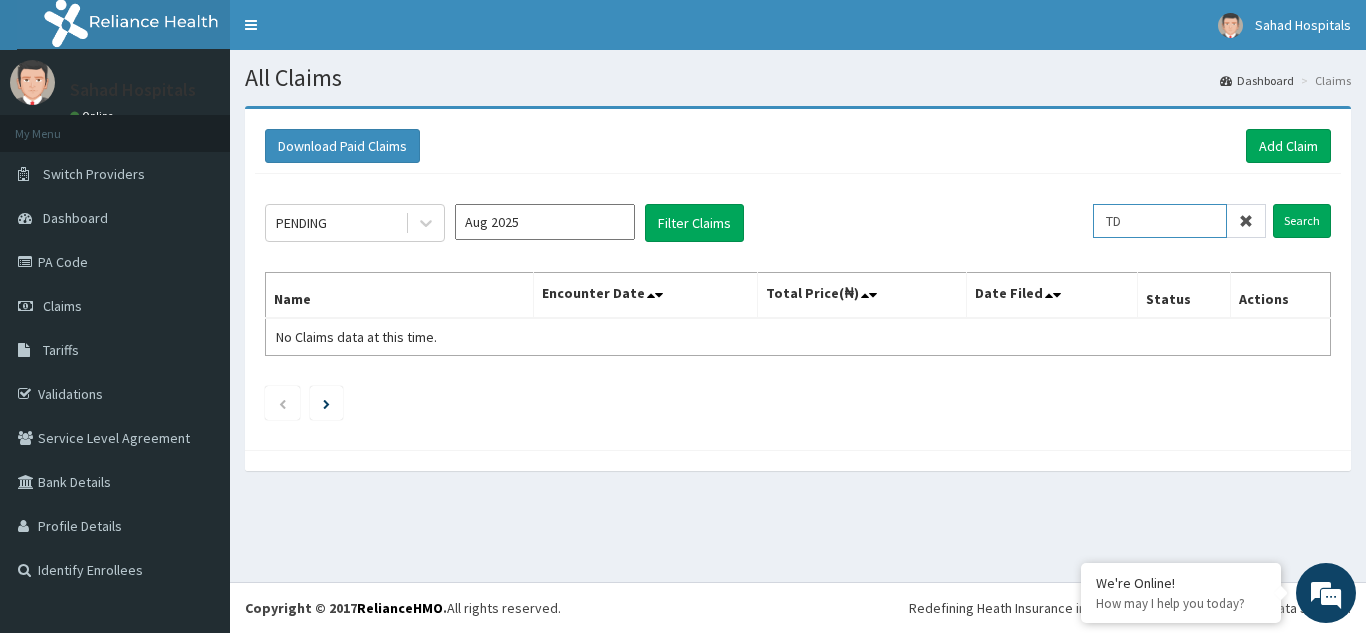 type on "T" 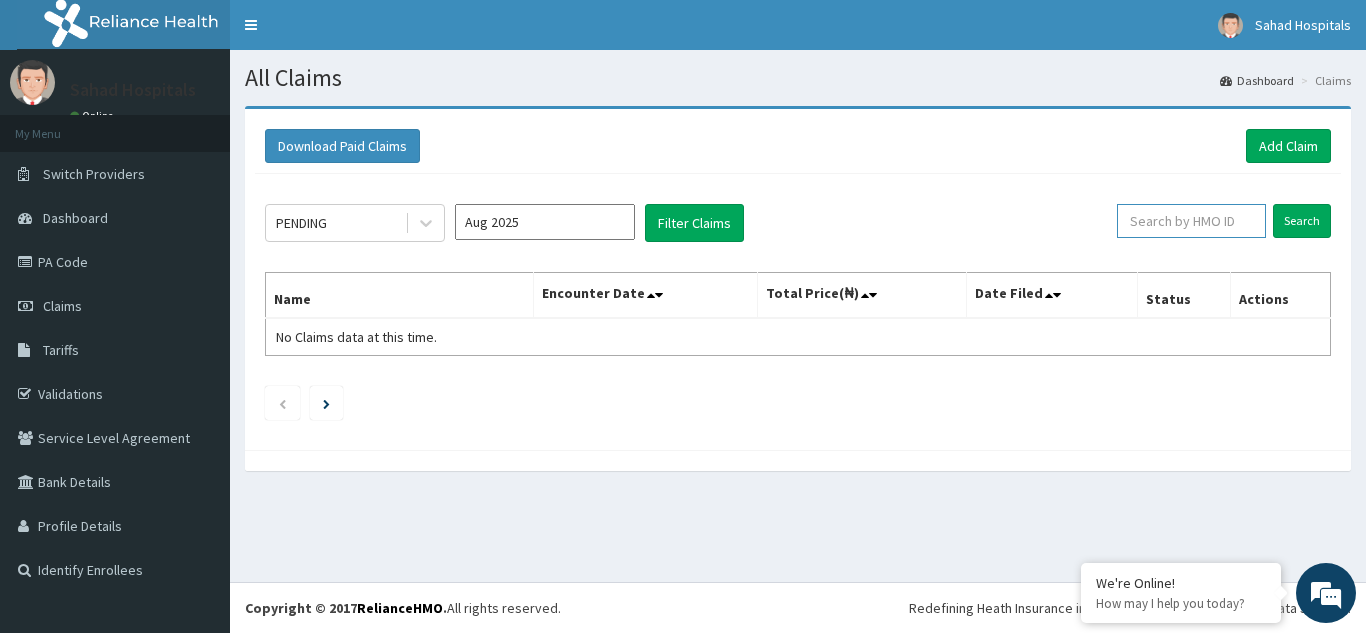 paste on "GSV/13844/A" 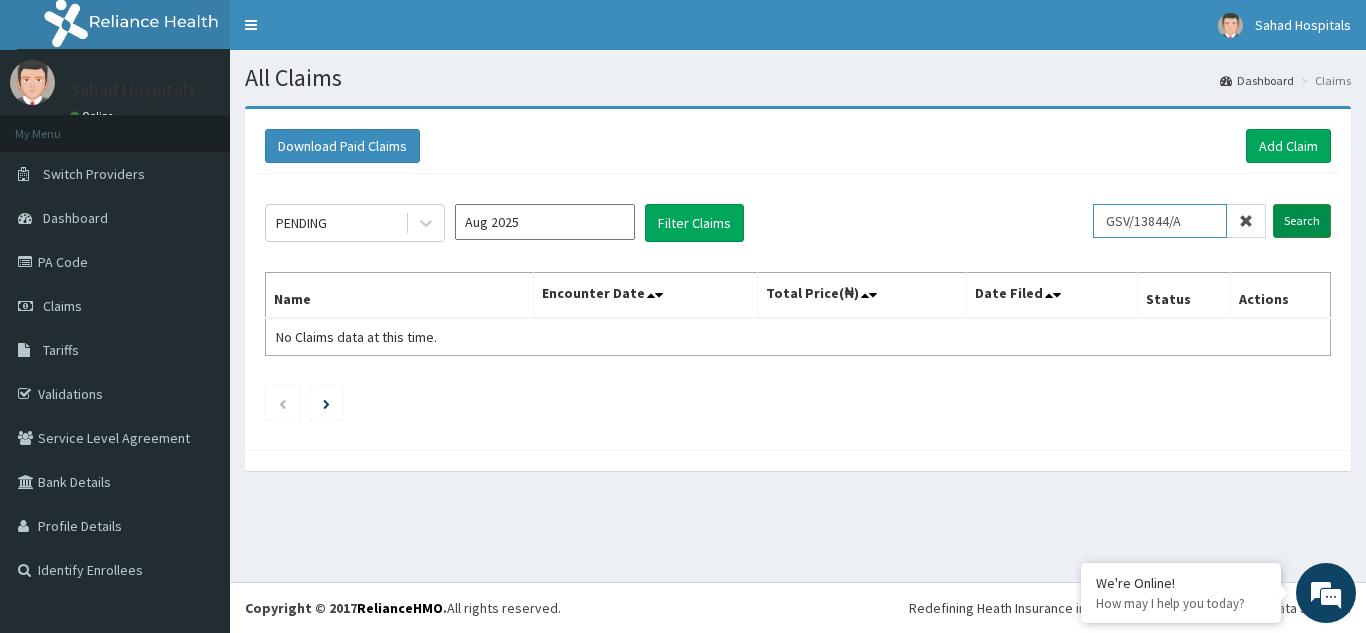 type on "GSV/13844/A" 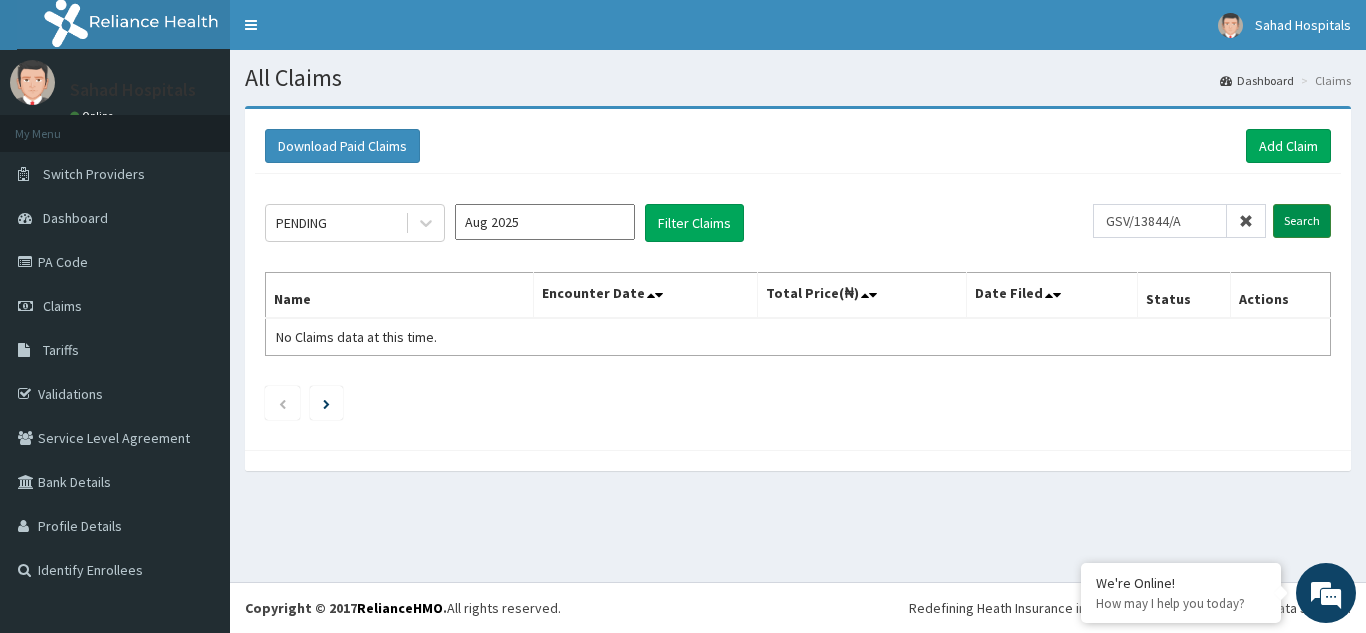click on "Search" at bounding box center (1302, 221) 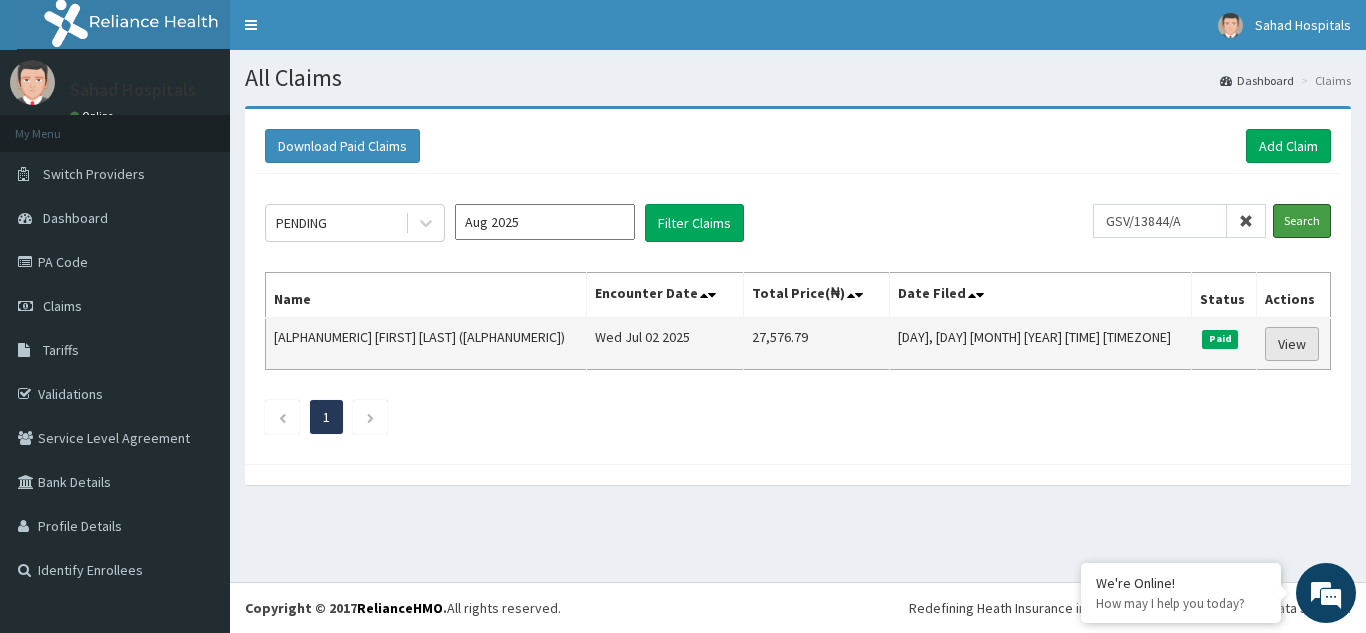 scroll, scrollTop: 0, scrollLeft: 0, axis: both 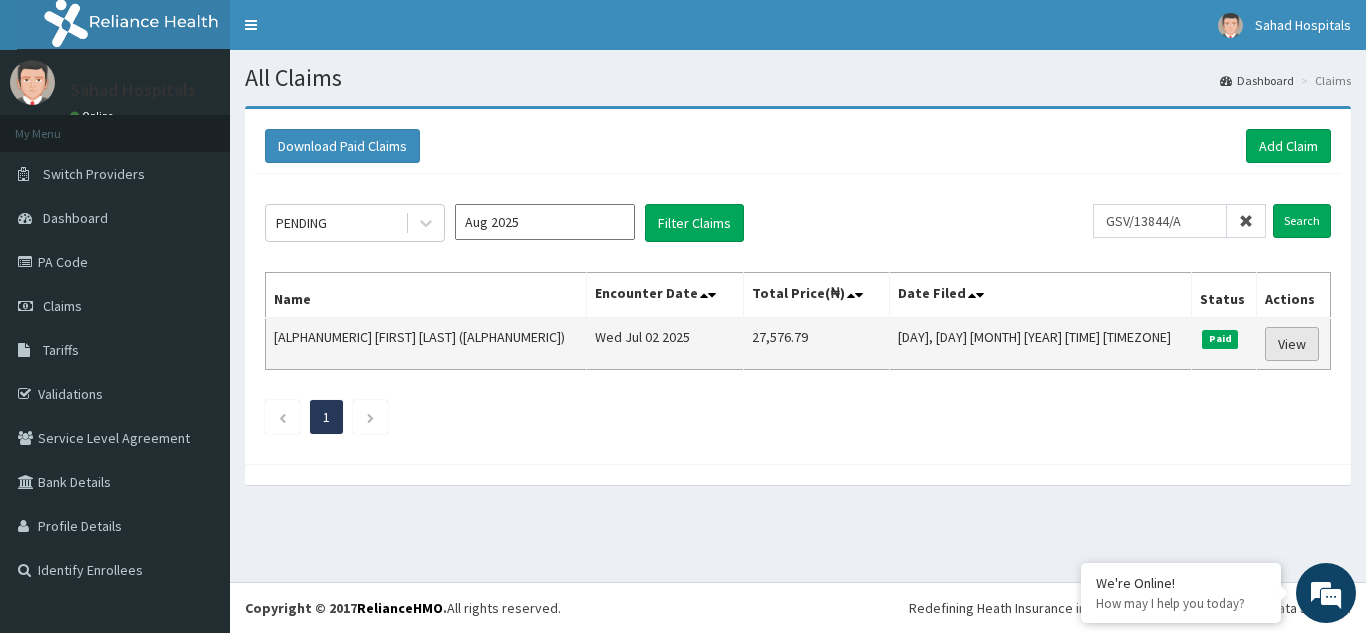 click on "View" at bounding box center [1292, 344] 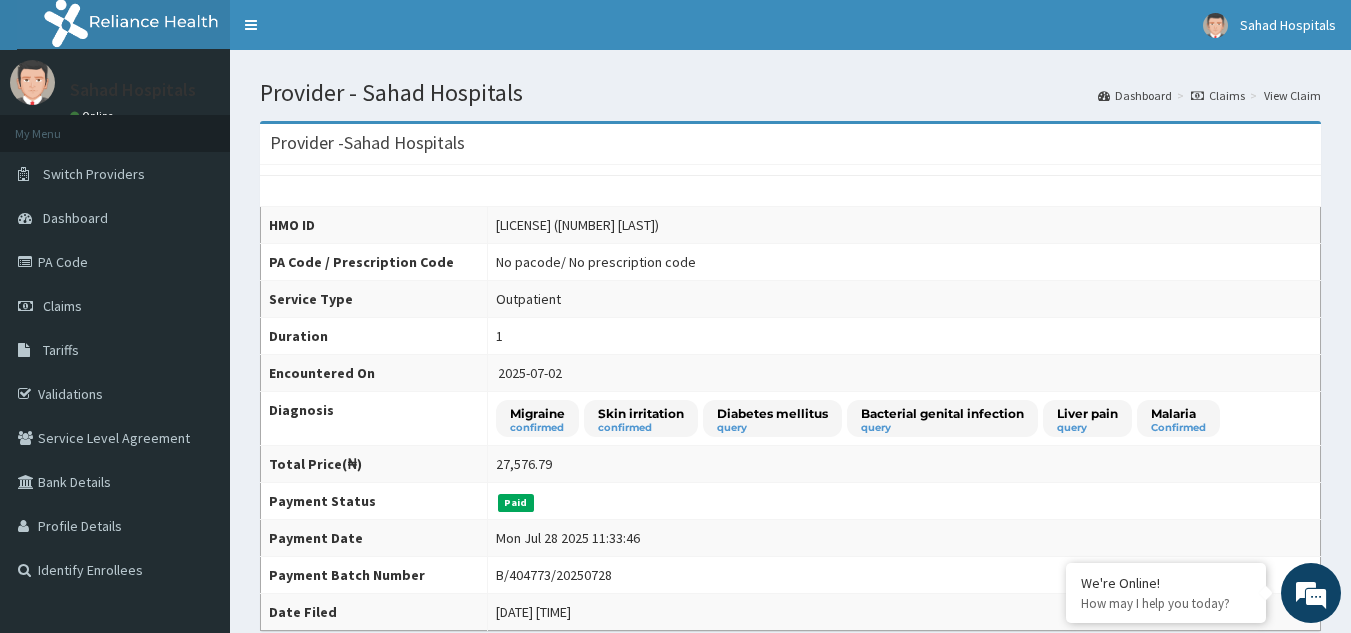 scroll, scrollTop: 0, scrollLeft: 0, axis: both 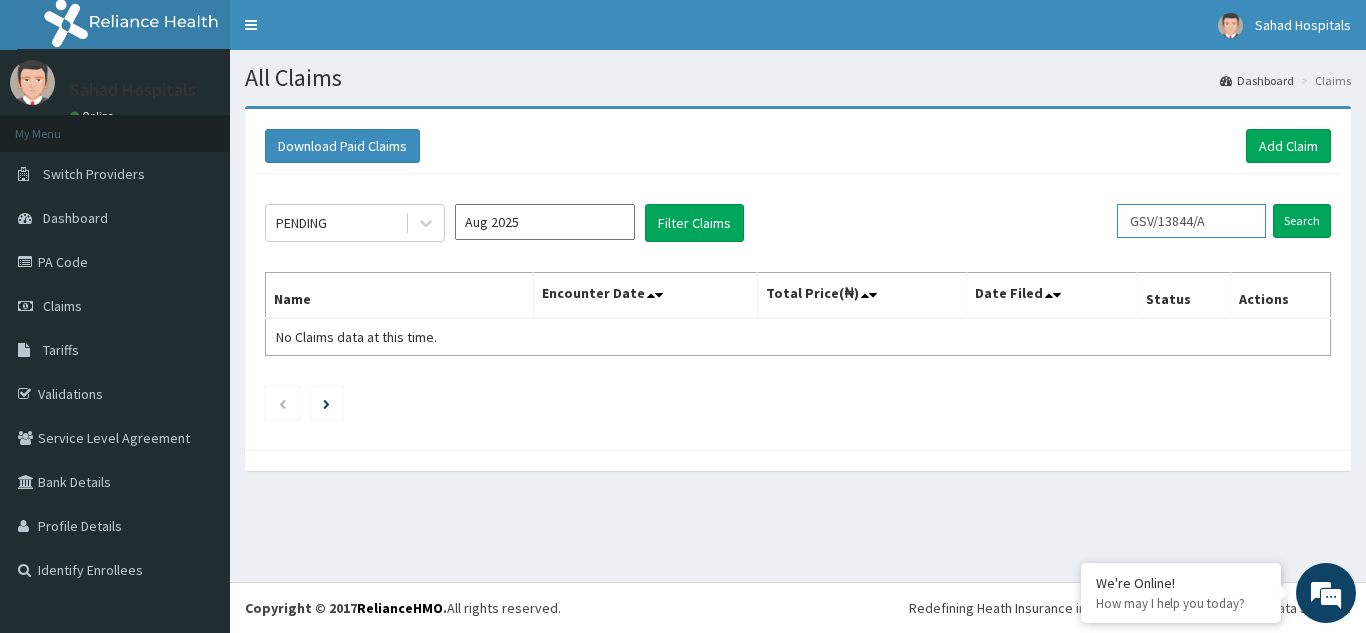 click on "GSV/13844/A" at bounding box center [1191, 221] 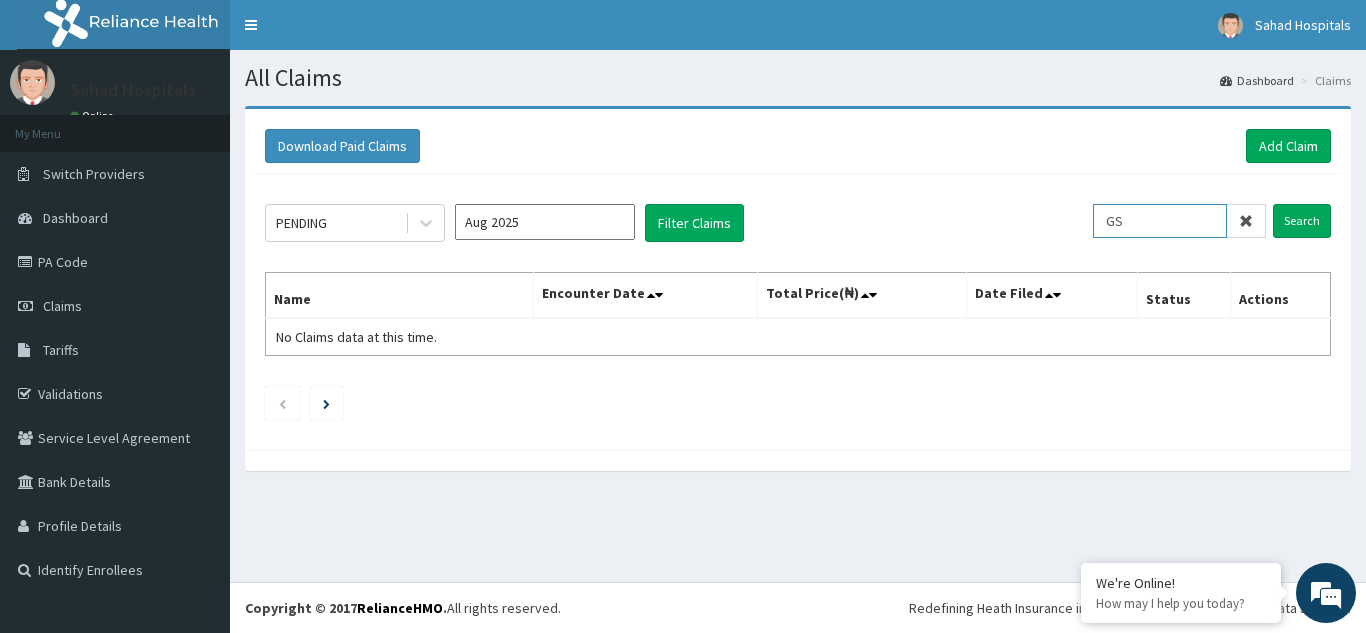 type on "G" 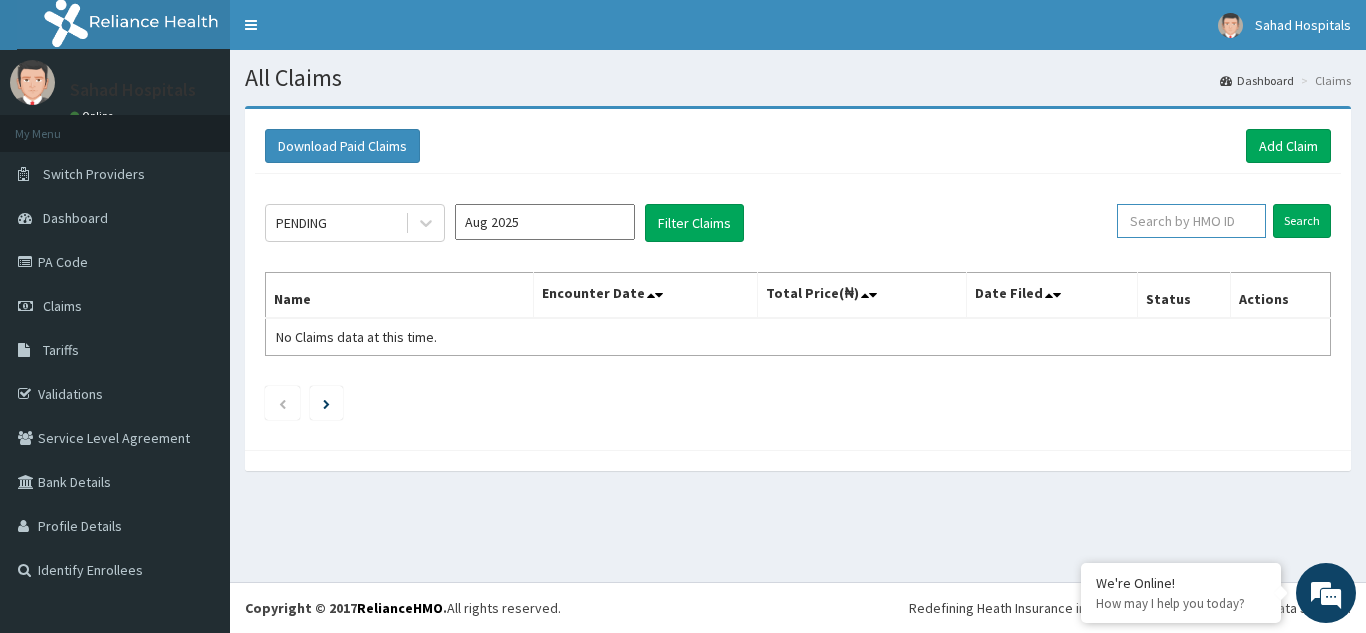 paste on "PFV/10018/A" 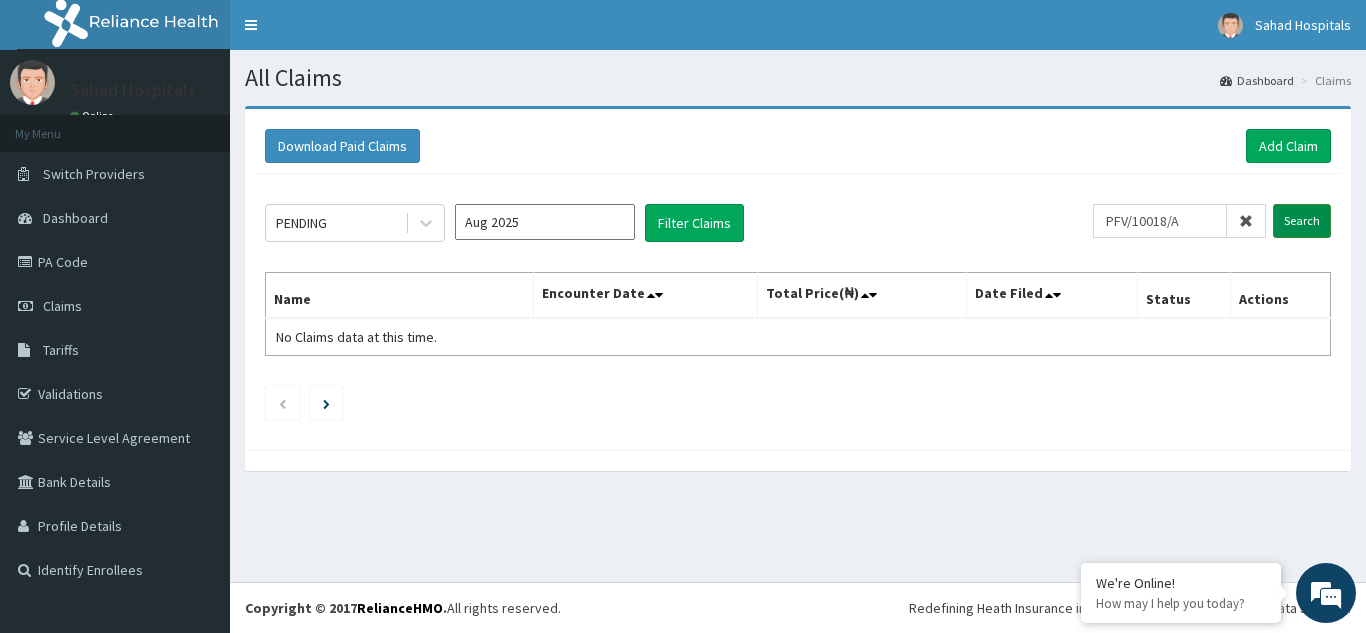 click on "Search" at bounding box center (1302, 221) 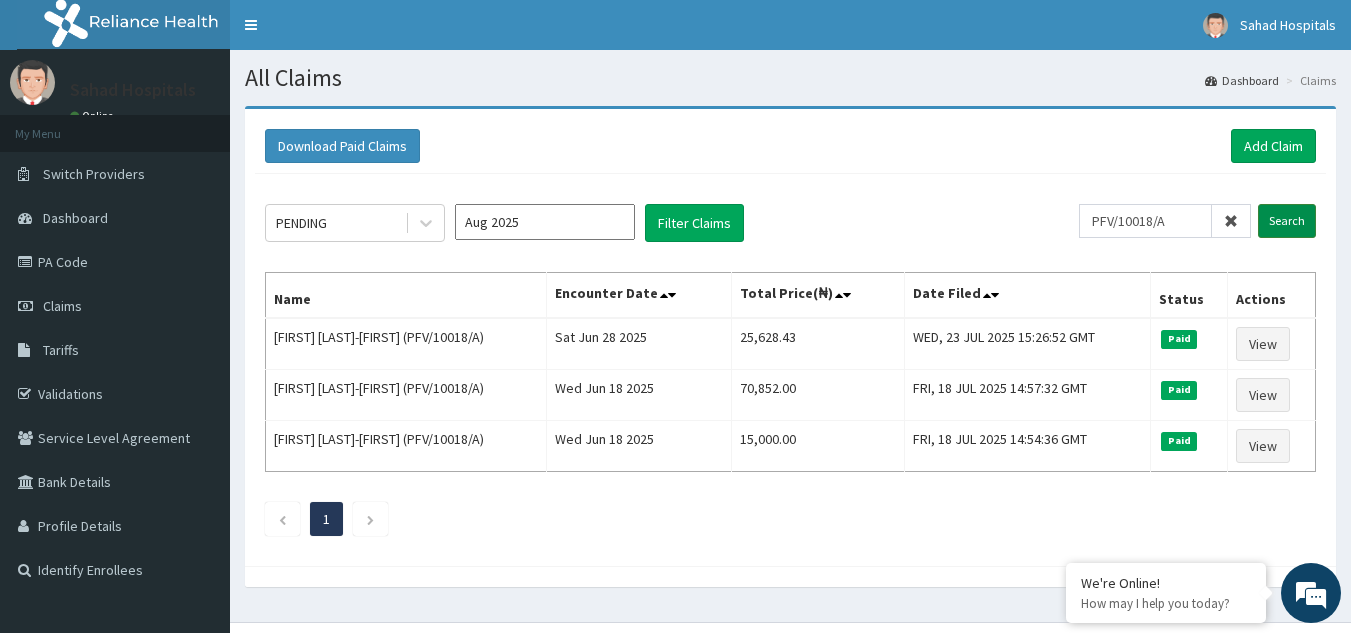 scroll, scrollTop: 0, scrollLeft: 0, axis: both 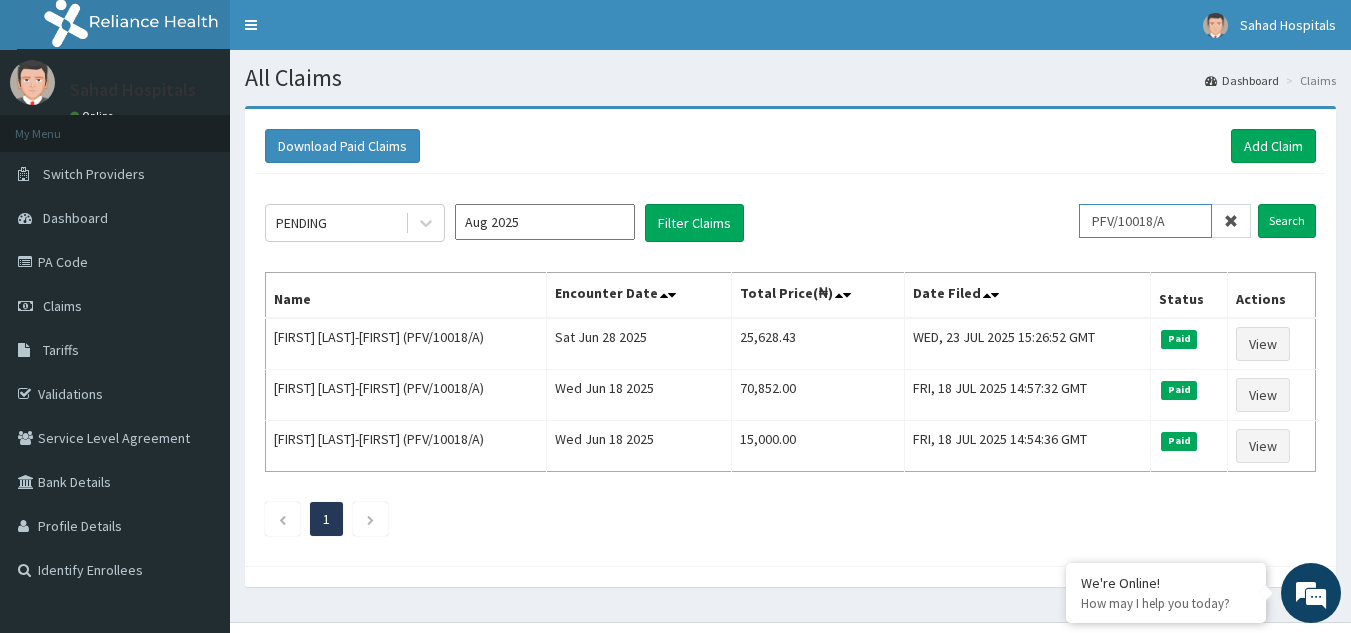 click on "PFV/10018/A" at bounding box center [1145, 221] 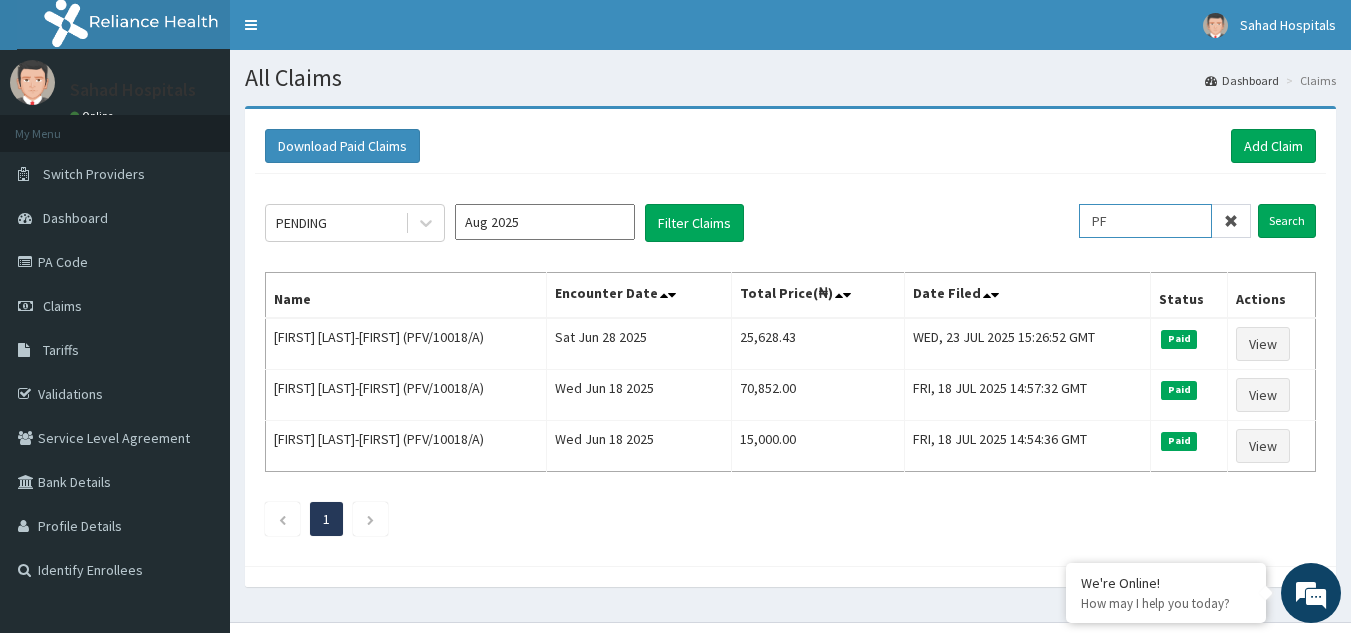 type on "P" 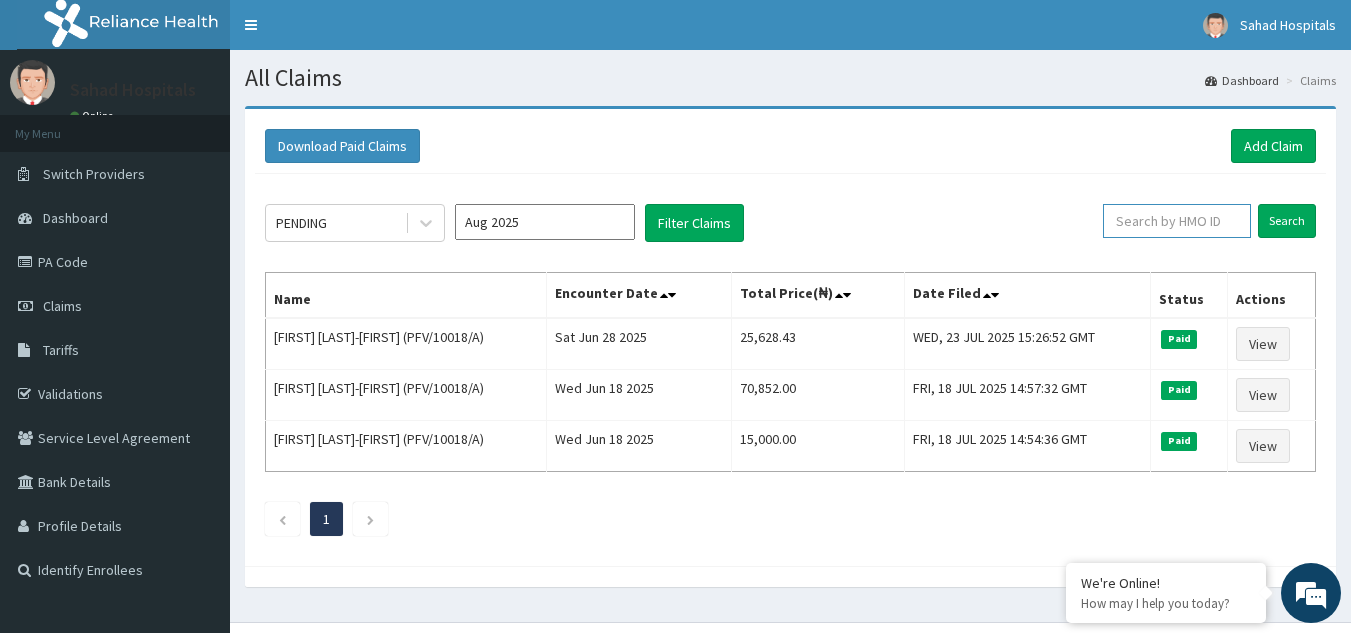 paste on "PFV/10009/A" 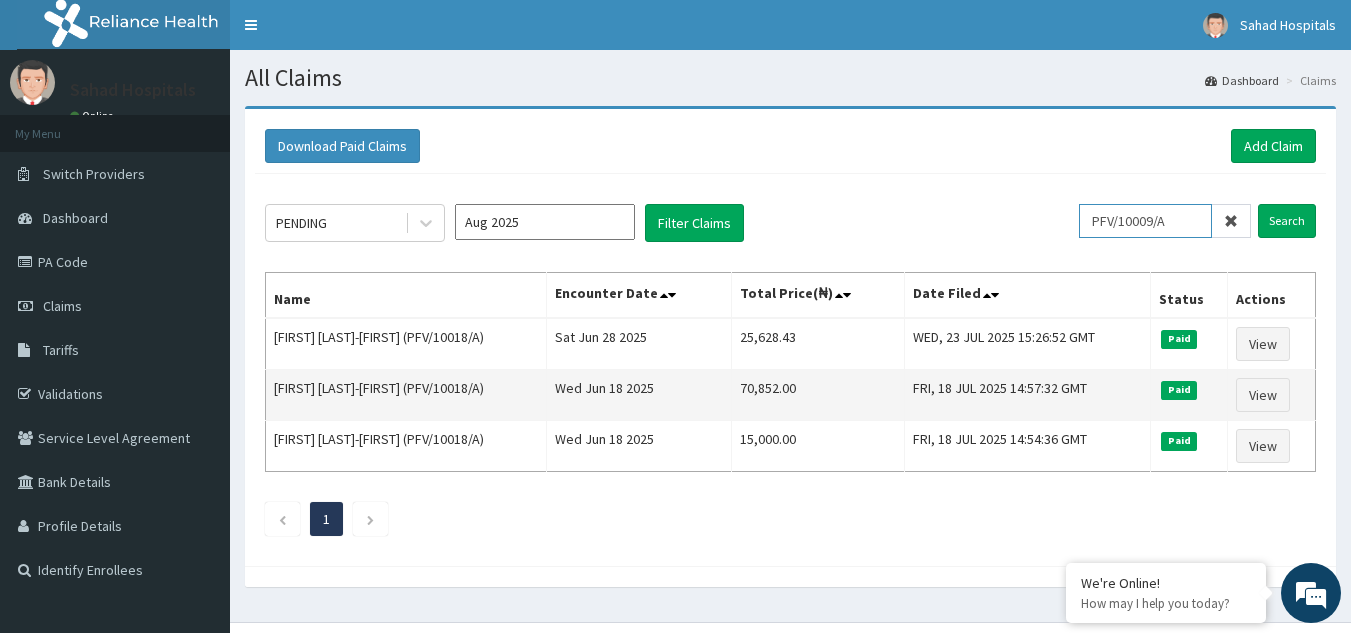 type on "PFV/10009/A" 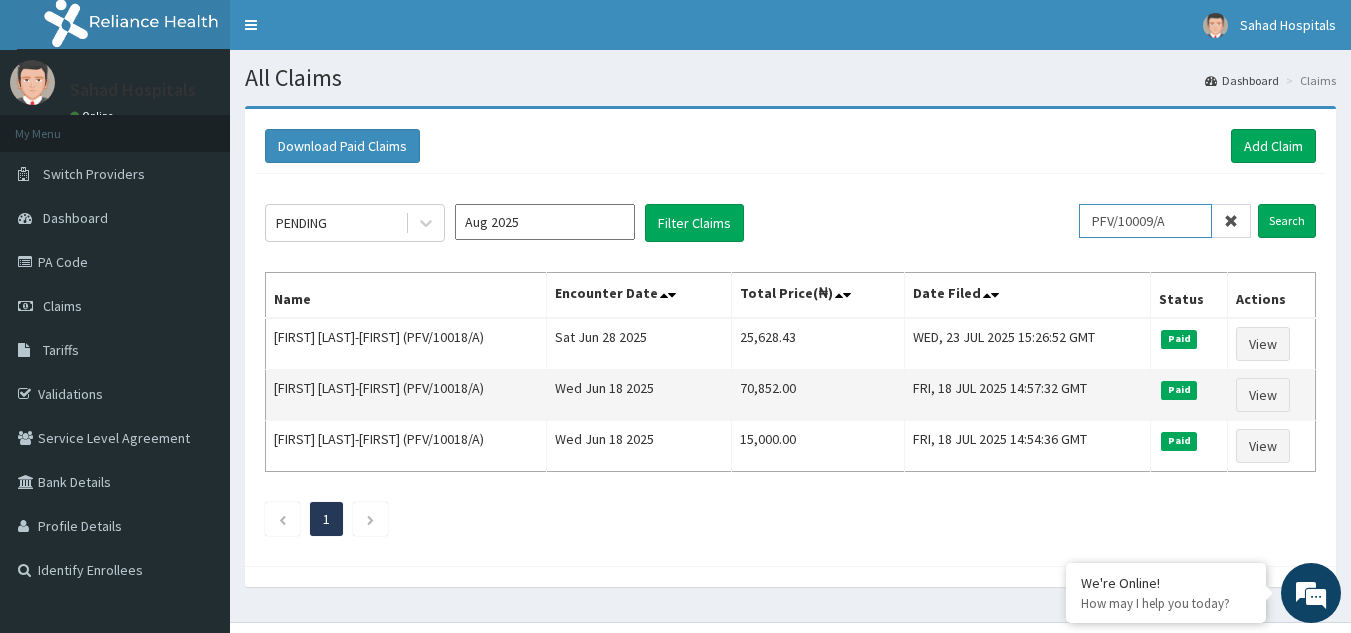 click on "Search" at bounding box center (1287, 221) 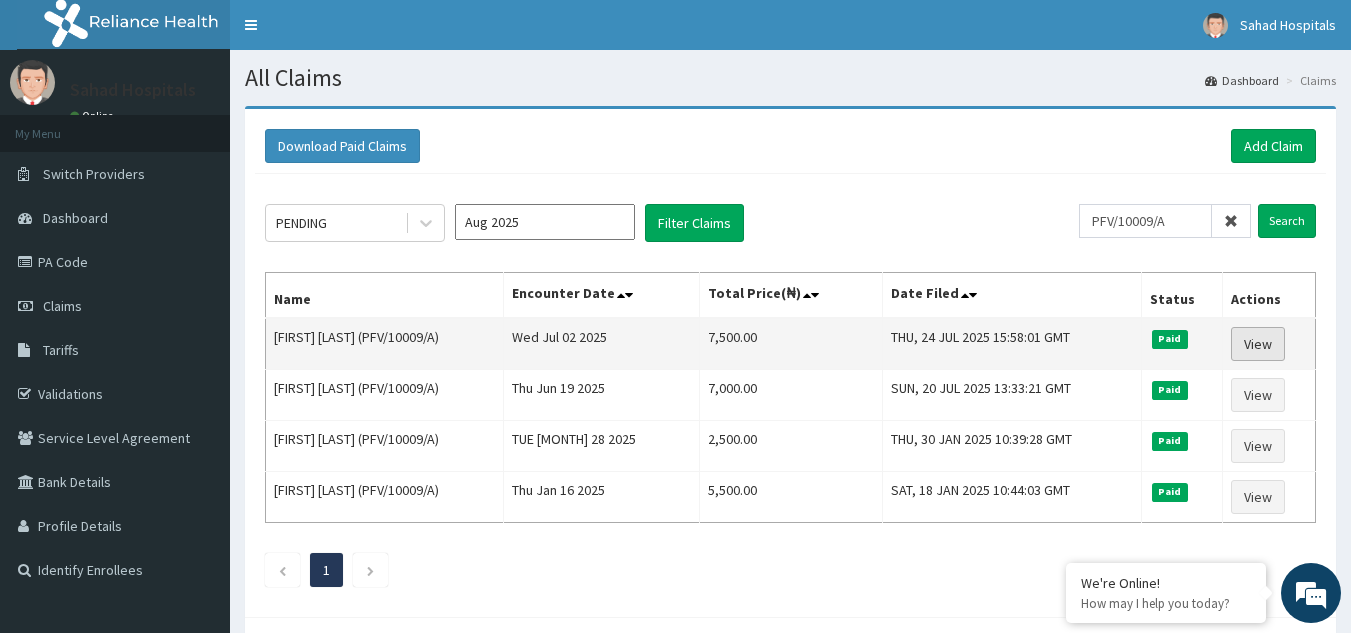 click on "View" at bounding box center (1258, 344) 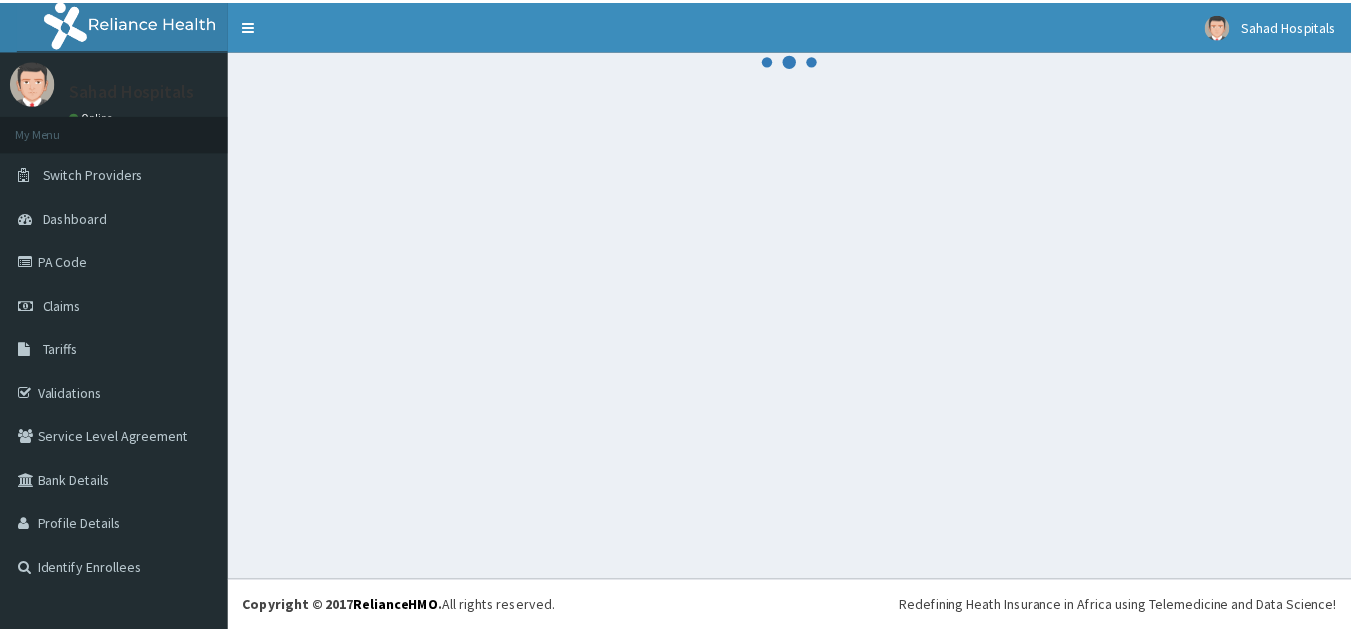 scroll, scrollTop: 0, scrollLeft: 0, axis: both 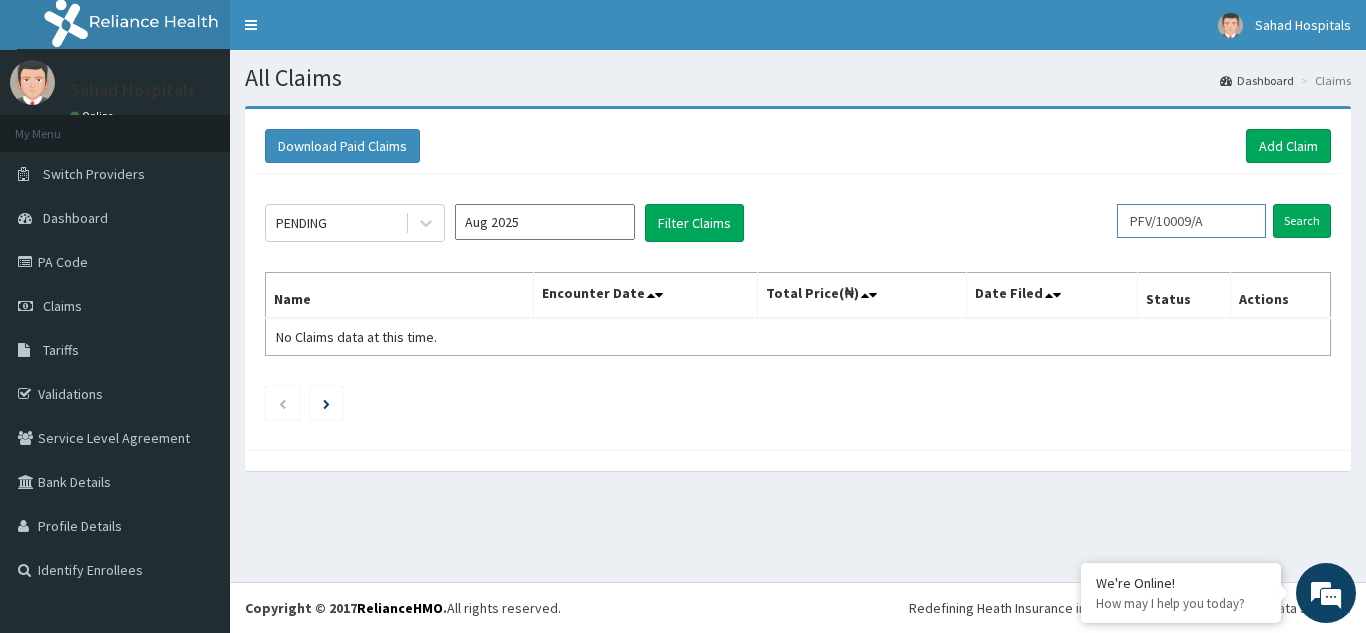 click on "PFV/10009/A" at bounding box center (1191, 221) 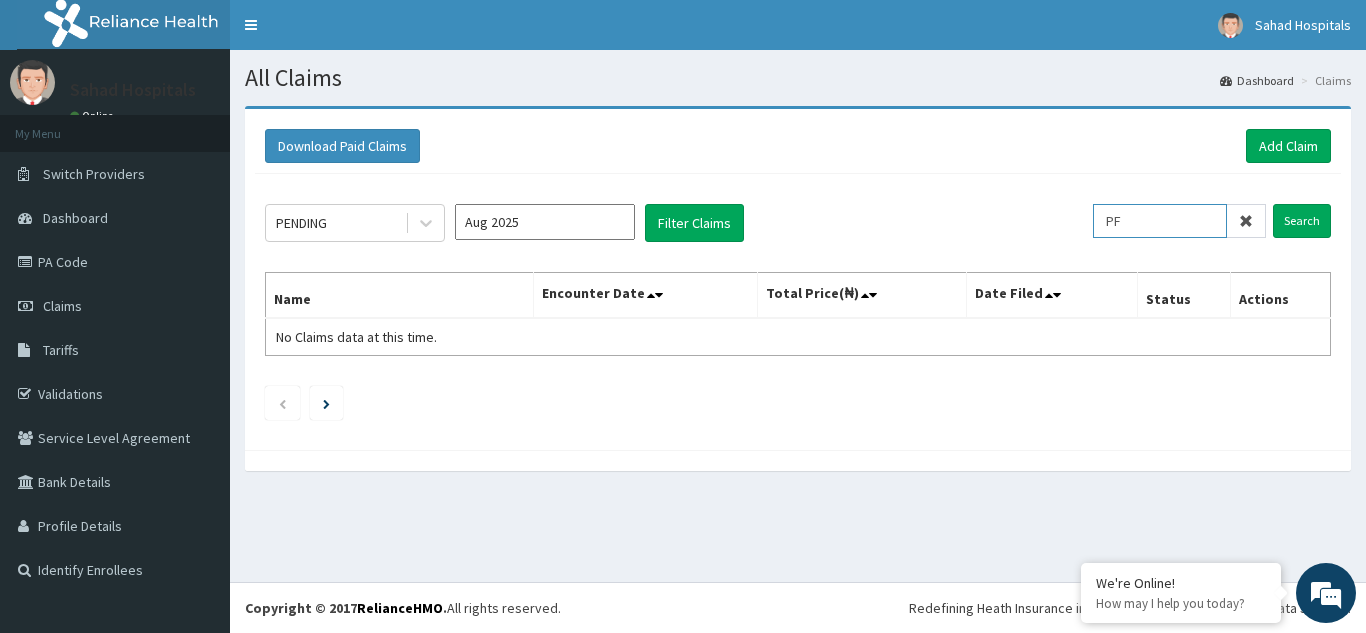 type on "P" 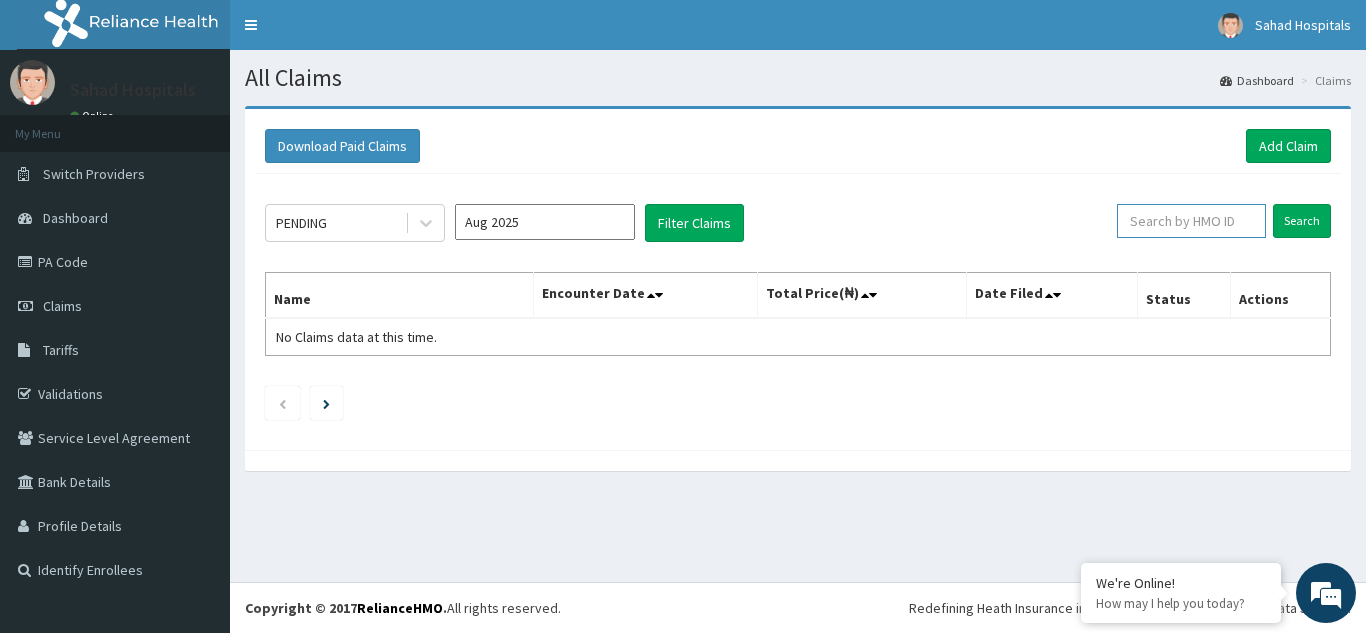 paste on "CVY/10001/A" 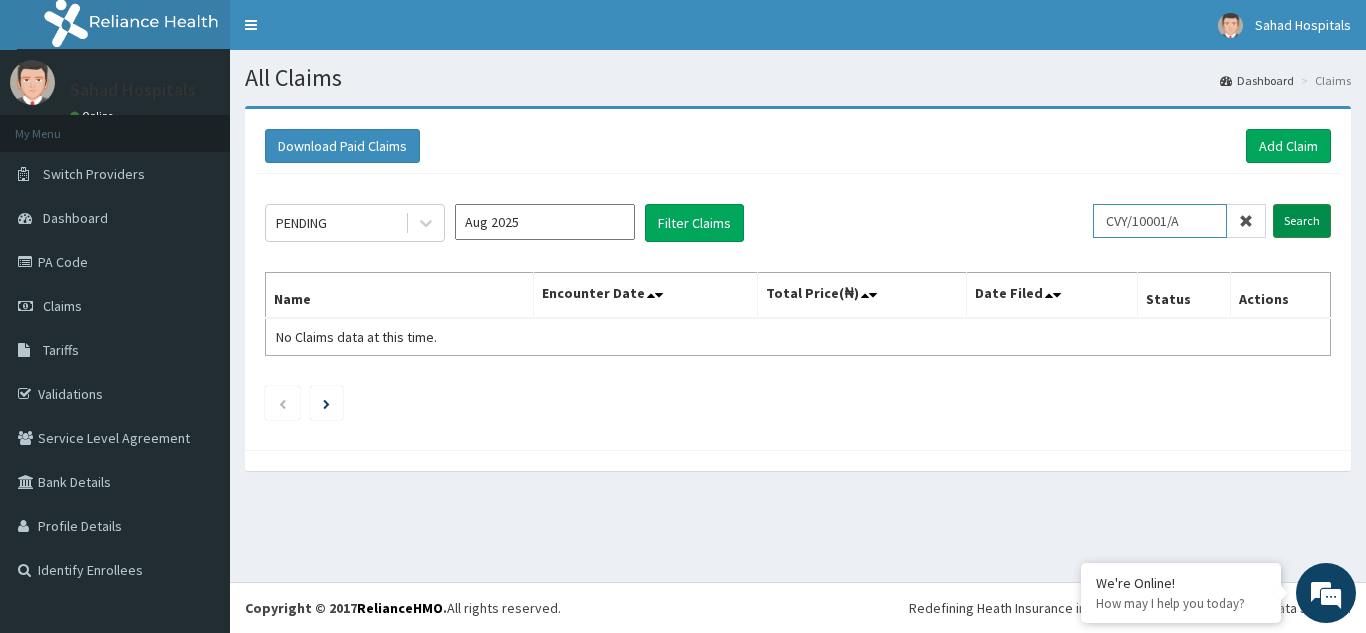 type on "CVY/10001/A" 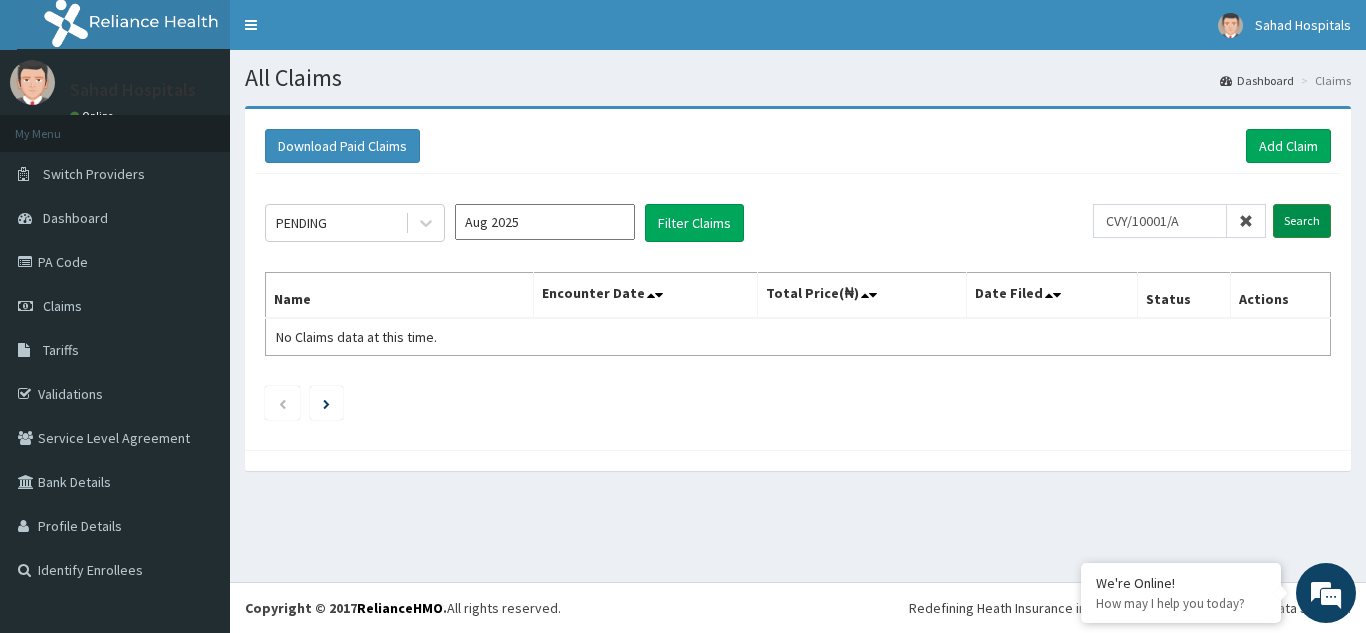 click on "Search" at bounding box center (1302, 221) 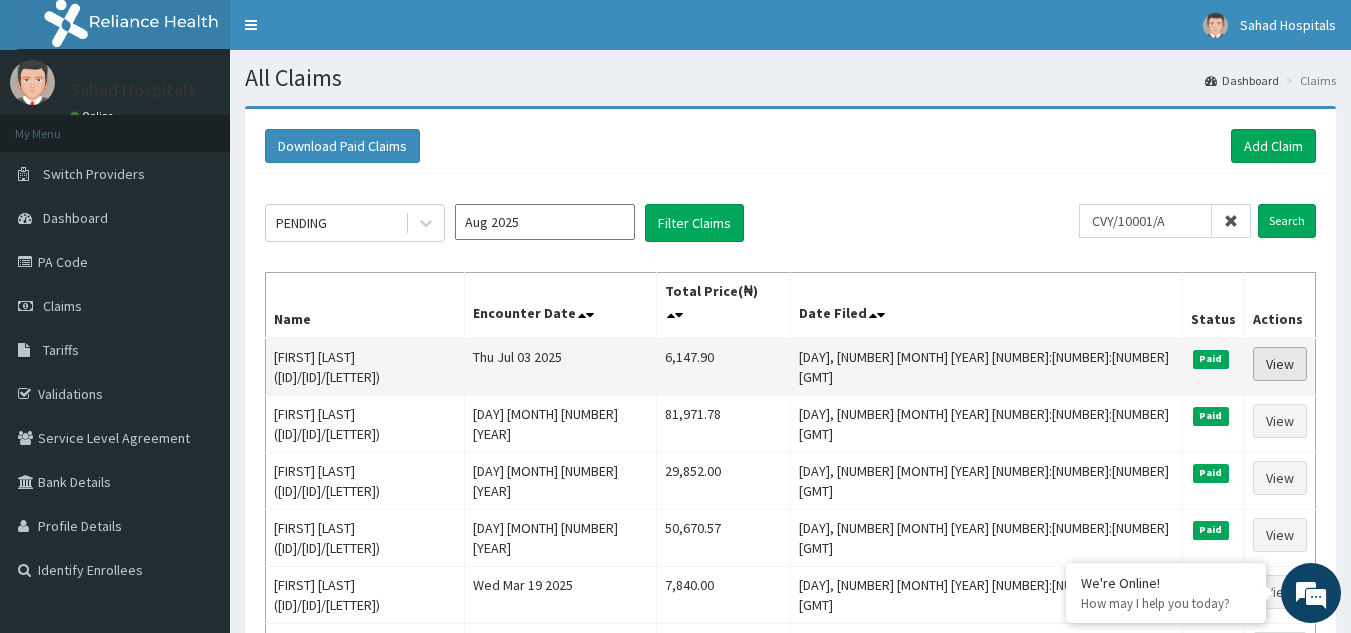 scroll, scrollTop: 0, scrollLeft: 0, axis: both 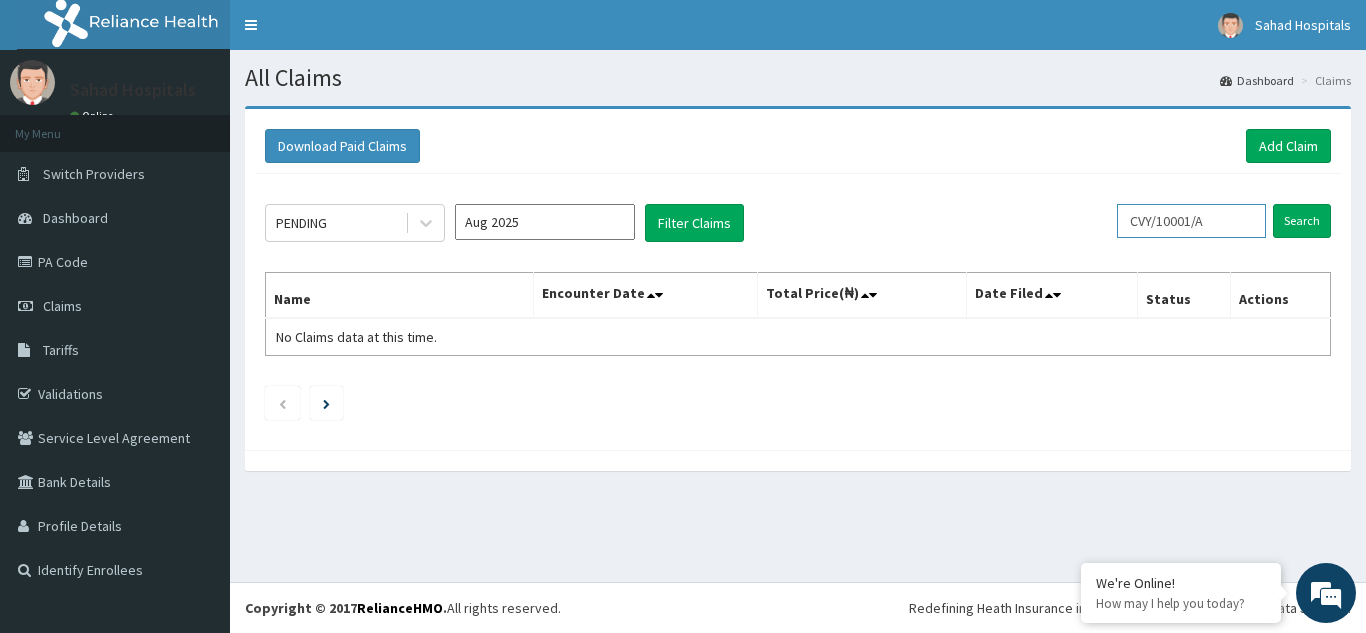 click on "CVY/10001/A" at bounding box center (1191, 221) 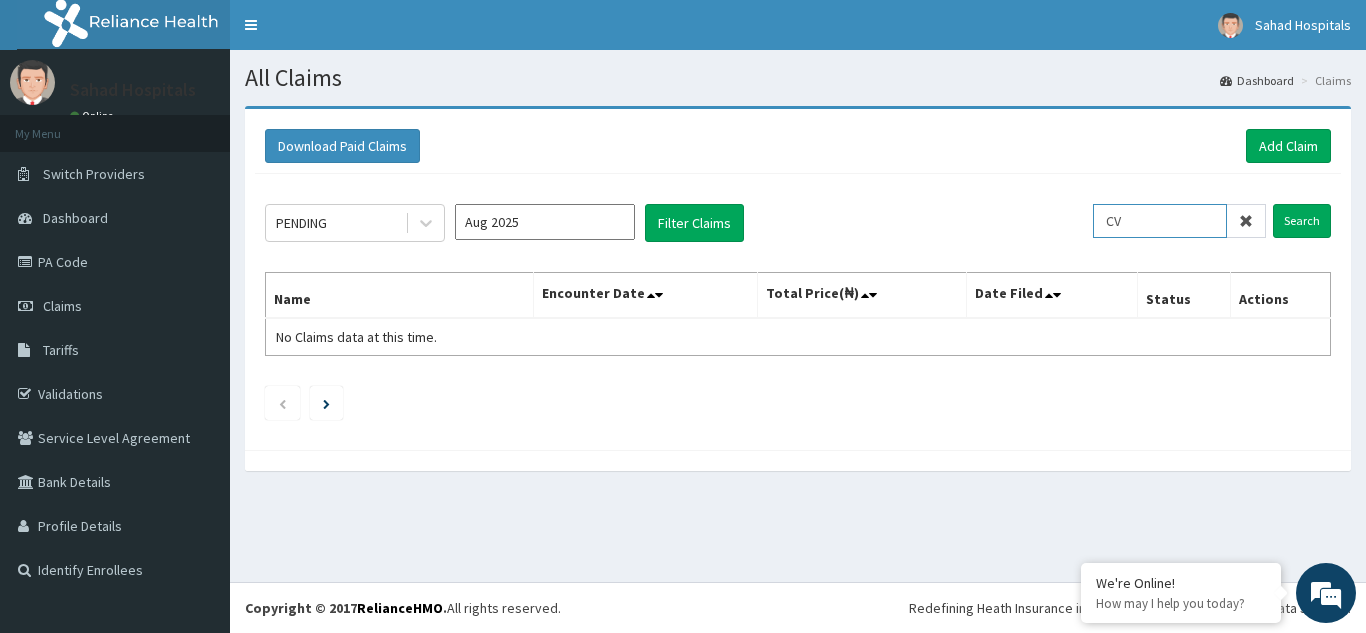 type on "C" 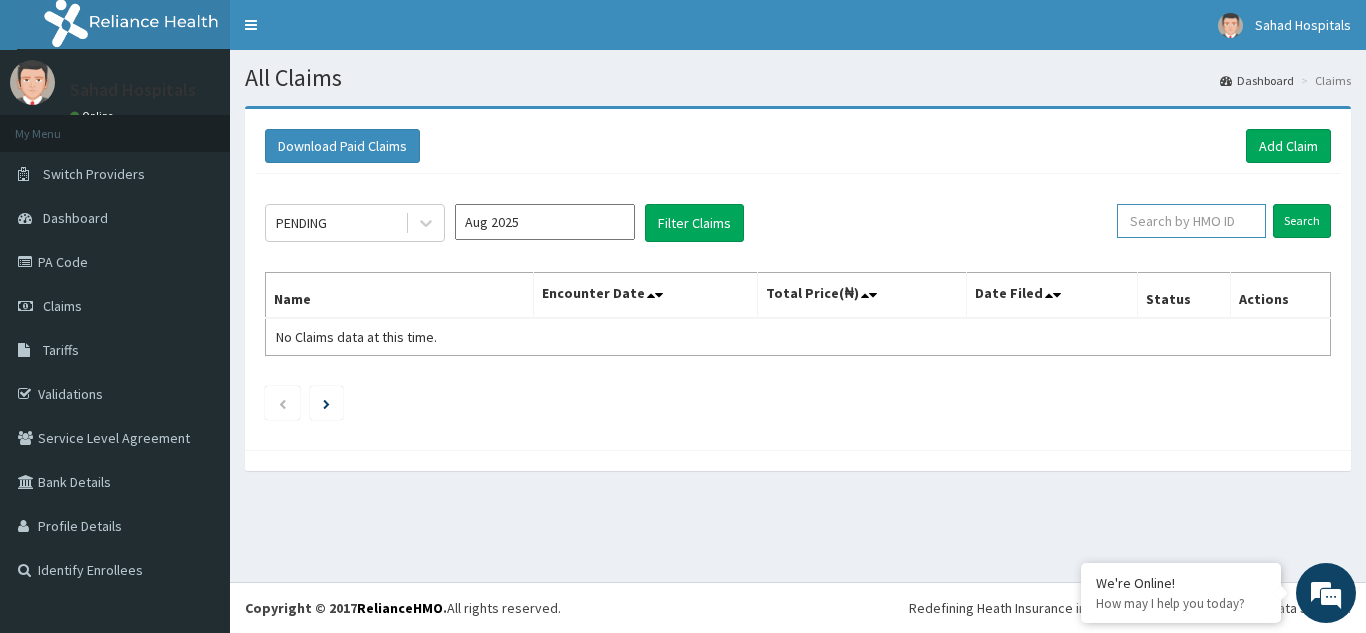 paste on "ONN/10012/D" 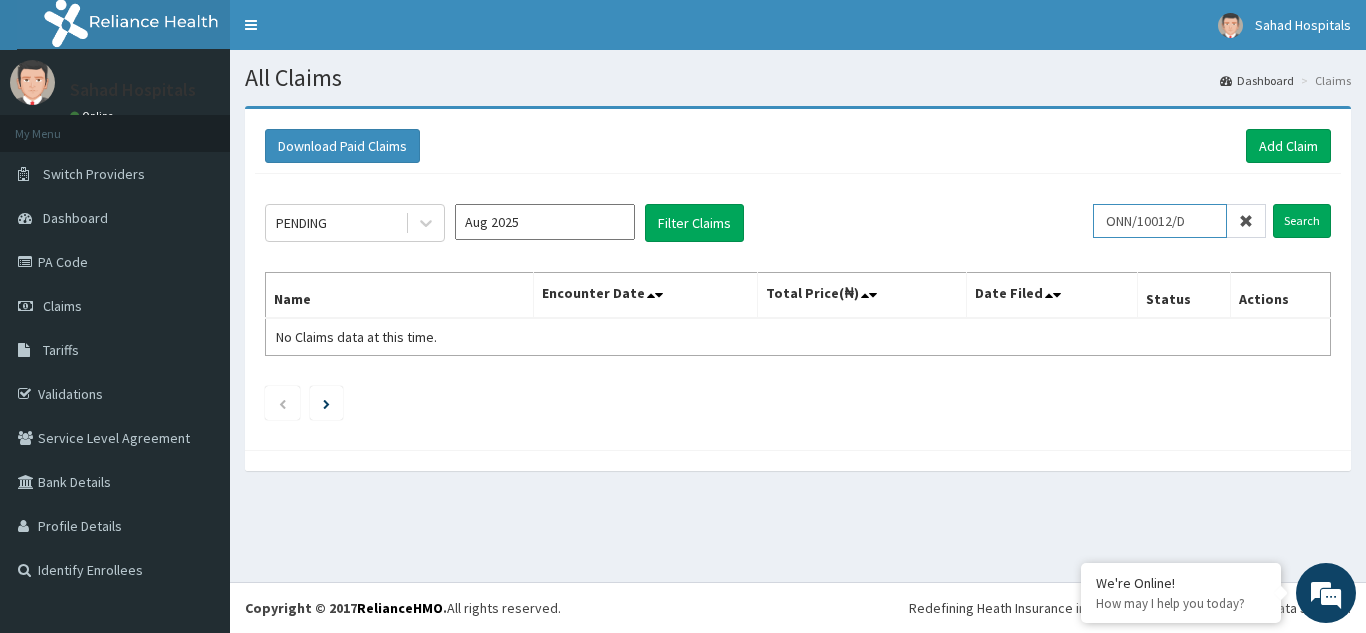 click on "Search" at bounding box center (1302, 221) 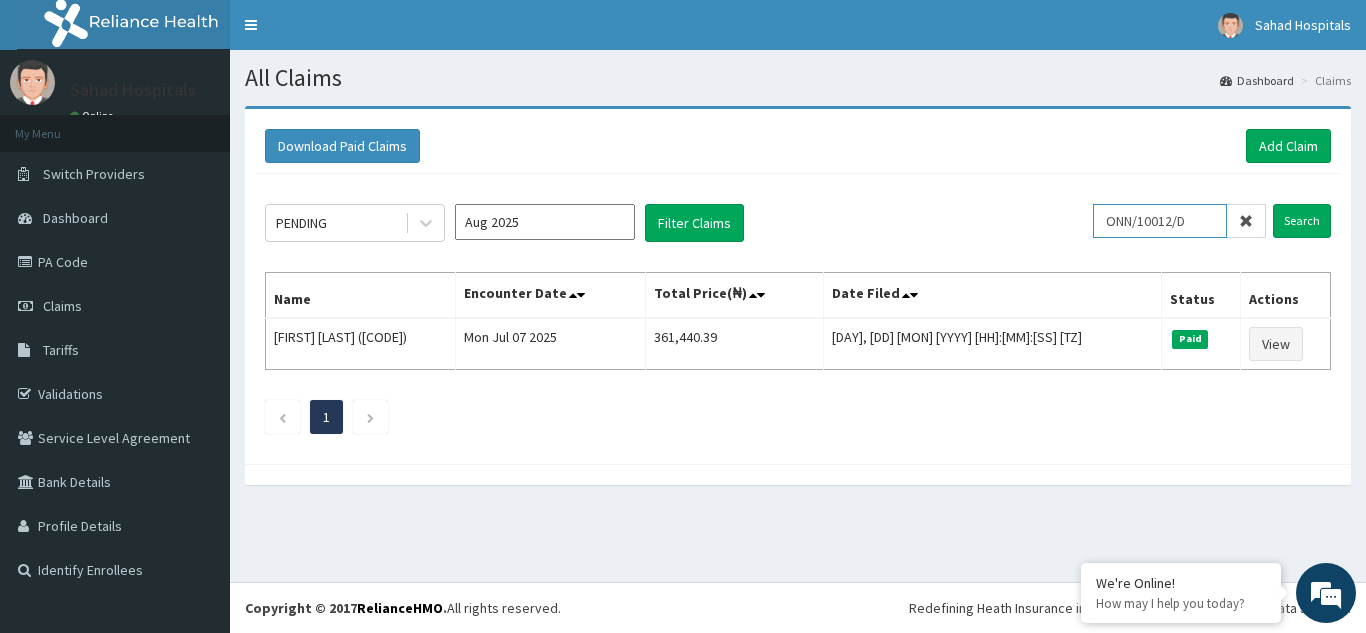 click on "ONN/10012/D" at bounding box center (1160, 221) 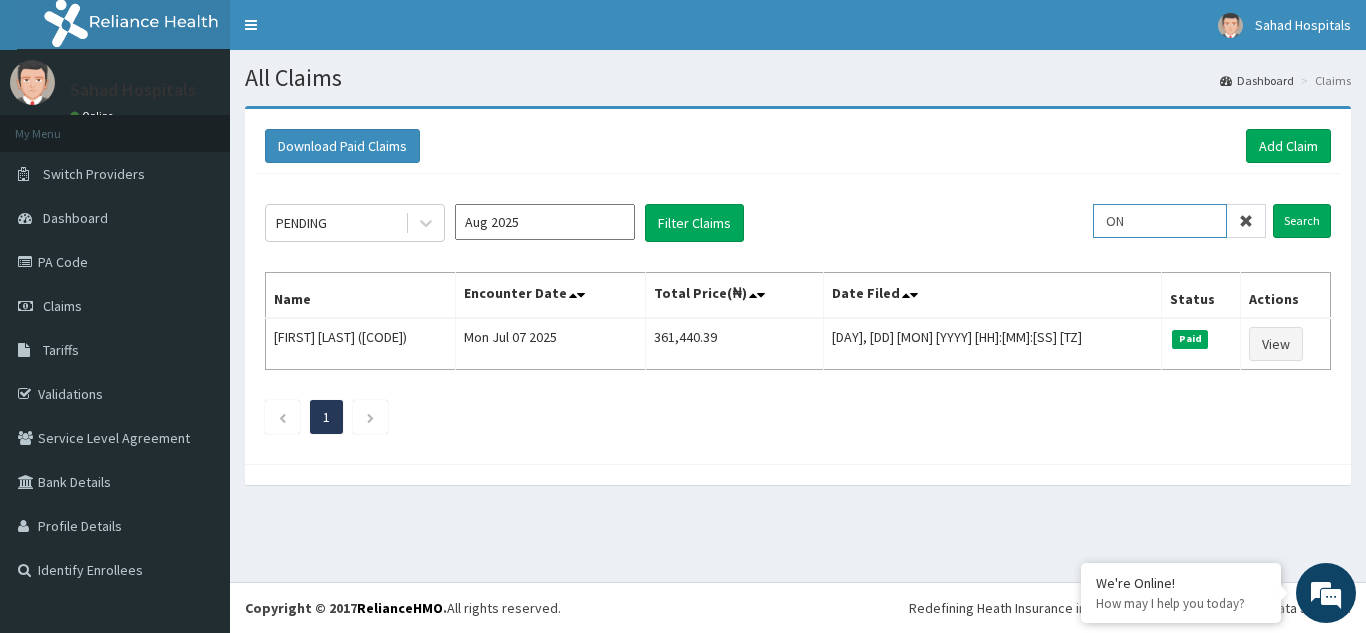 type on "O" 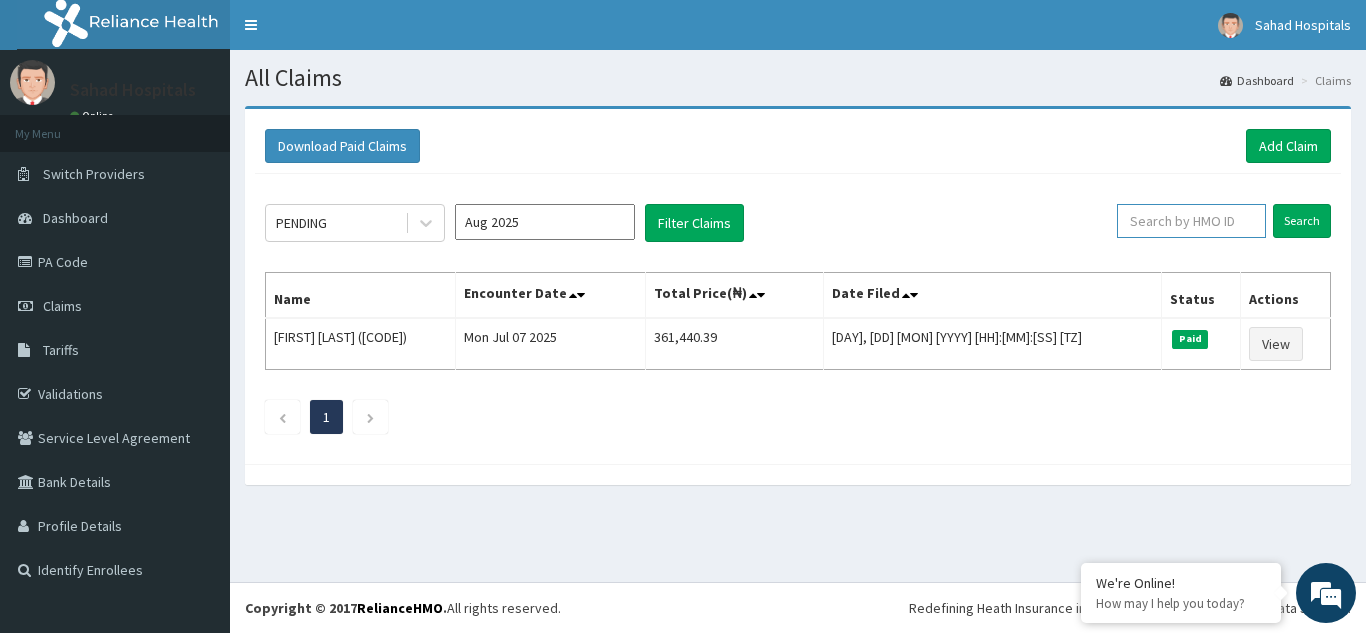 paste on "FTJ/10010/D" 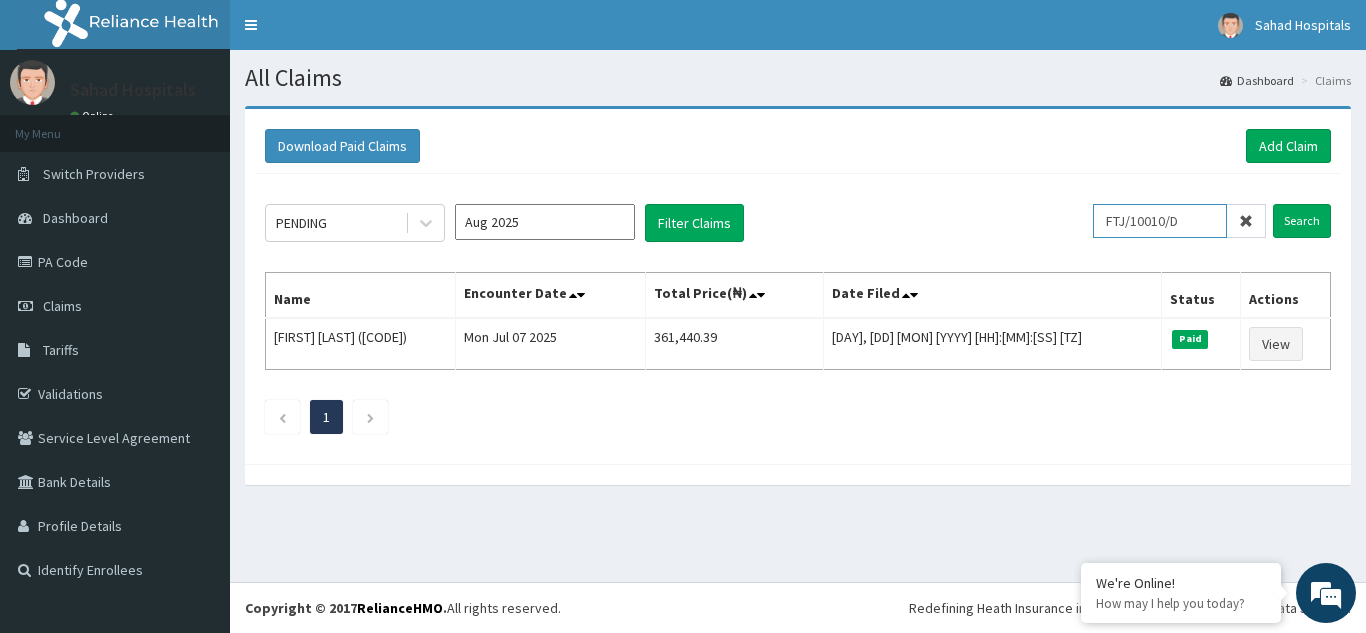 type on "FTJ/10010/D" 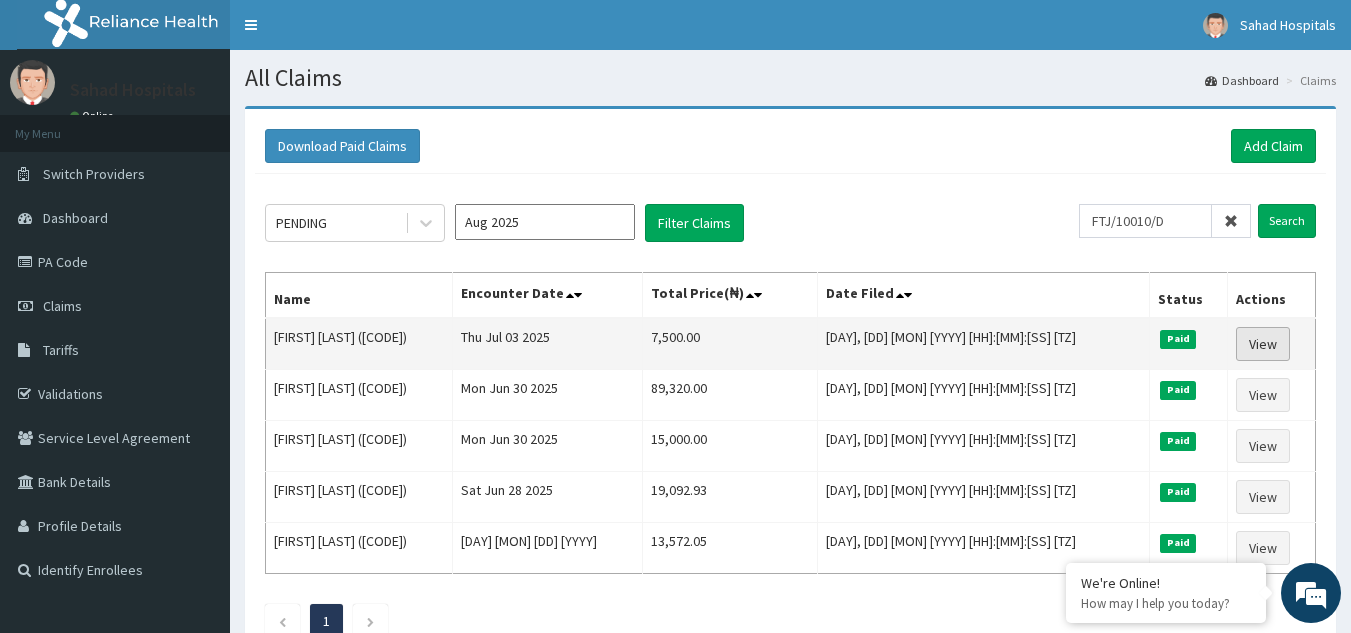 click on "View" at bounding box center (1263, 344) 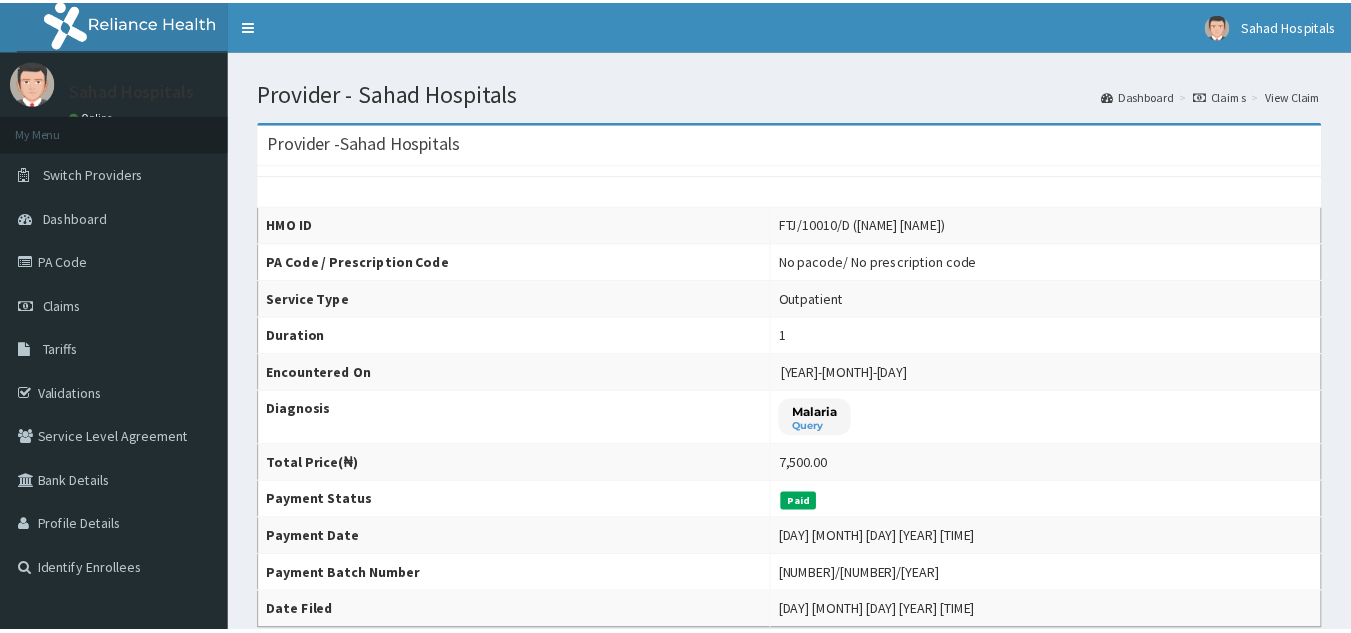 scroll, scrollTop: 0, scrollLeft: 0, axis: both 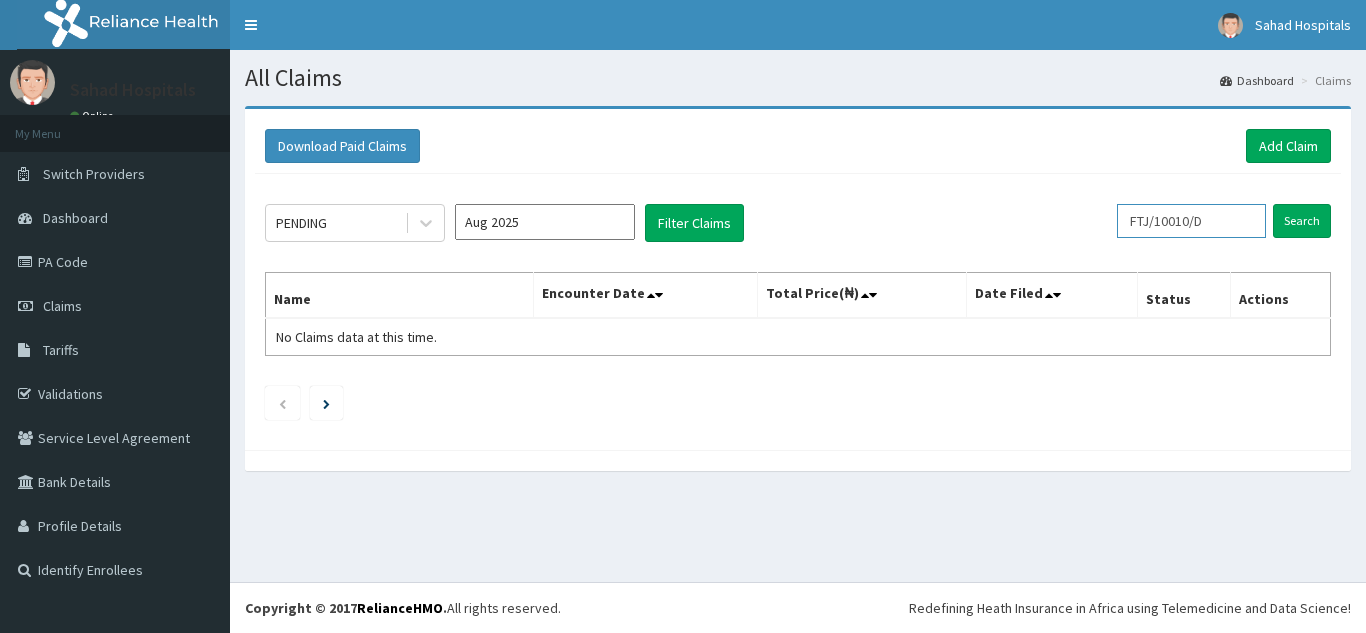 click on "FTJ/10010/D" at bounding box center [1191, 221] 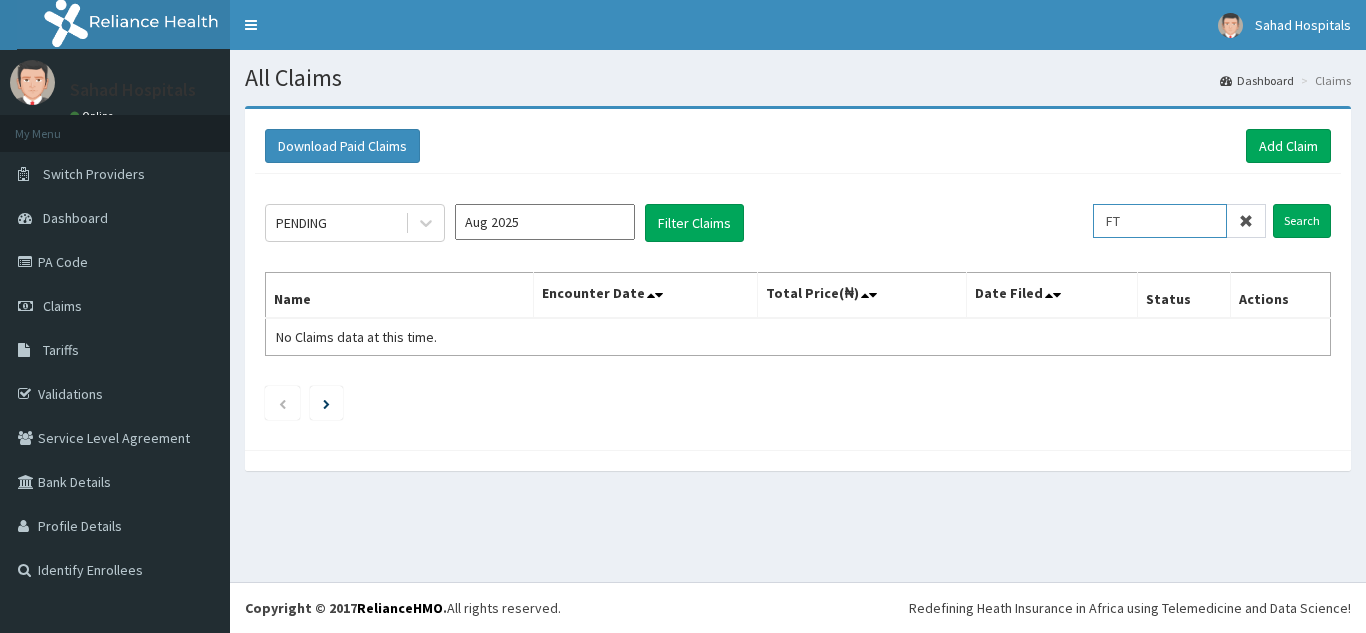 type on "F" 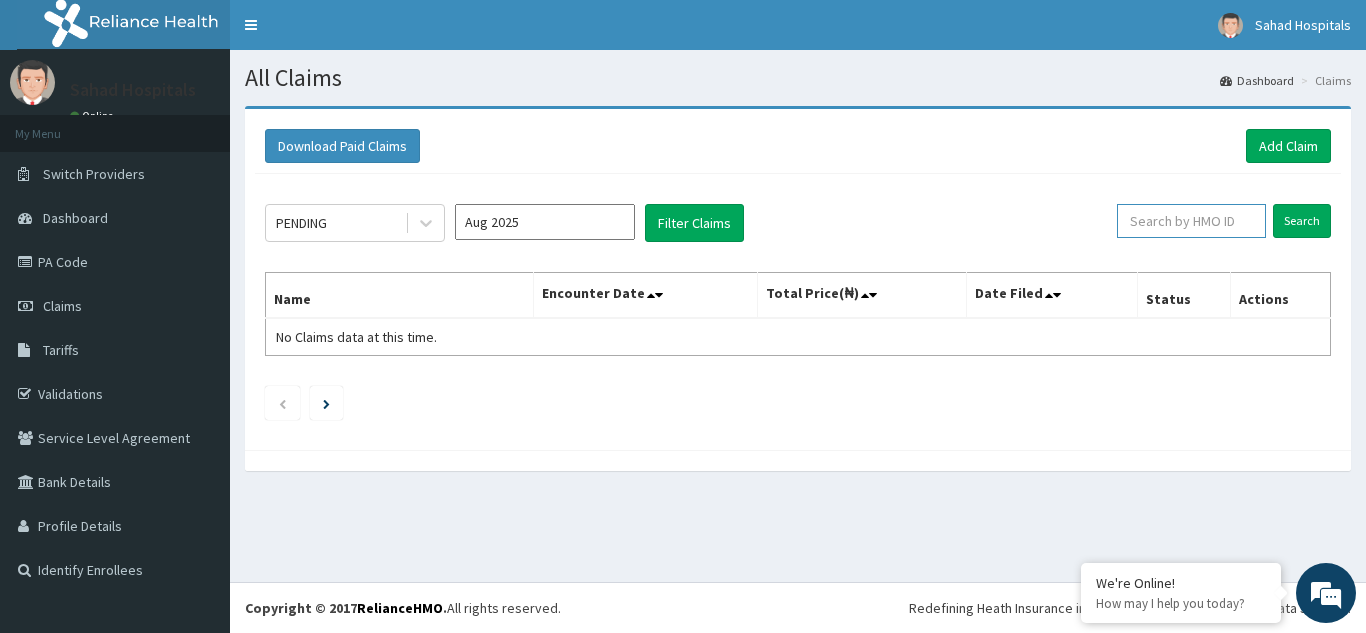 paste on "CRE/10420/B" 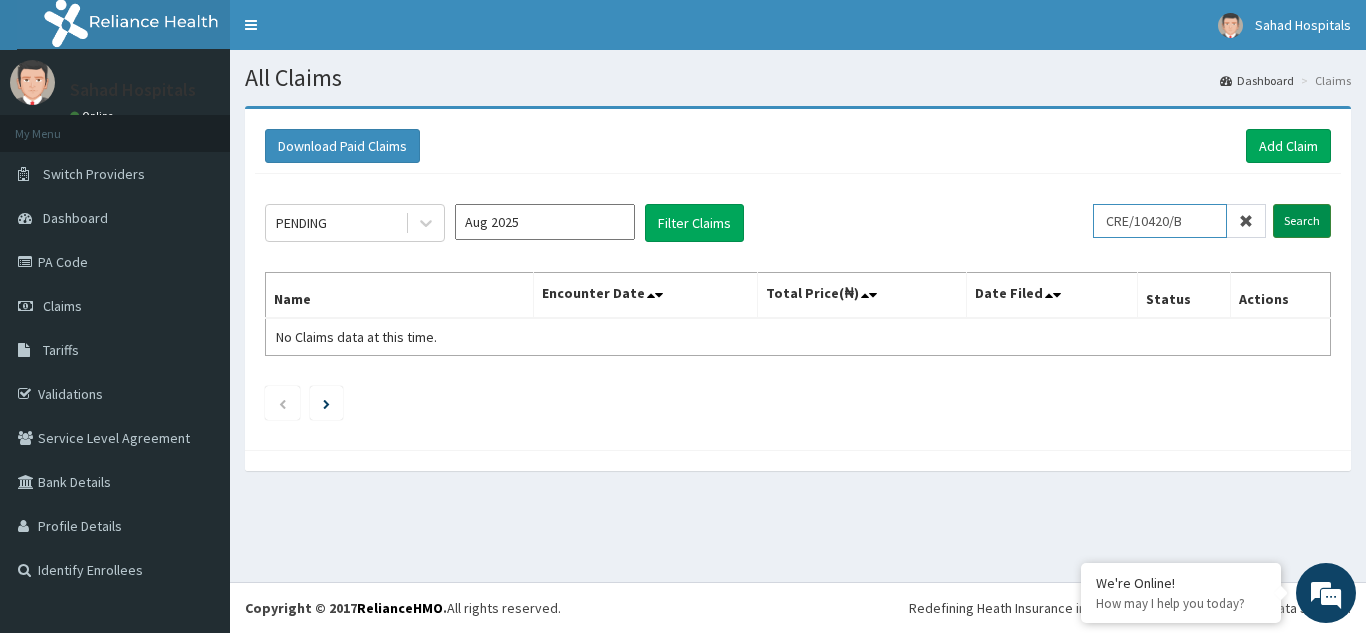 type on "CRE/10420/B" 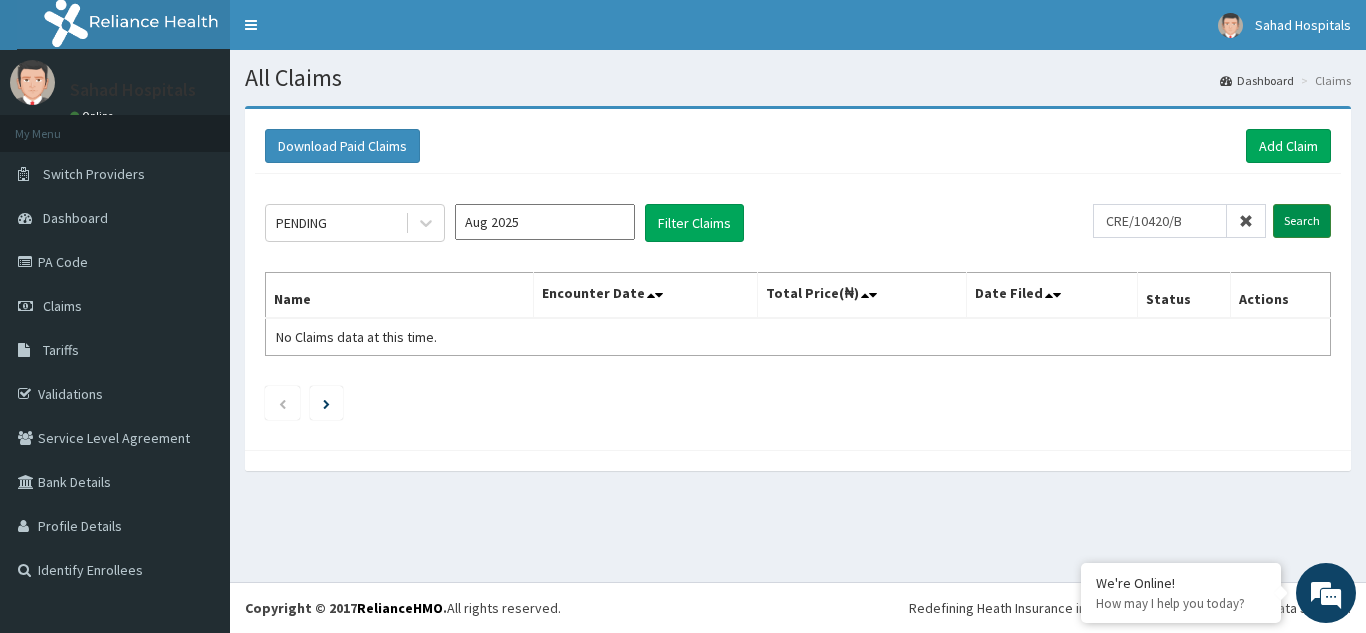 click on "Search" at bounding box center [1302, 221] 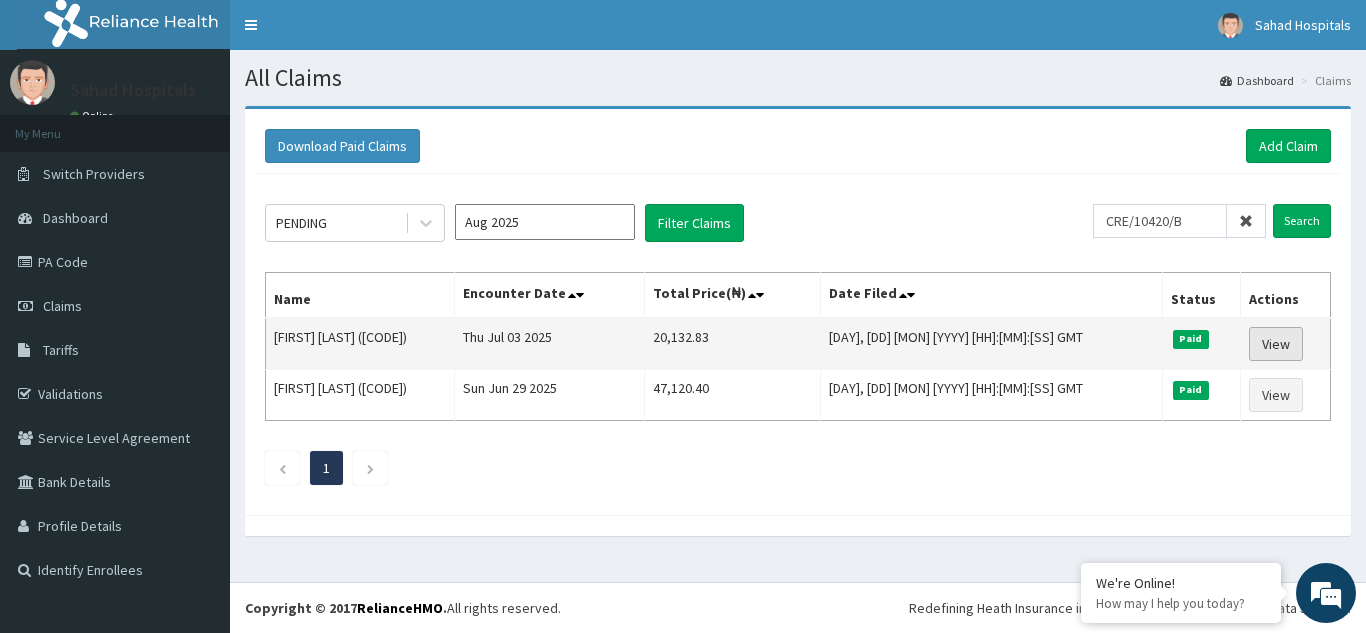 click on "View" at bounding box center [1276, 344] 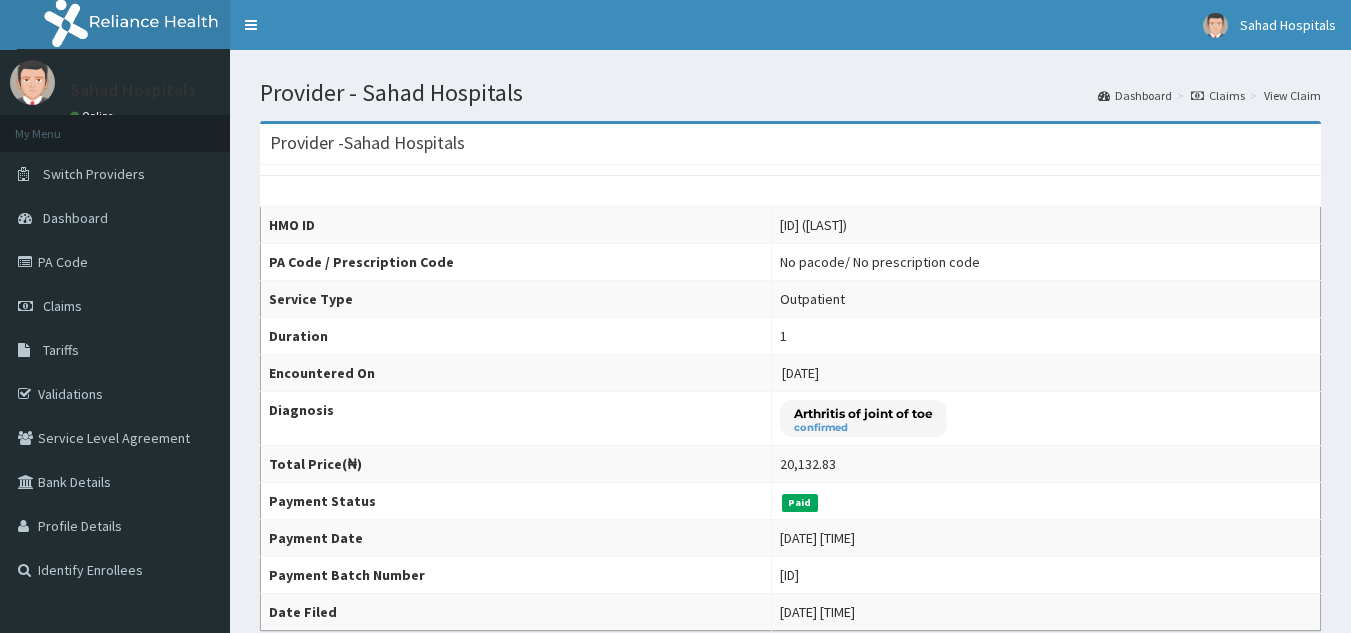 scroll, scrollTop: 0, scrollLeft: 0, axis: both 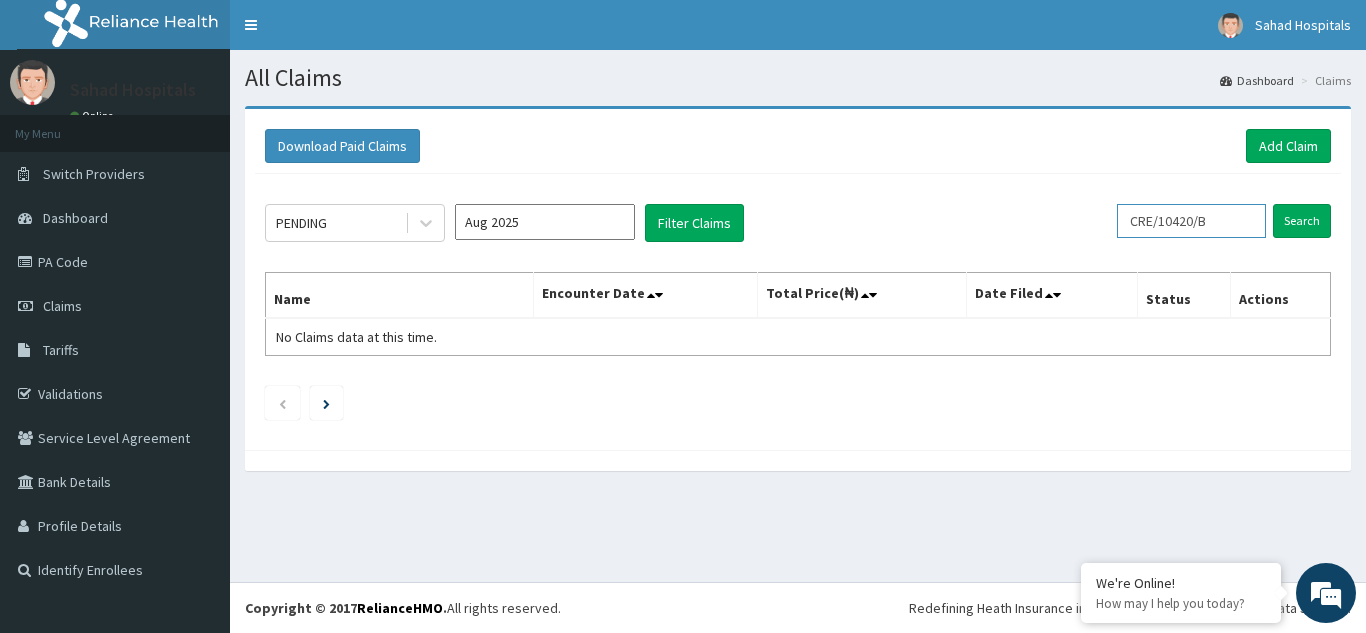 click on "CRE/10420/B" at bounding box center [1191, 221] 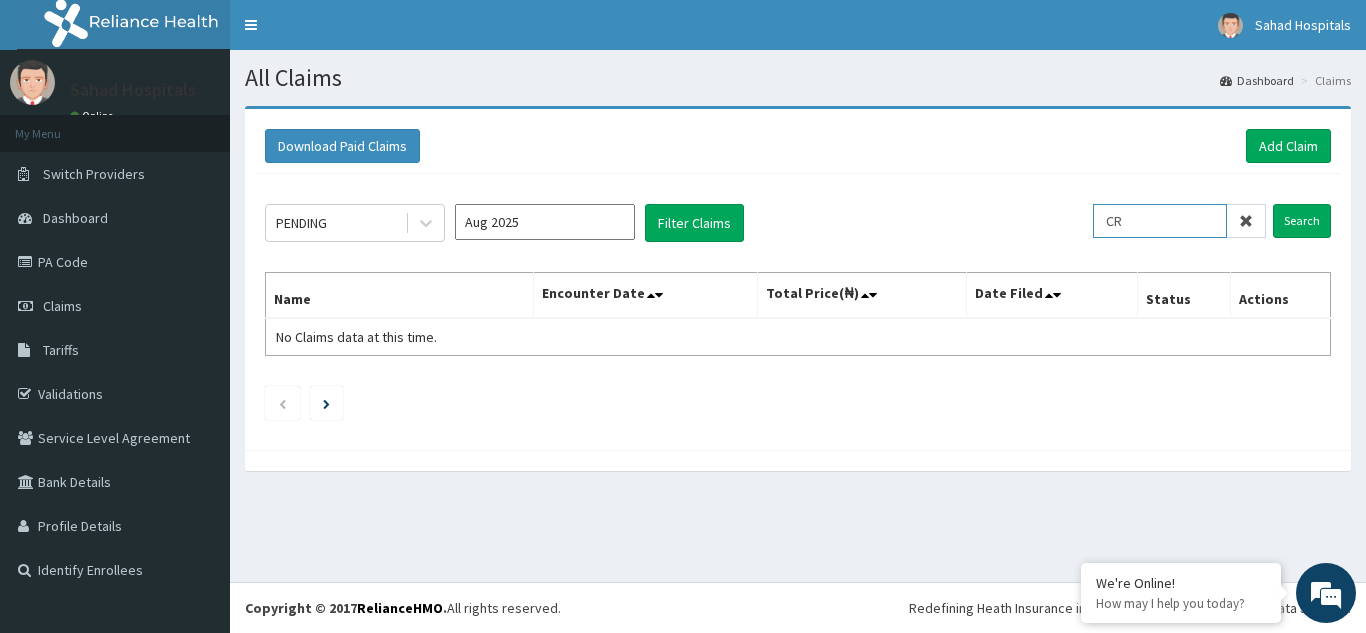 type on "C" 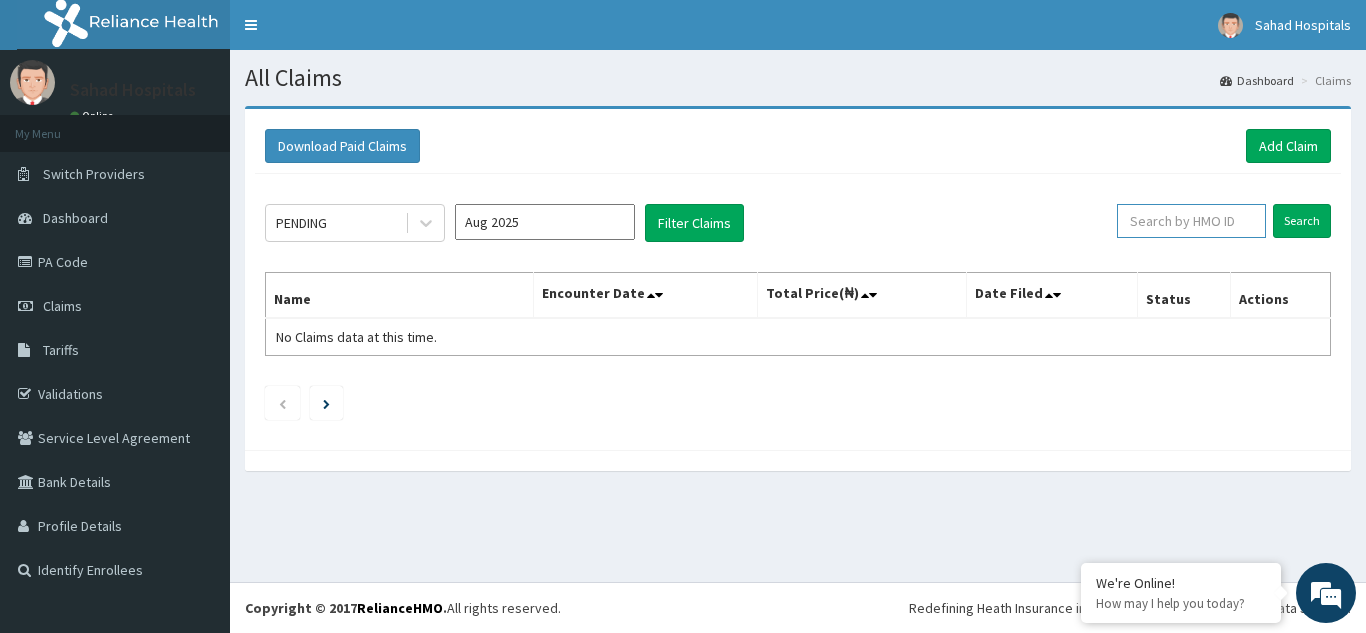 paste on "ICR/10008/A" 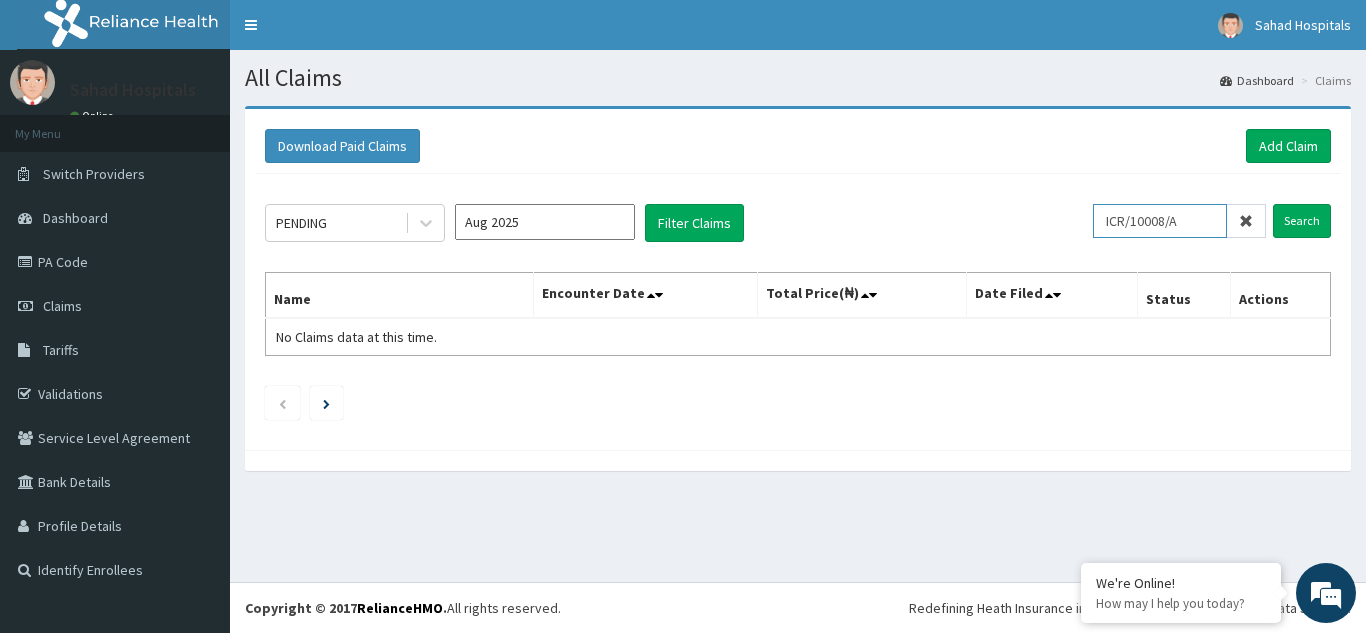 type on "ICR/10008/A" 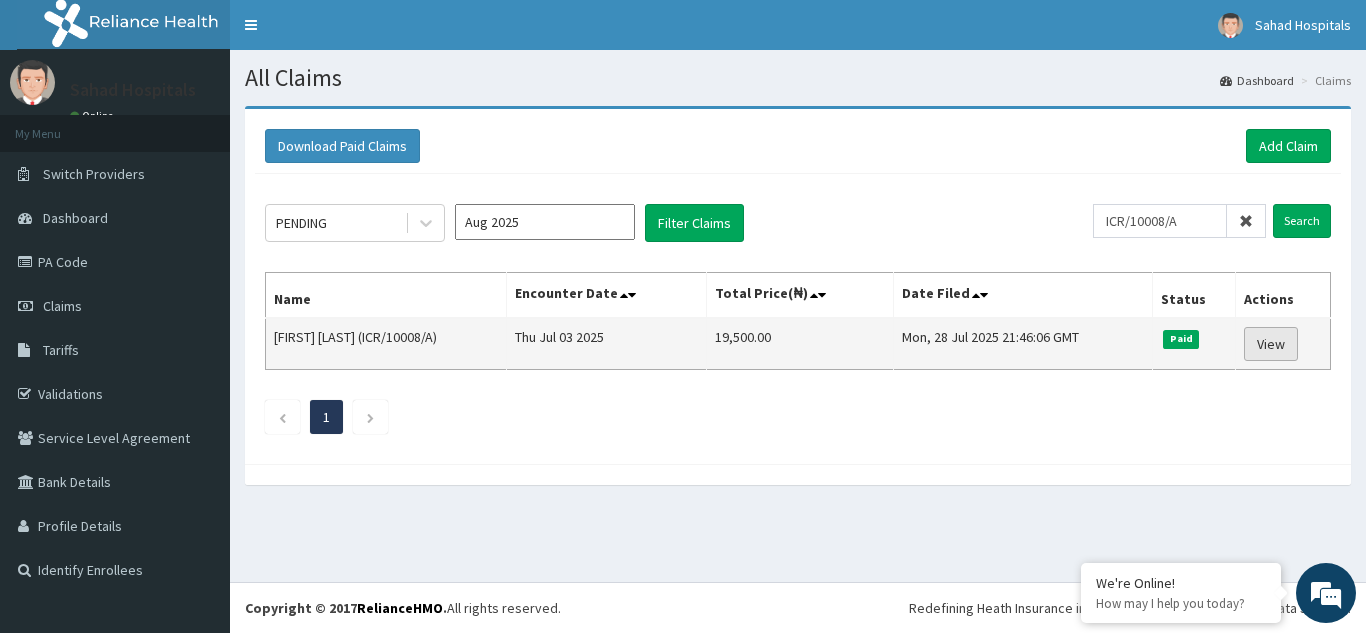 click on "View" at bounding box center [1271, 344] 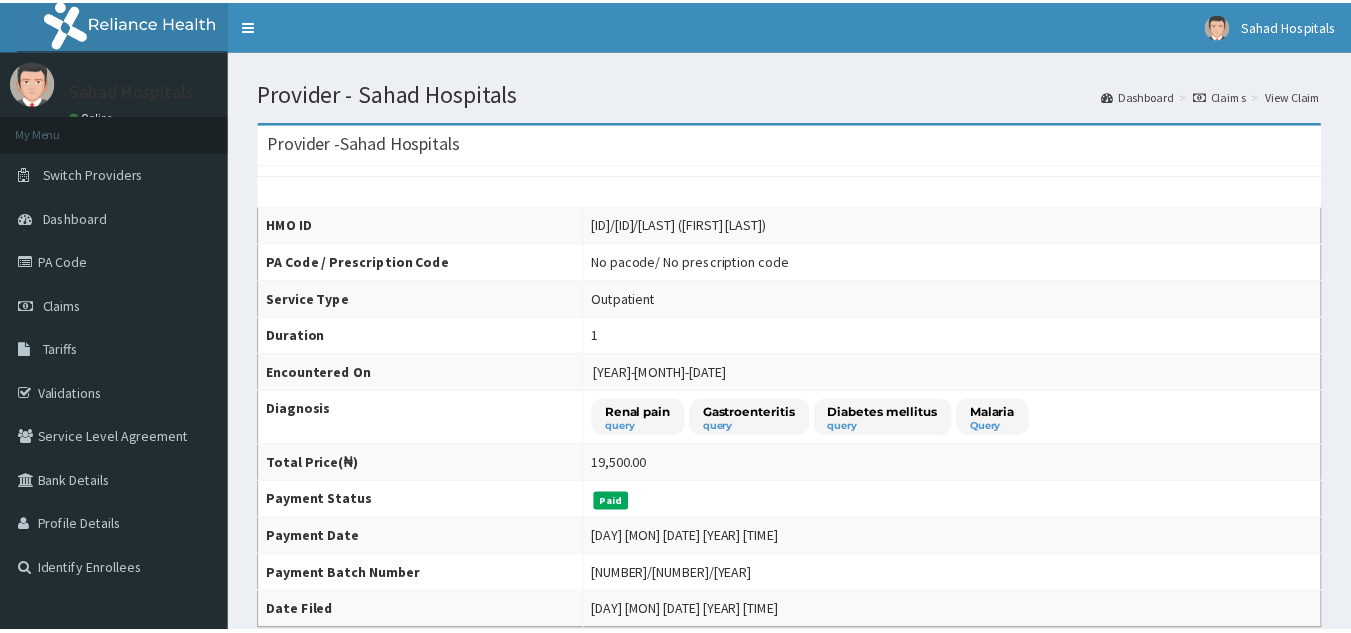 scroll, scrollTop: 0, scrollLeft: 0, axis: both 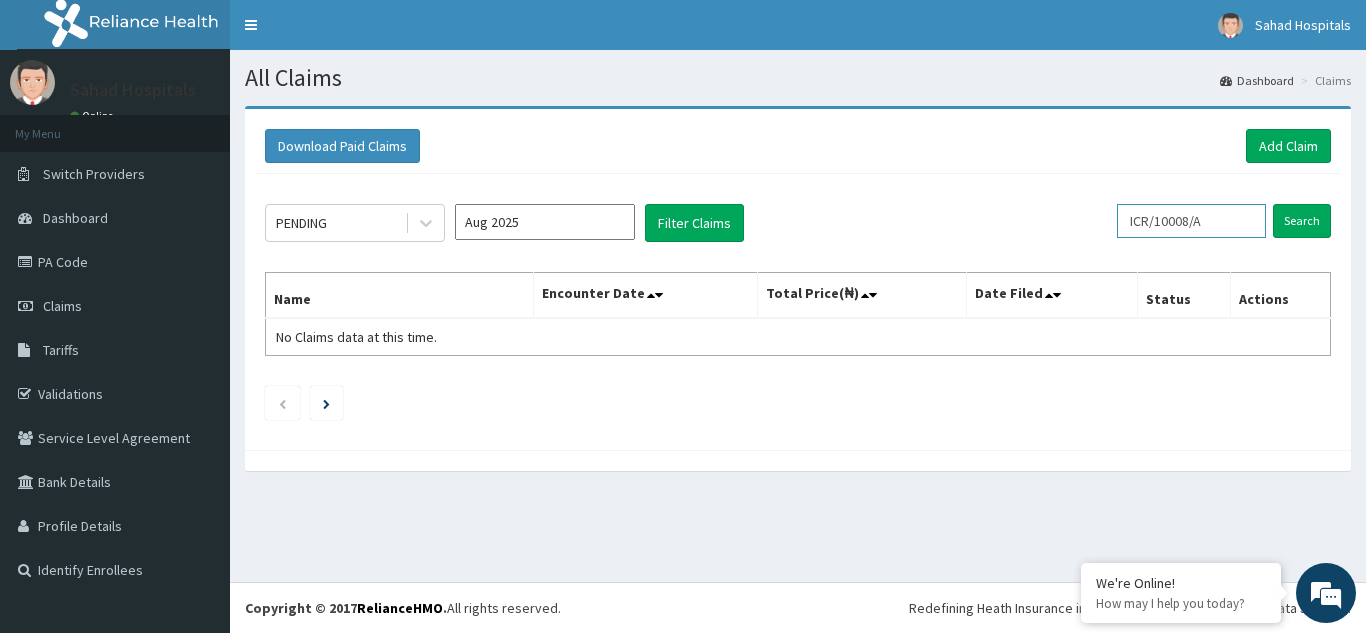 click on "ICR/10008/A" at bounding box center [1191, 221] 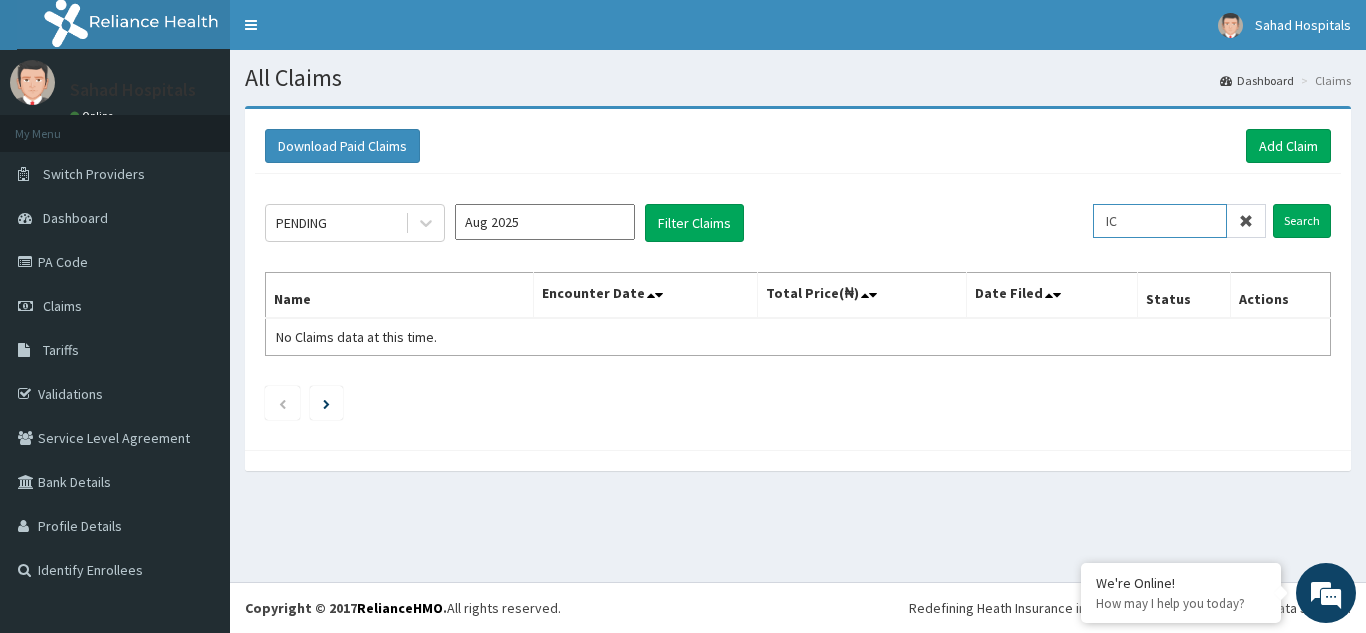 type on "I" 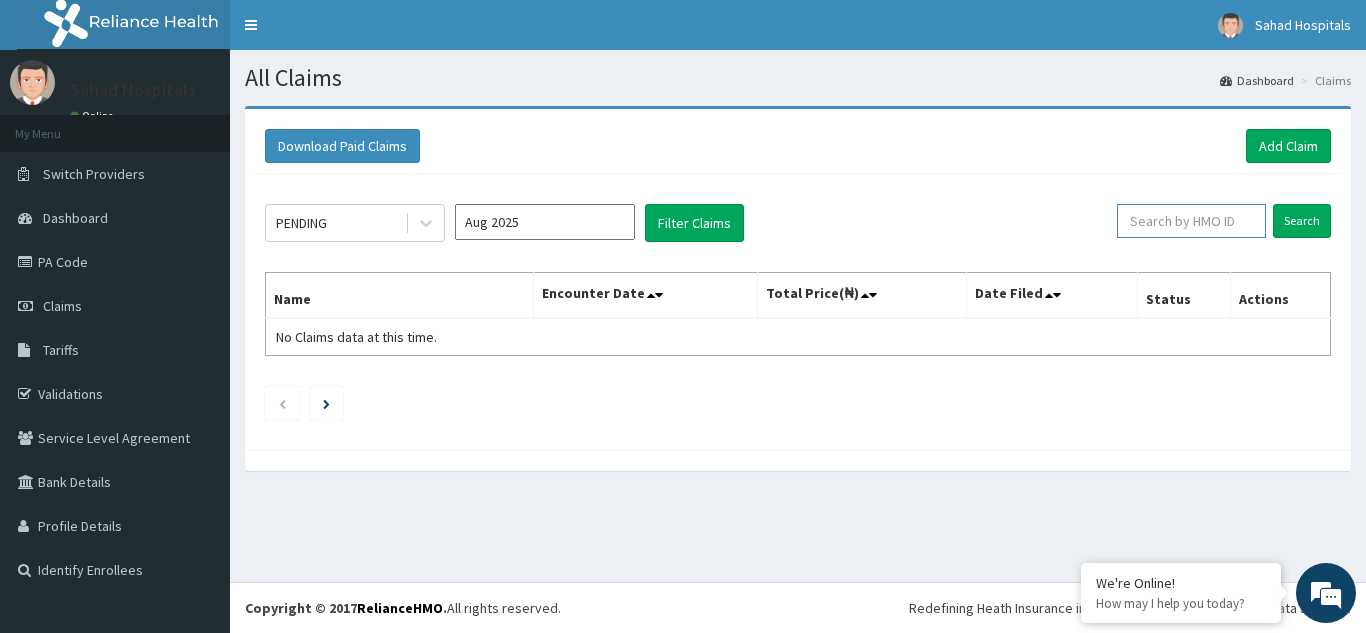 paste on "SLB/10781/A" 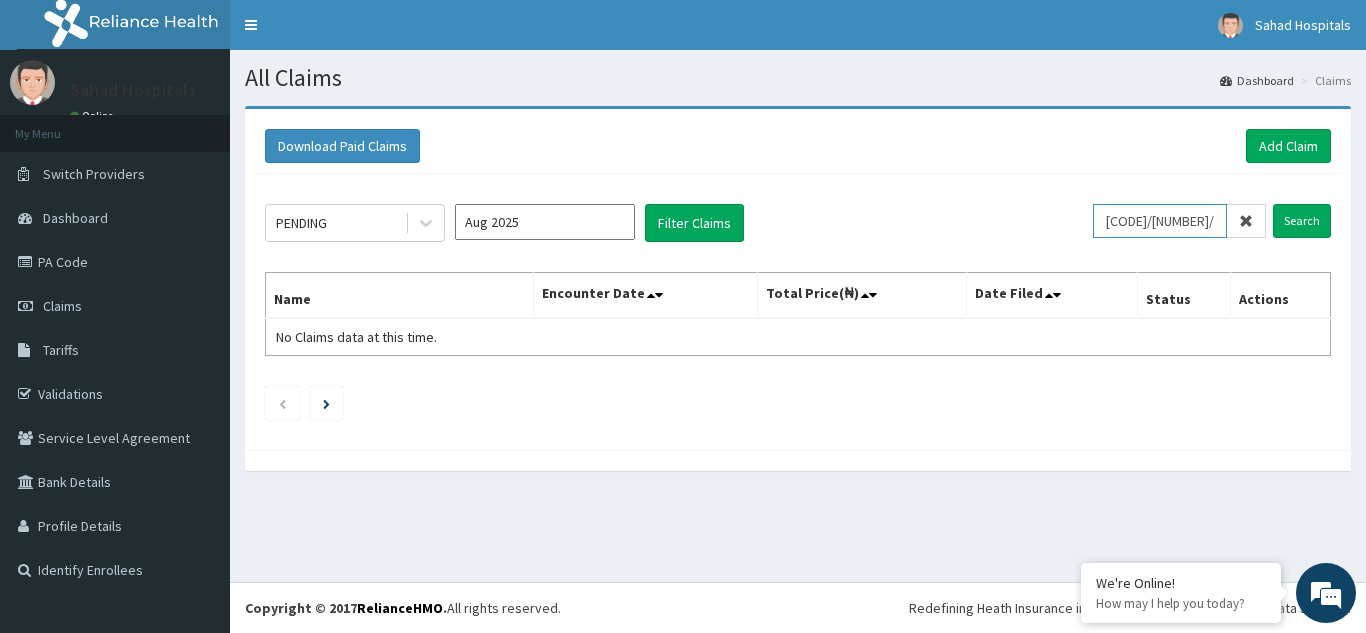 type on "SLB/10781/A" 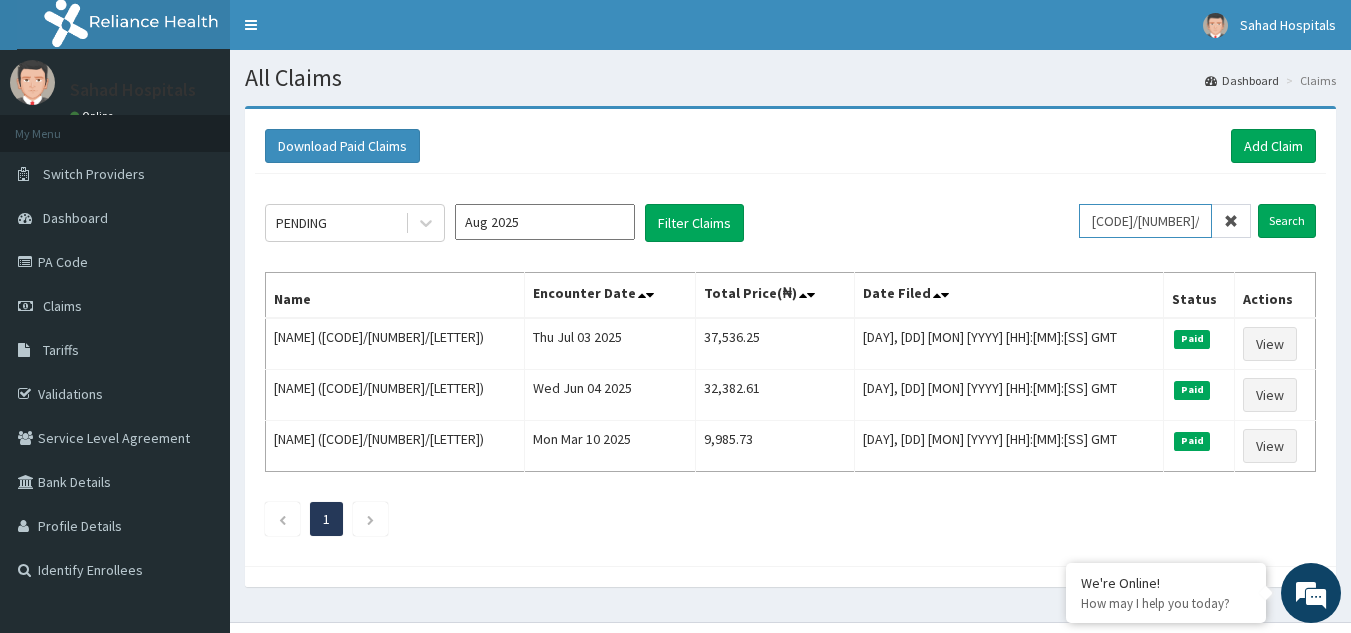 scroll, scrollTop: 0, scrollLeft: 0, axis: both 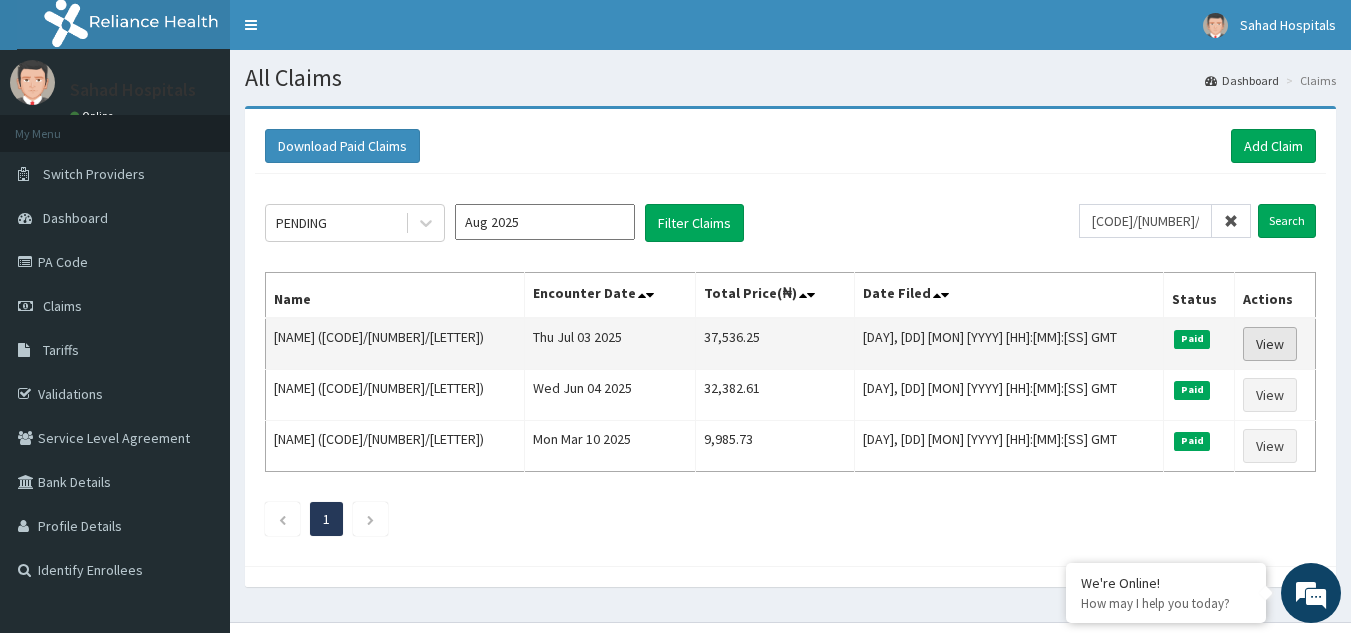 click on "View" at bounding box center [1270, 344] 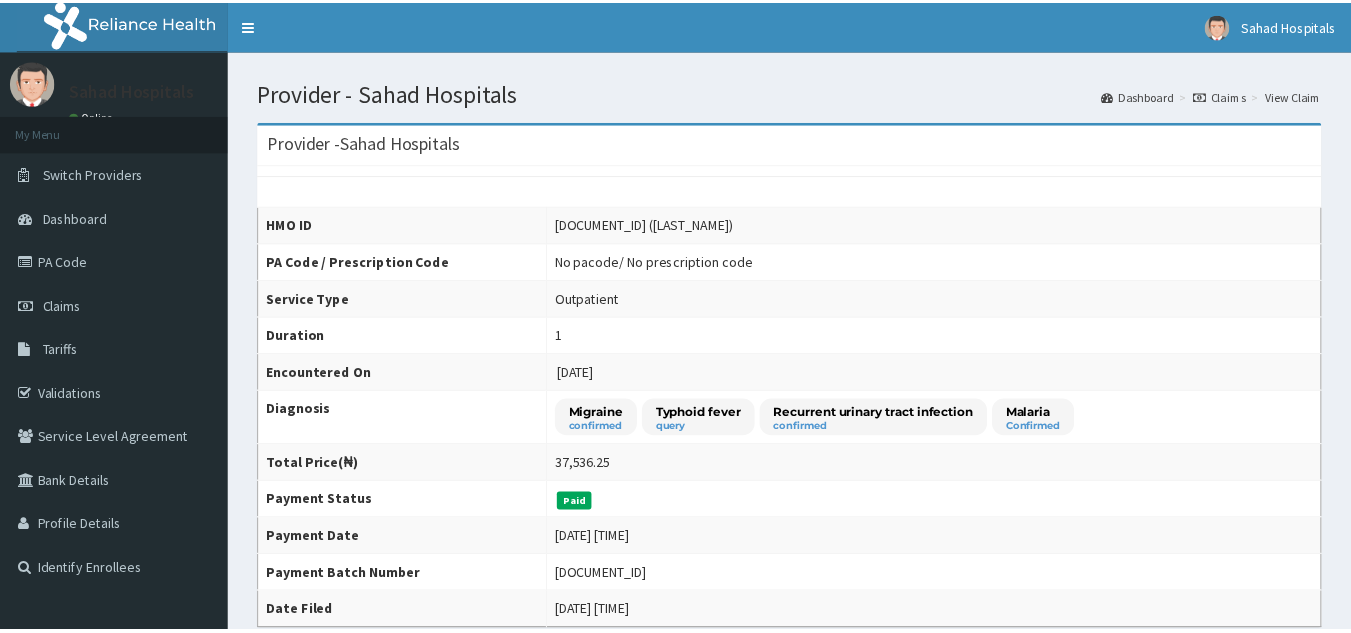 scroll, scrollTop: 0, scrollLeft: 0, axis: both 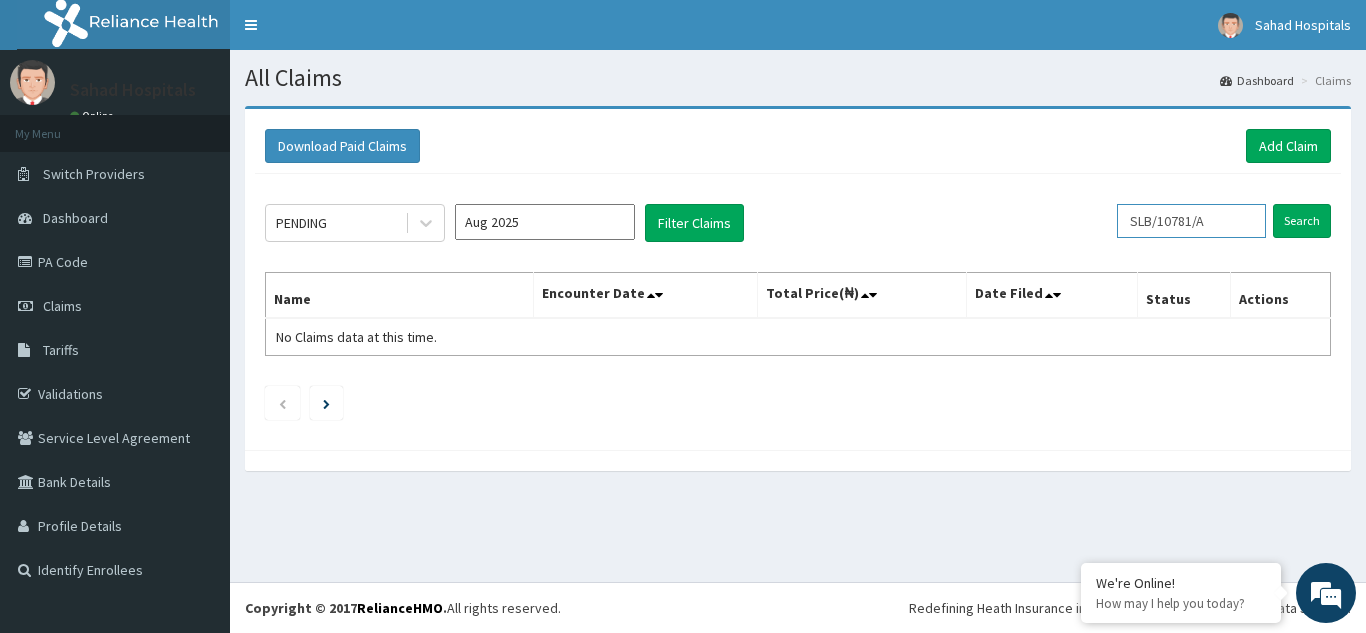 click on "SLB/10781/A" at bounding box center (1191, 221) 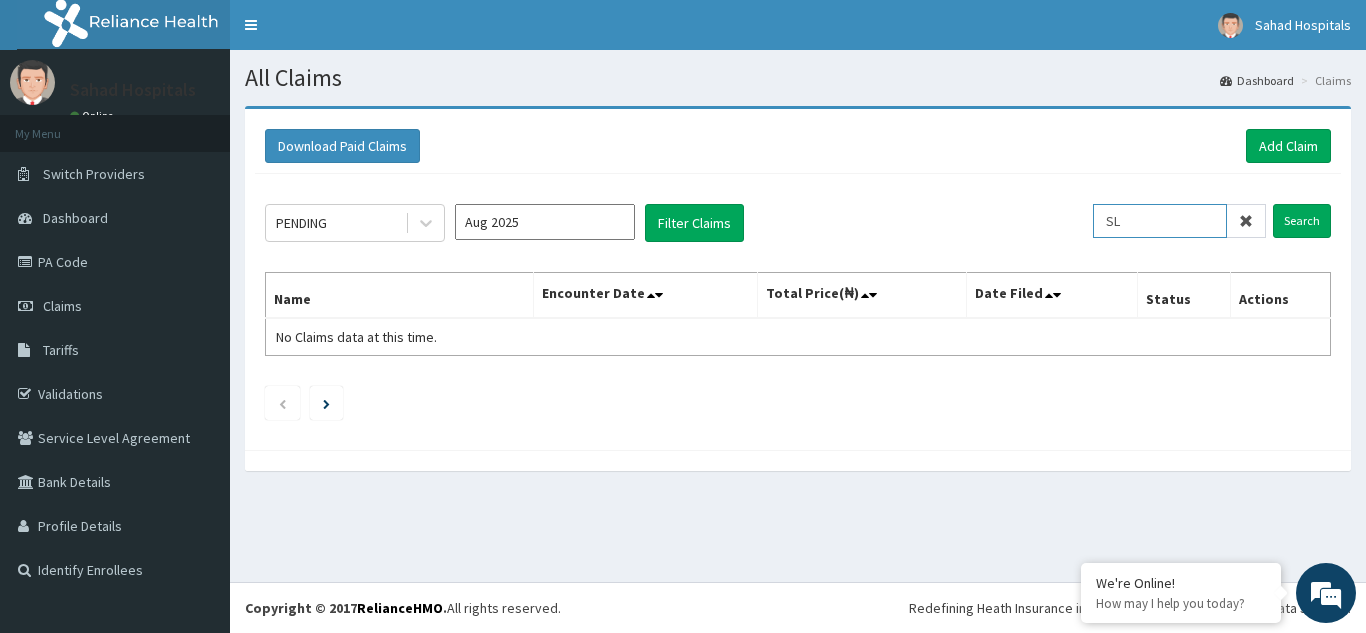 type on "S" 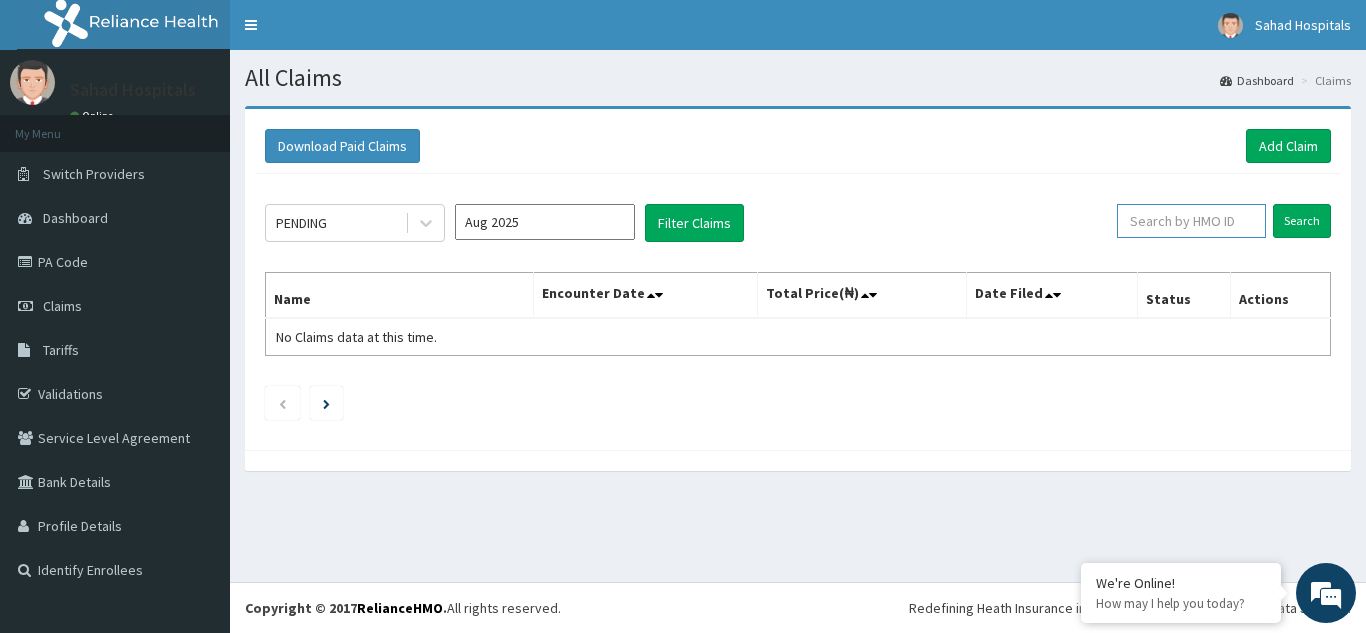 paste on "[ID]" 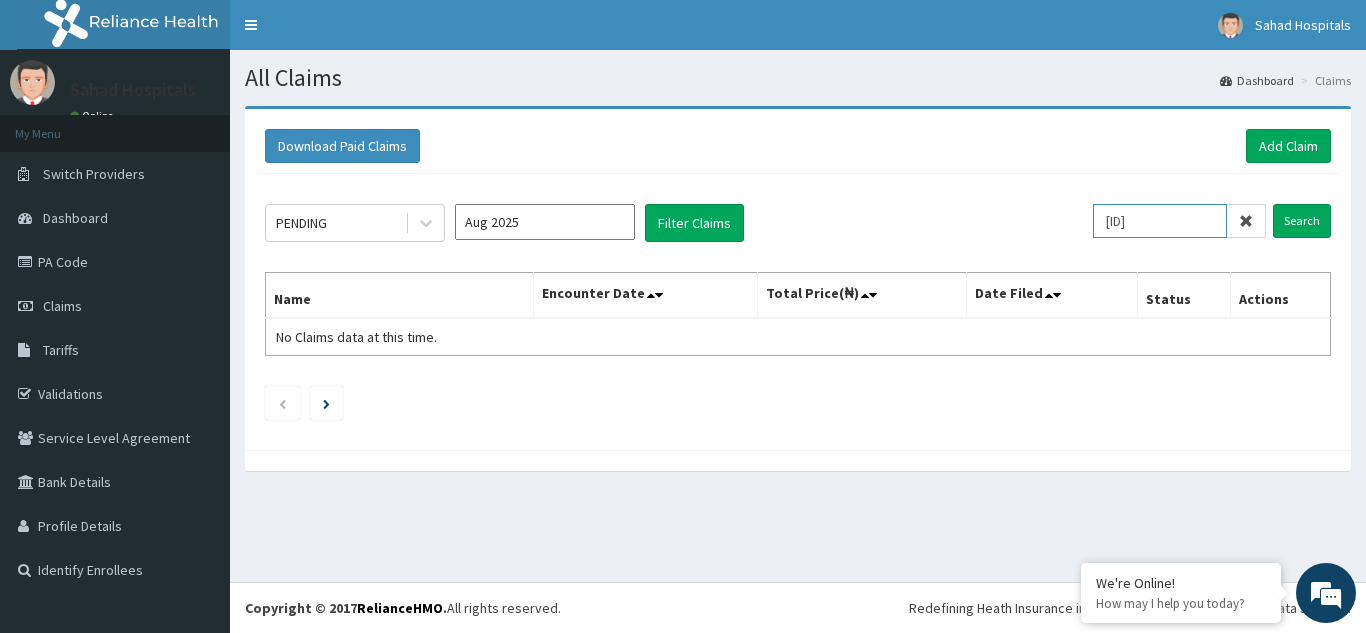 type on "[ID]" 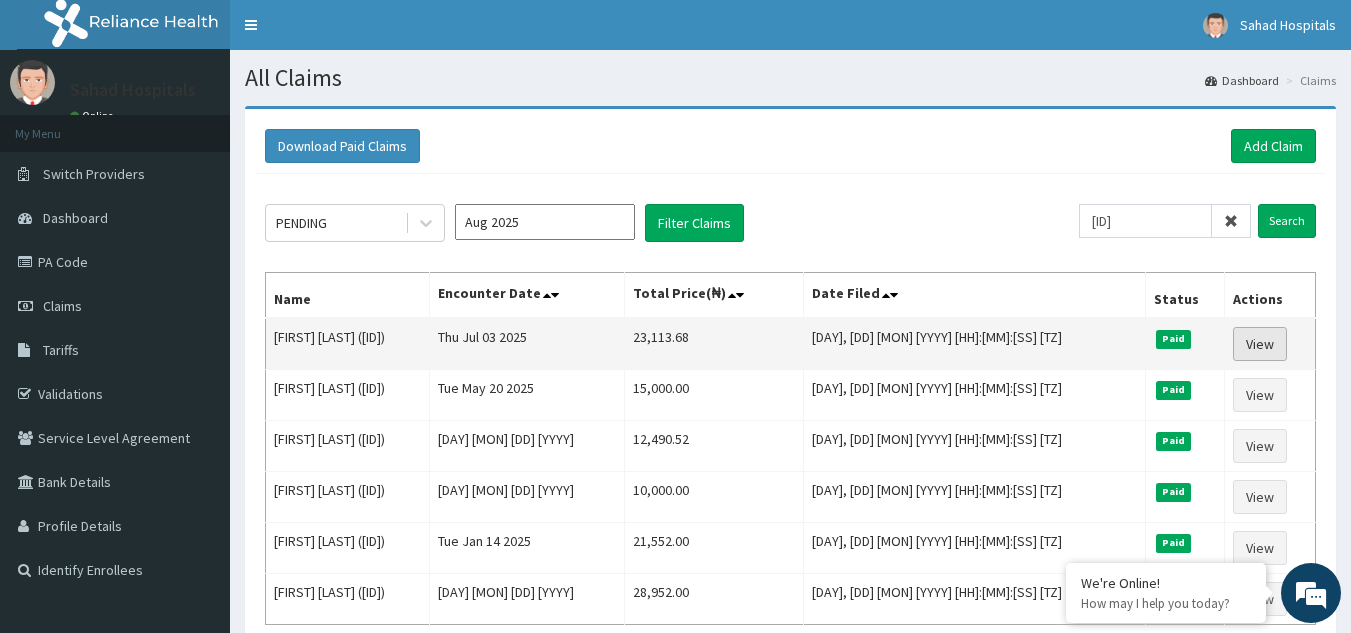click on "View" at bounding box center [1260, 344] 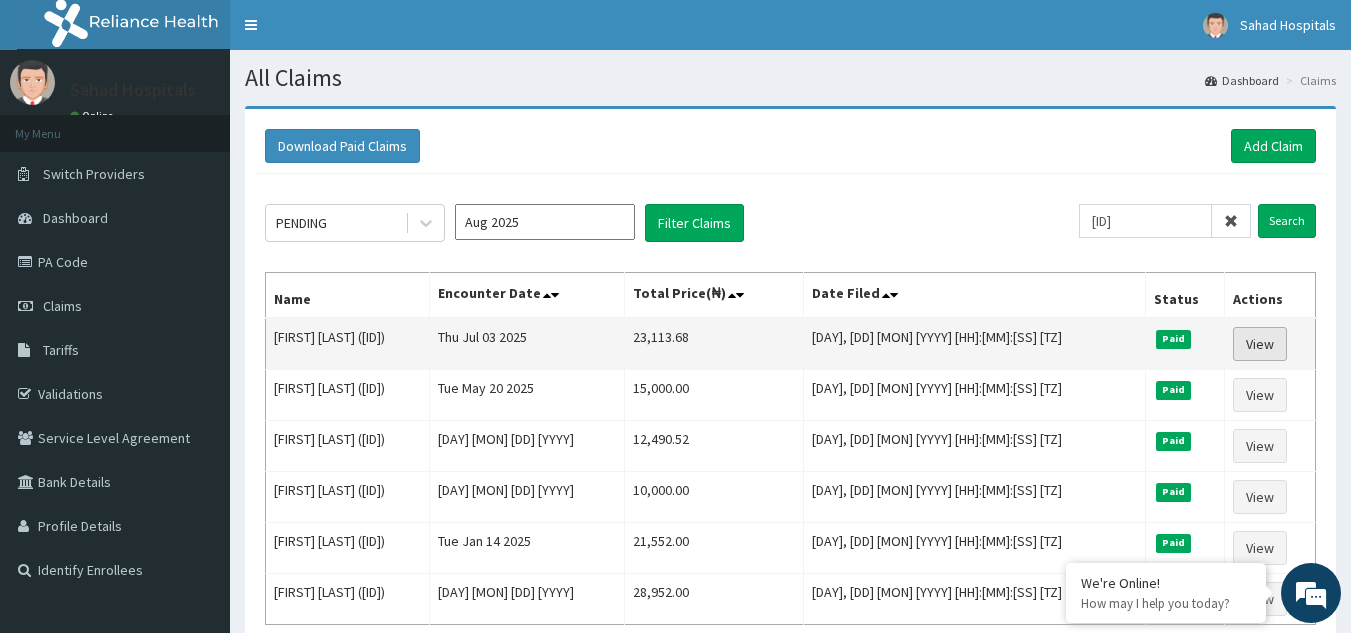 scroll, scrollTop: 0, scrollLeft: 0, axis: both 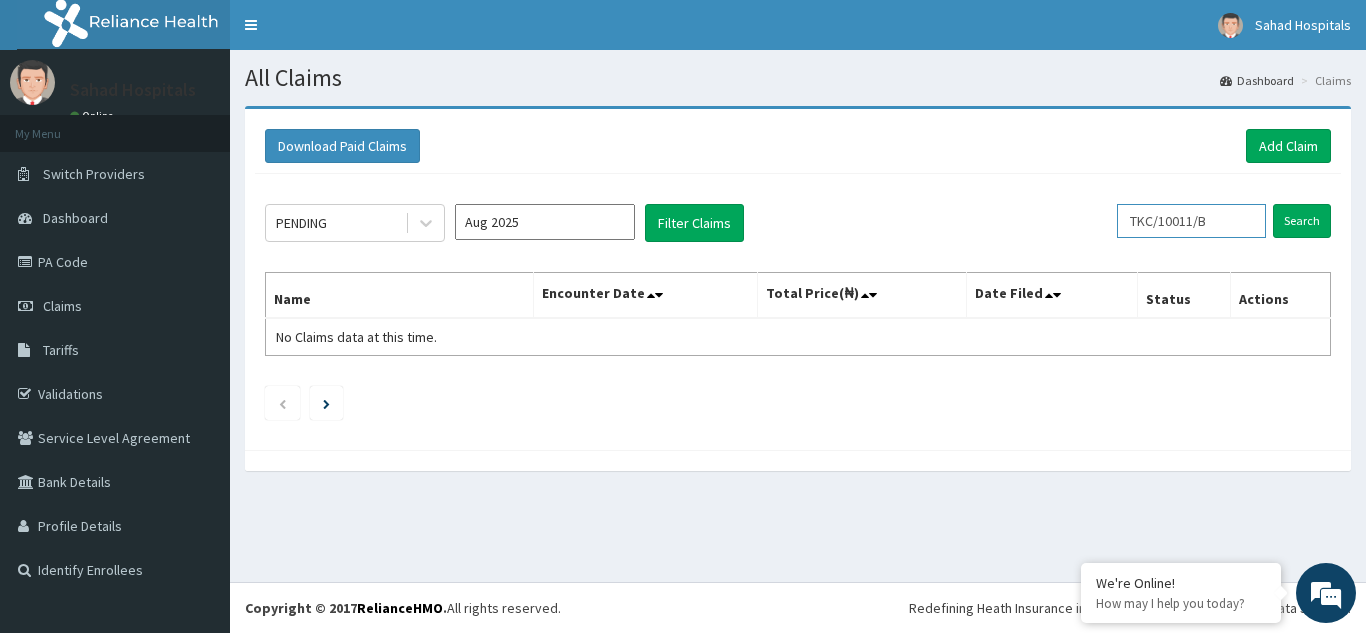 click on "TKC/10011/B" at bounding box center (1191, 221) 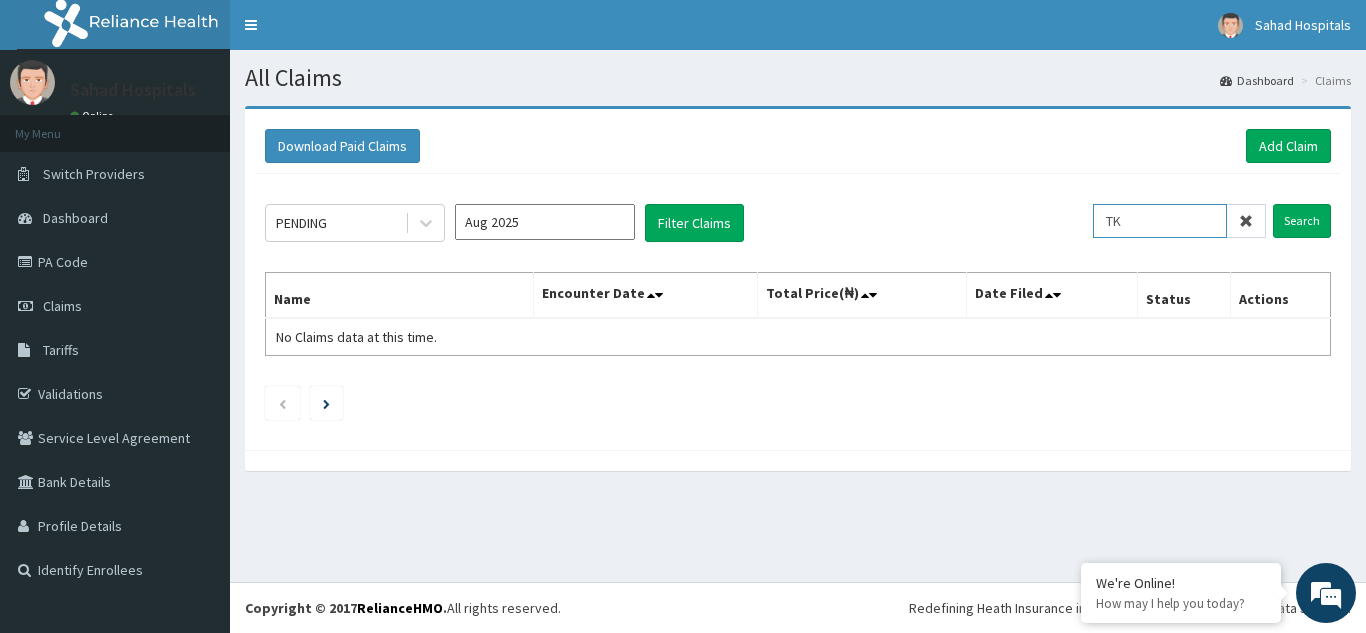type on "T" 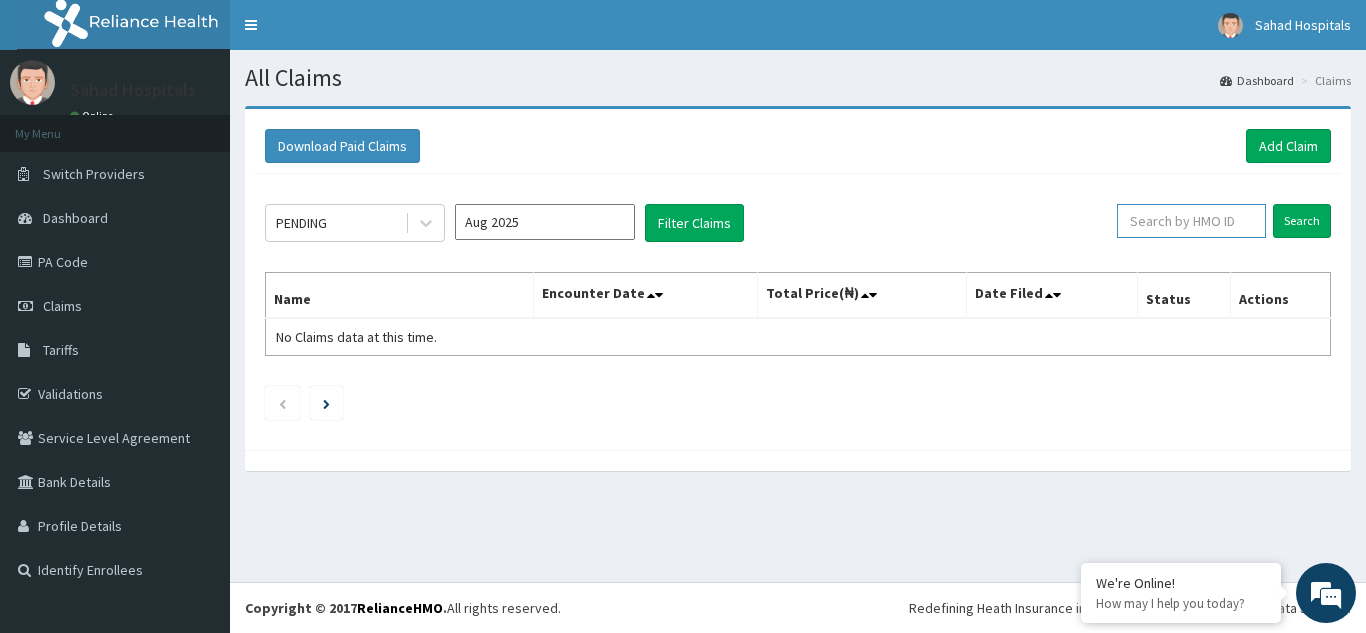 paste on "FTJ/10016/E" 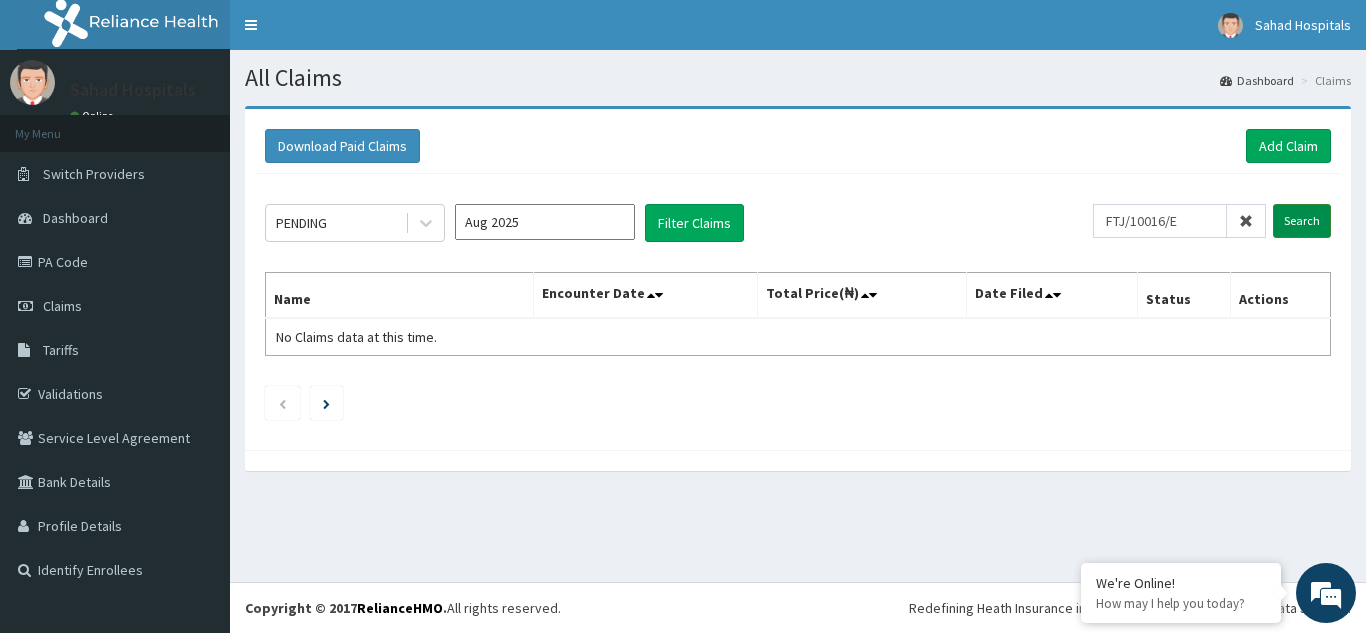 click on "Search" at bounding box center [1302, 221] 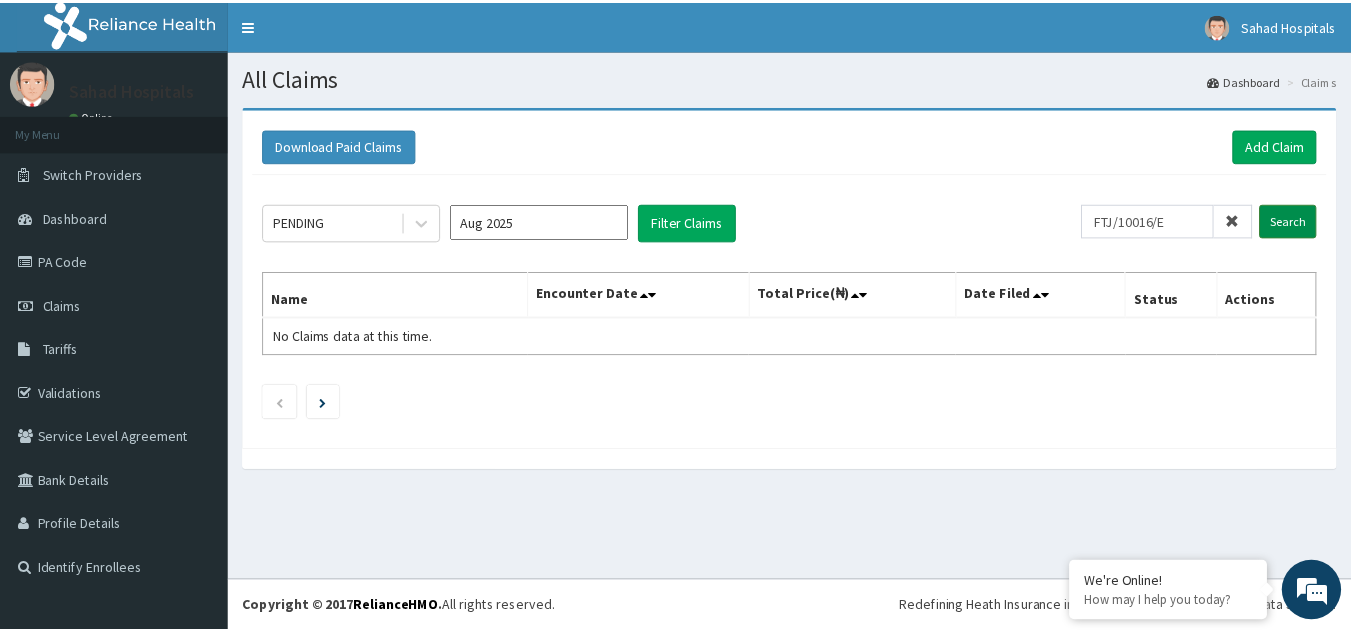 scroll, scrollTop: 0, scrollLeft: 0, axis: both 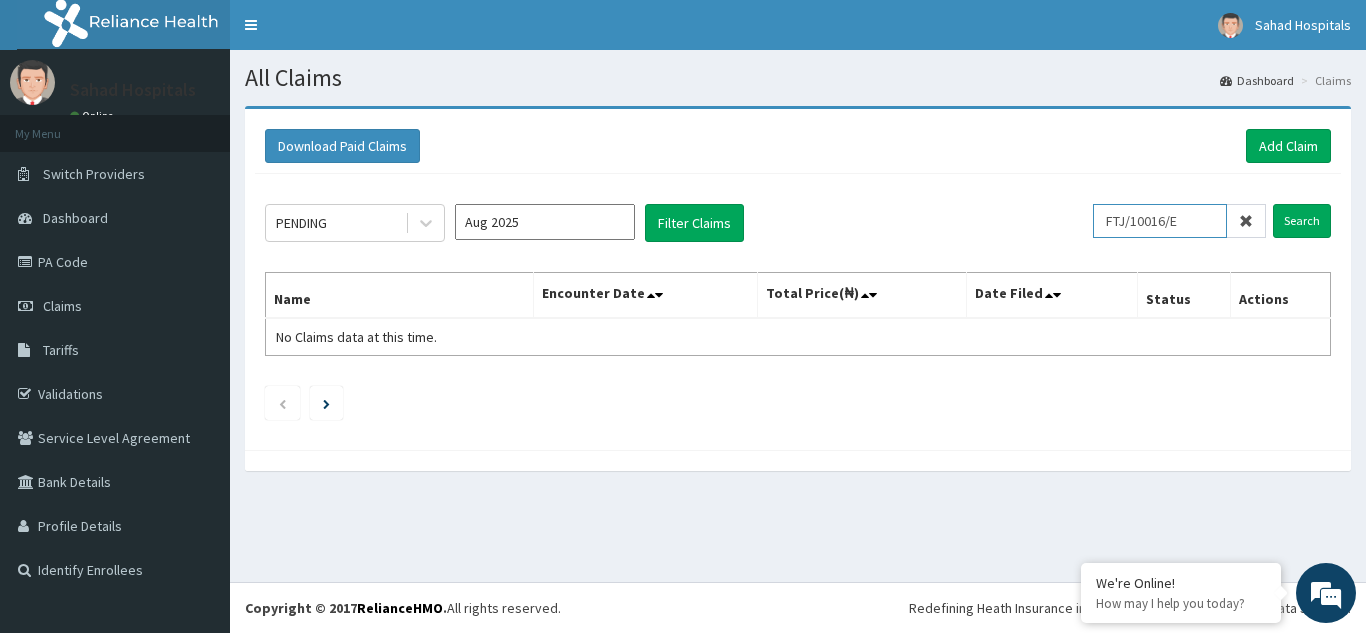 click on "FTJ/10016/E" at bounding box center (1160, 221) 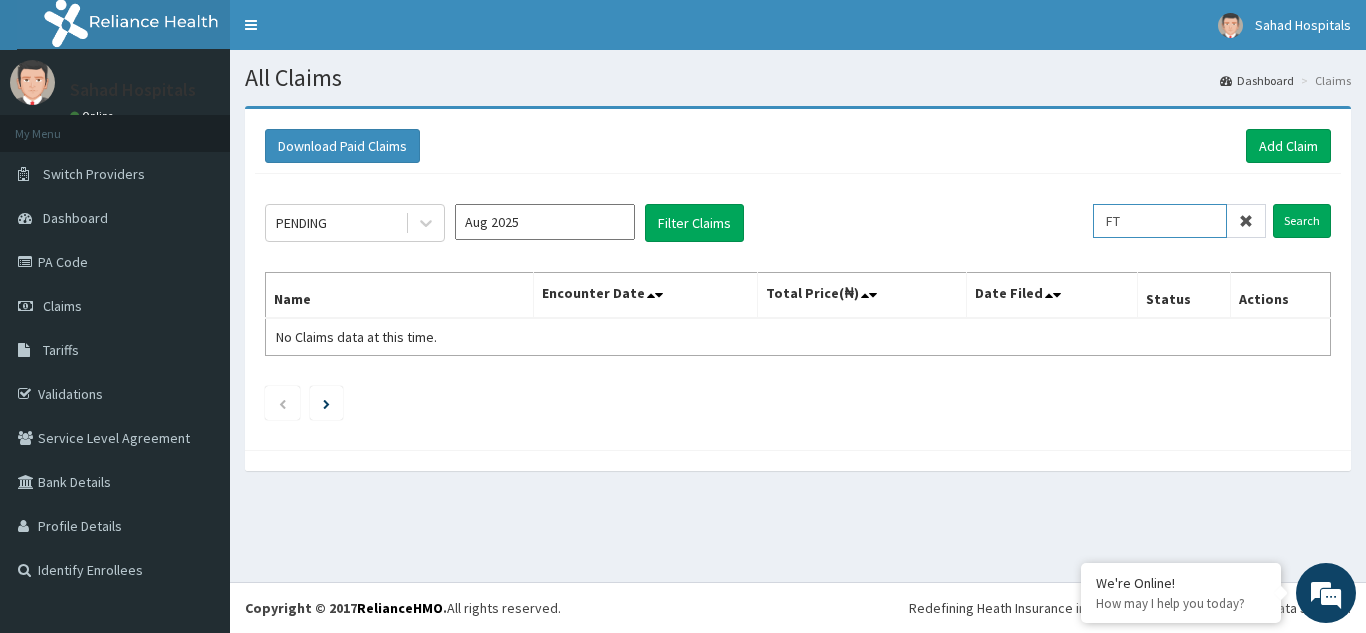type on "F" 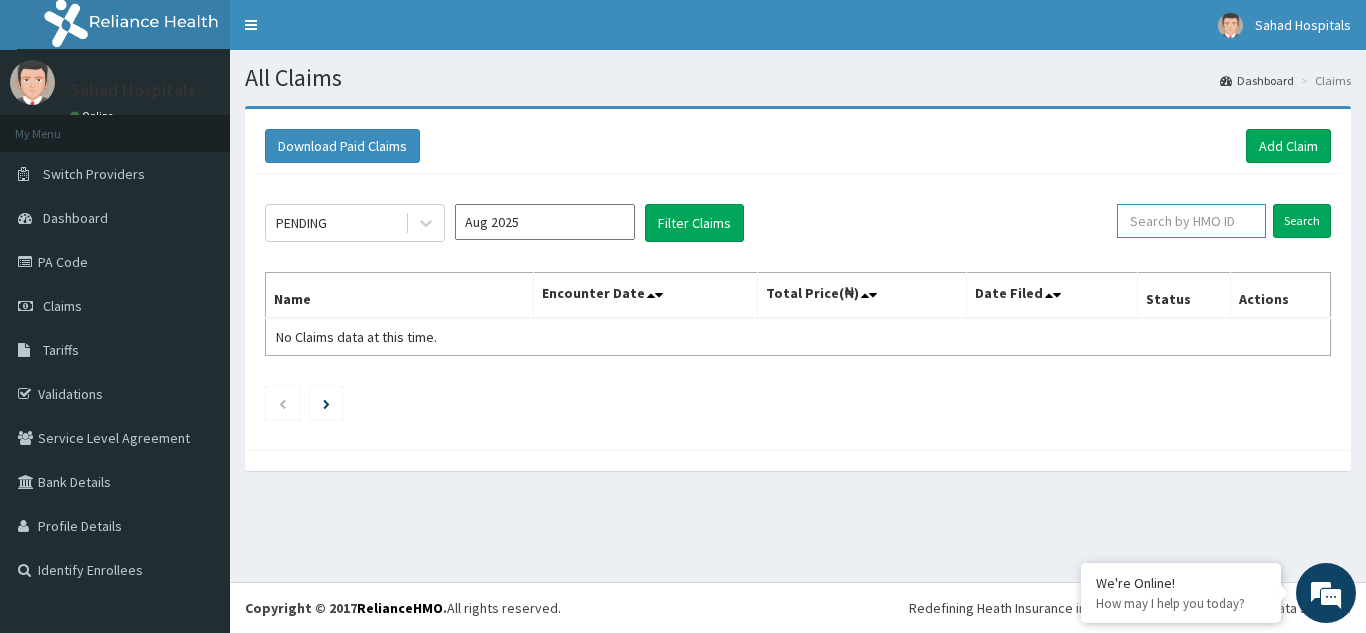 paste on "FTJ/10004/B" 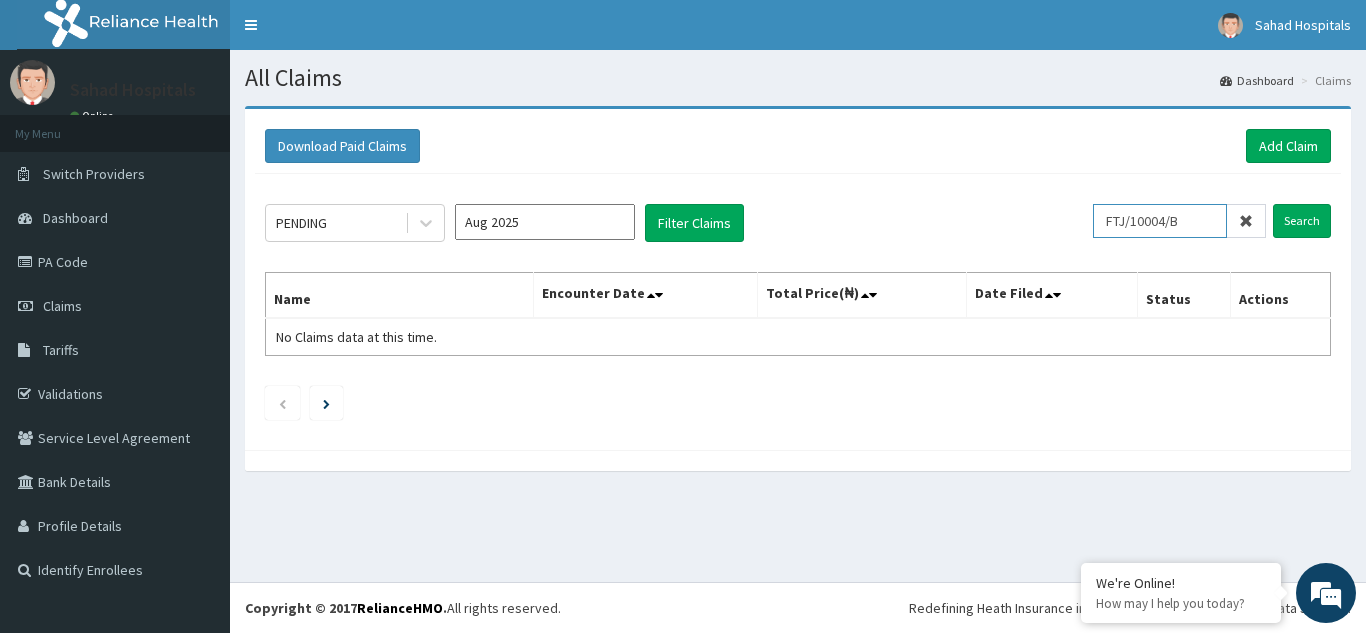type on "FTJ/10004/B" 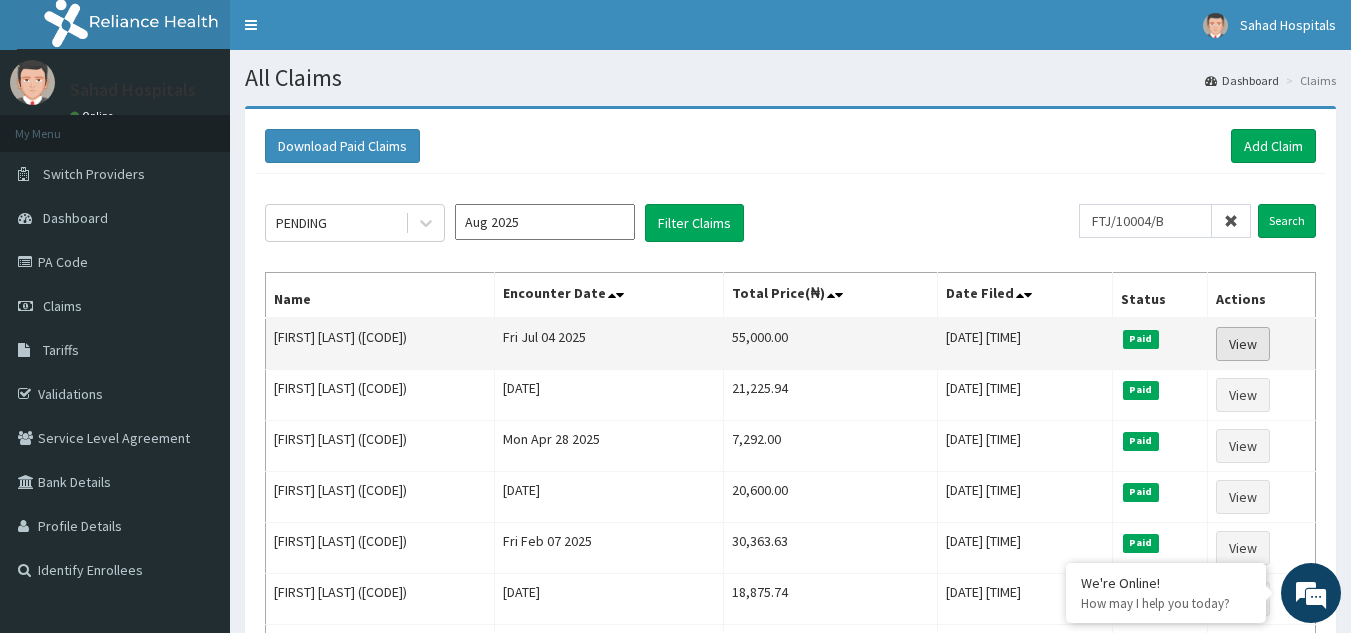 click on "View" at bounding box center (1243, 344) 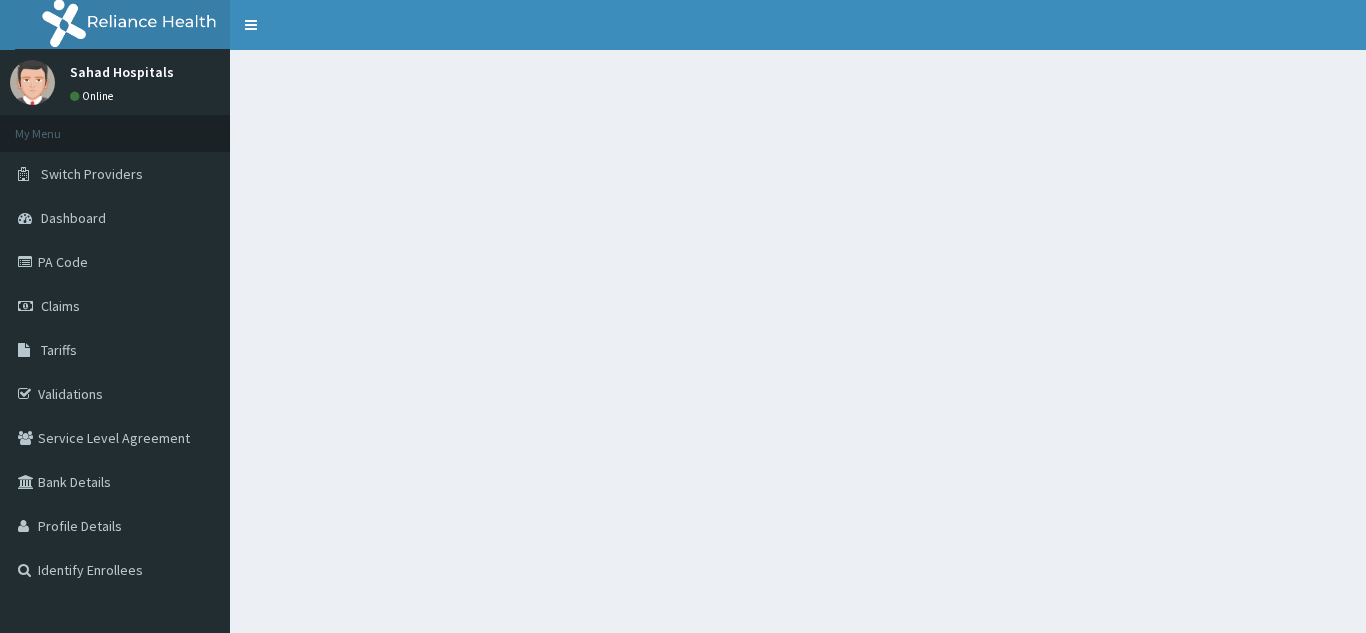 scroll, scrollTop: 0, scrollLeft: 0, axis: both 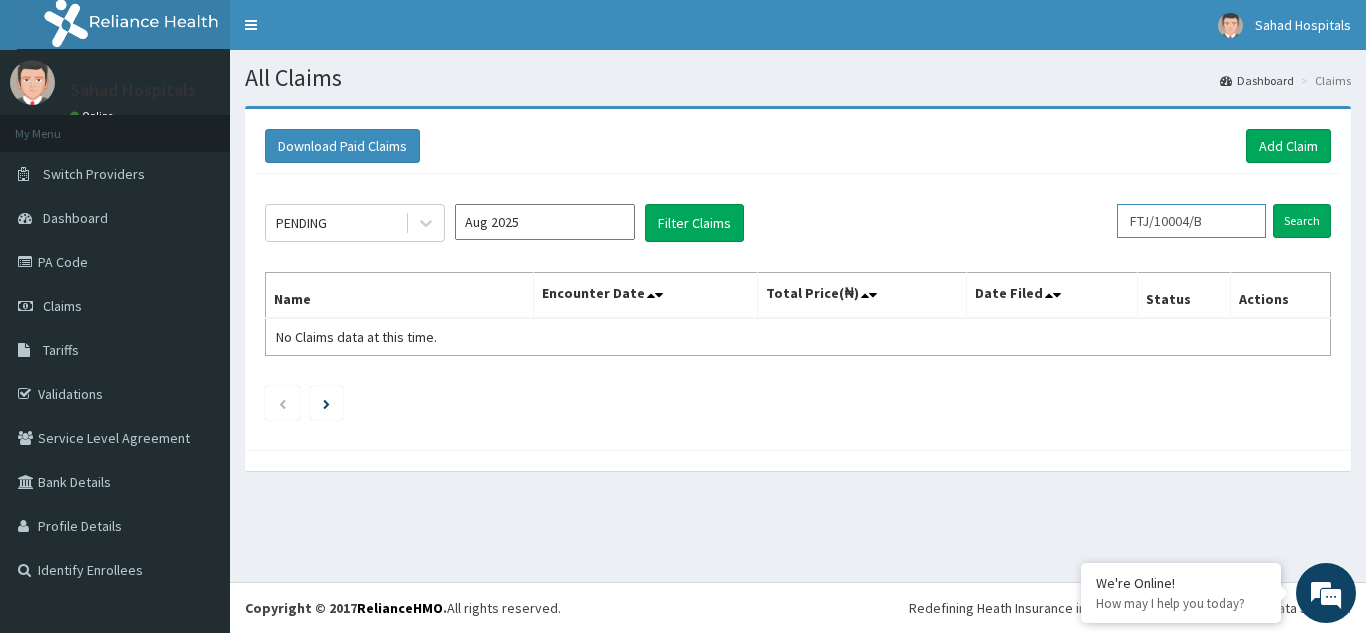 click on "FTJ/10004/B" at bounding box center [1191, 221] 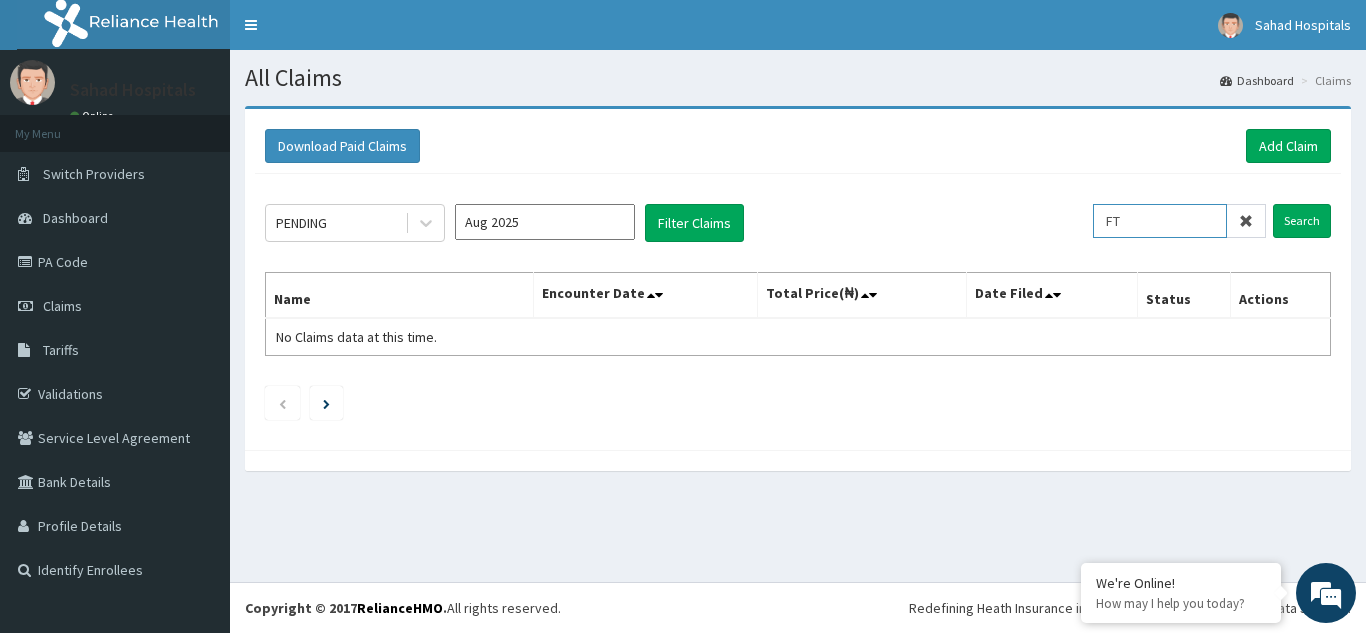 type on "F" 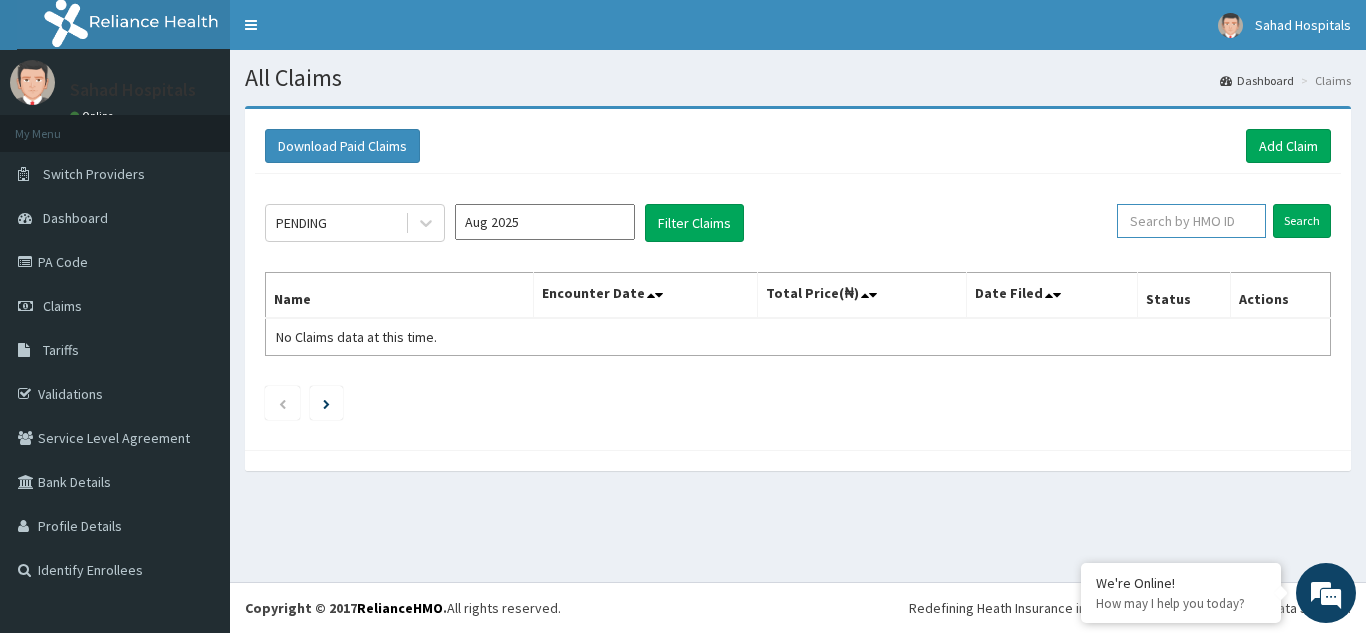 paste on "ALP/10253/A" 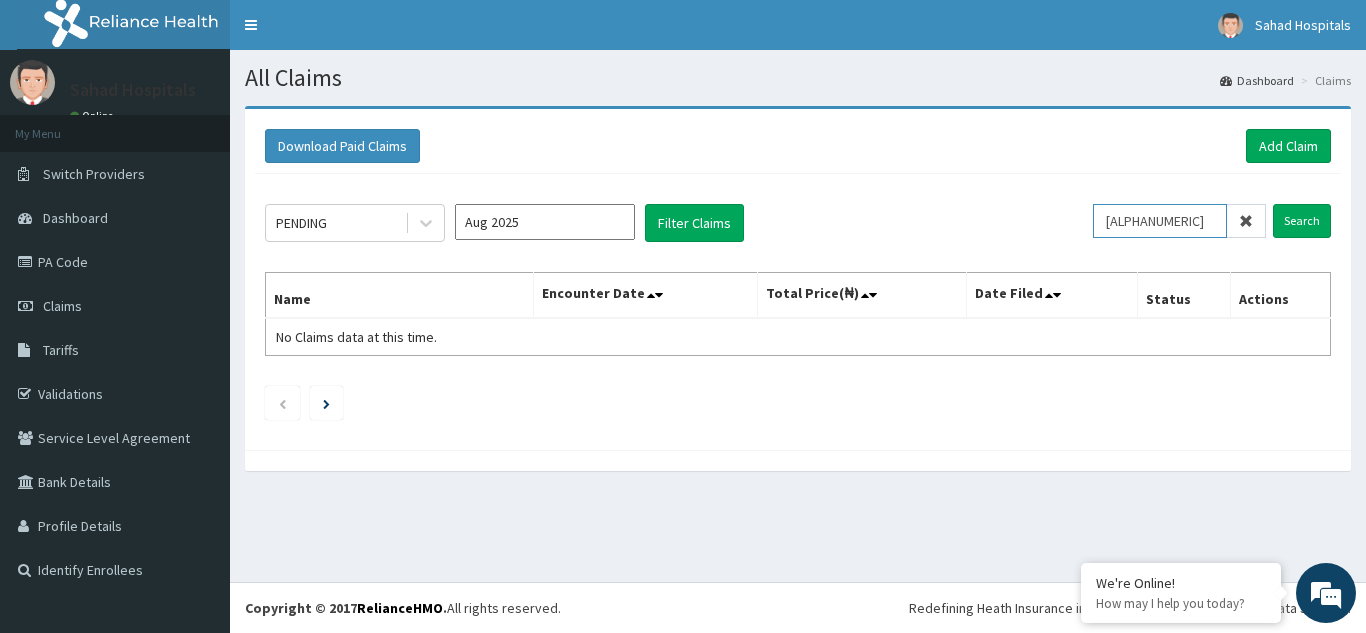 type on "ALP/10253/A" 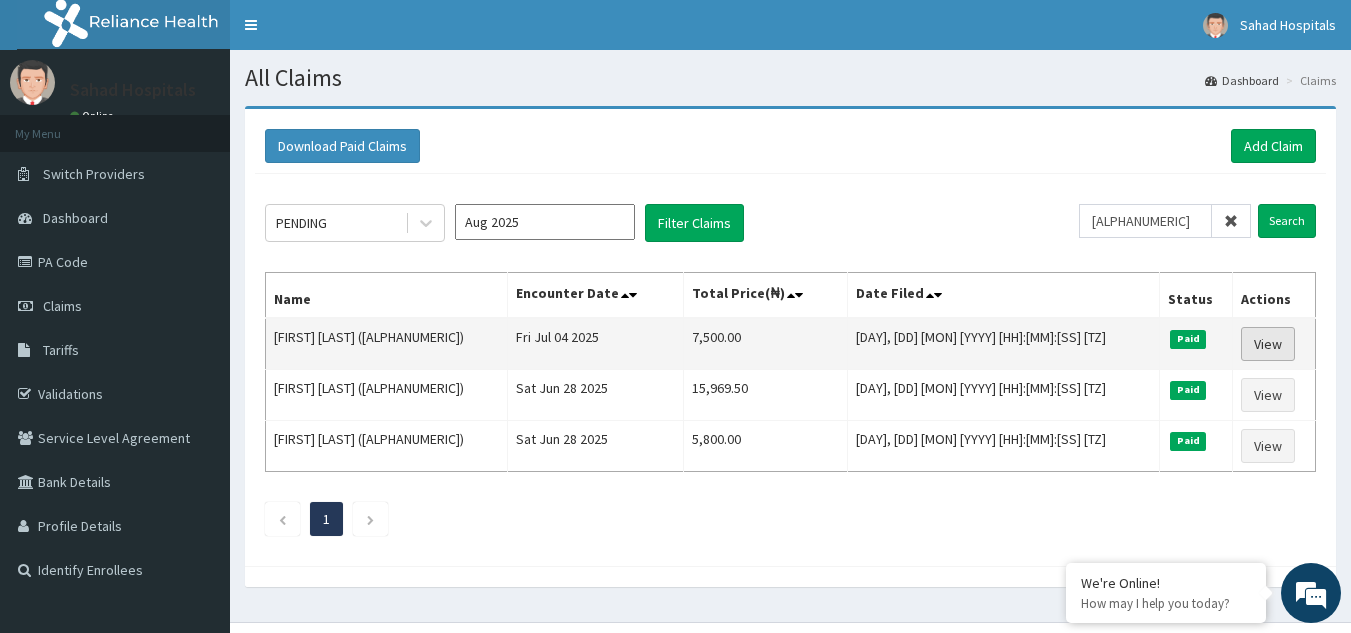 click on "View" at bounding box center (1268, 344) 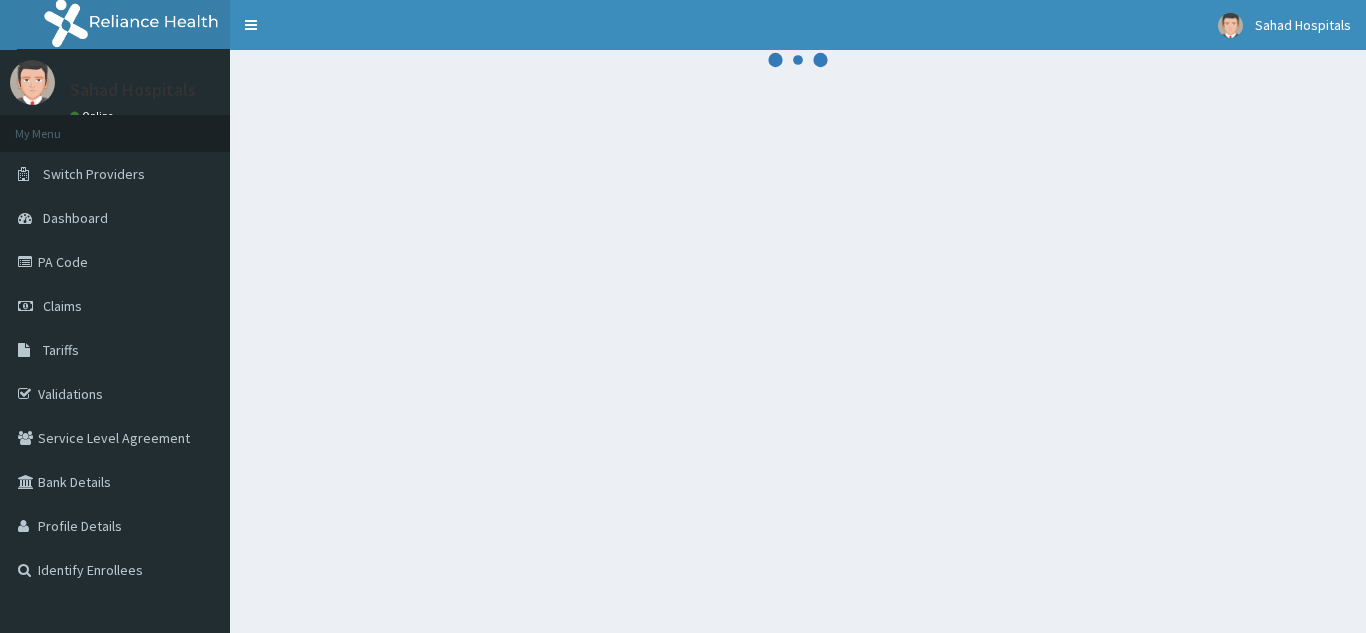 scroll, scrollTop: 0, scrollLeft: 0, axis: both 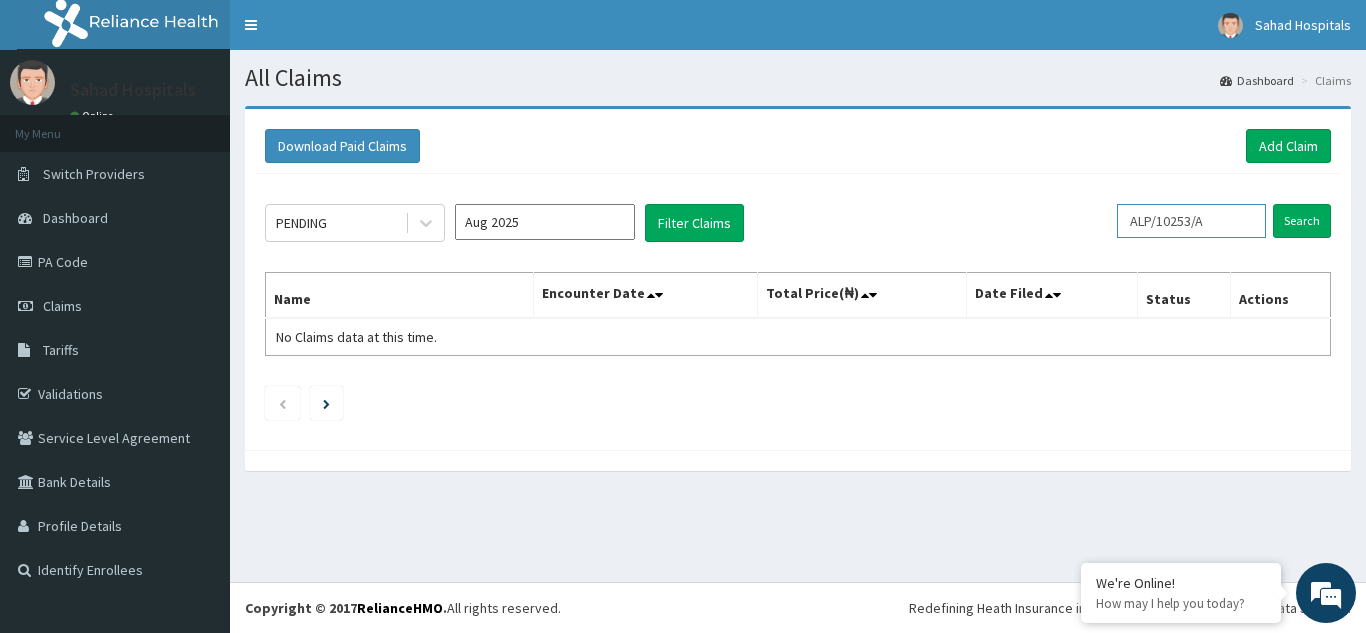 click on "[ALPHANUMERIC]" at bounding box center (1191, 221) 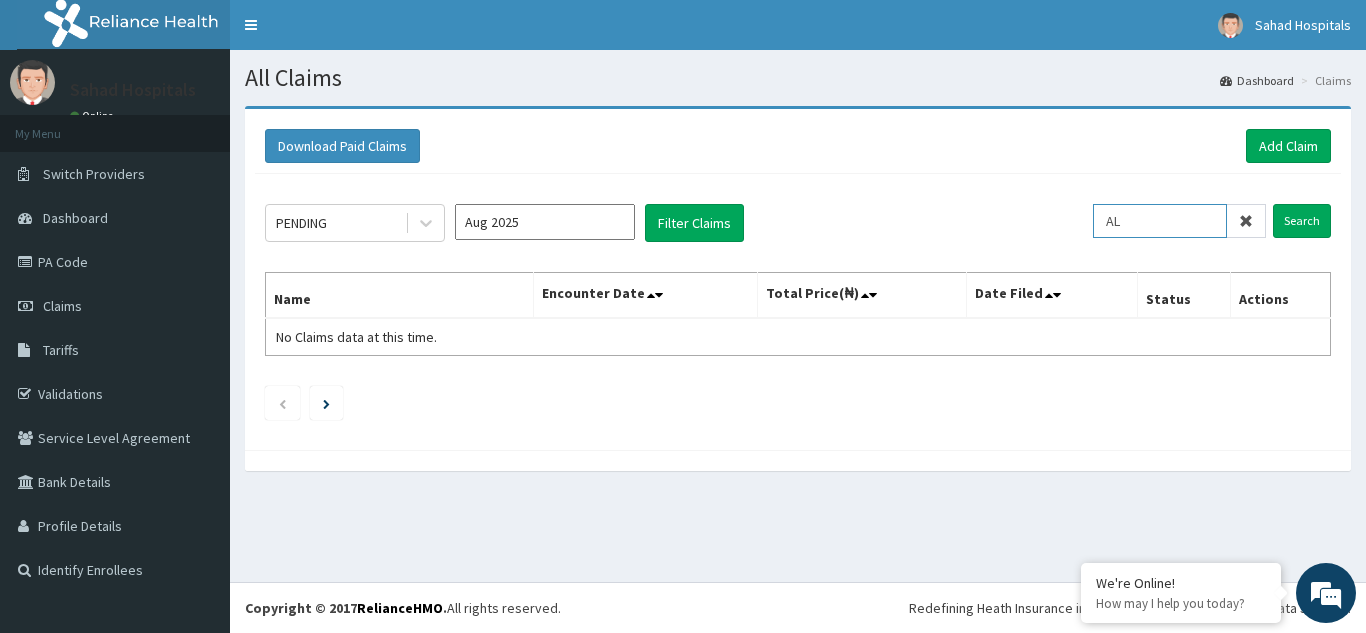 type on "A" 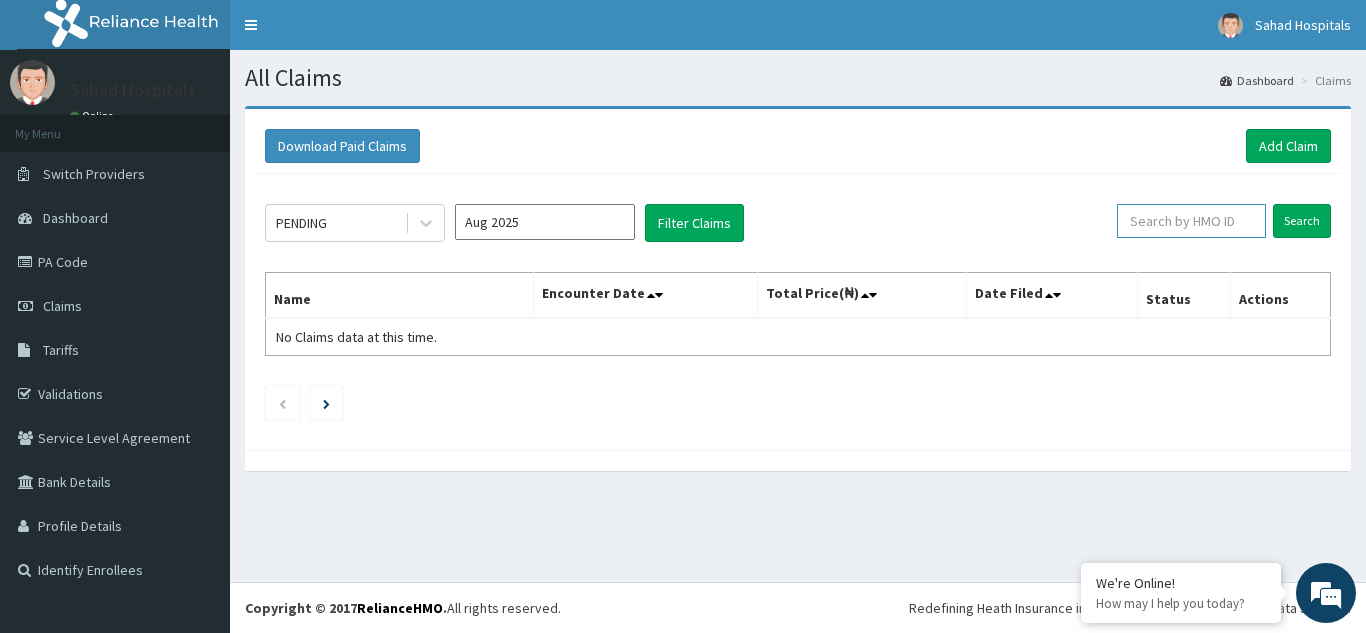paste on "TDN/10031/A" 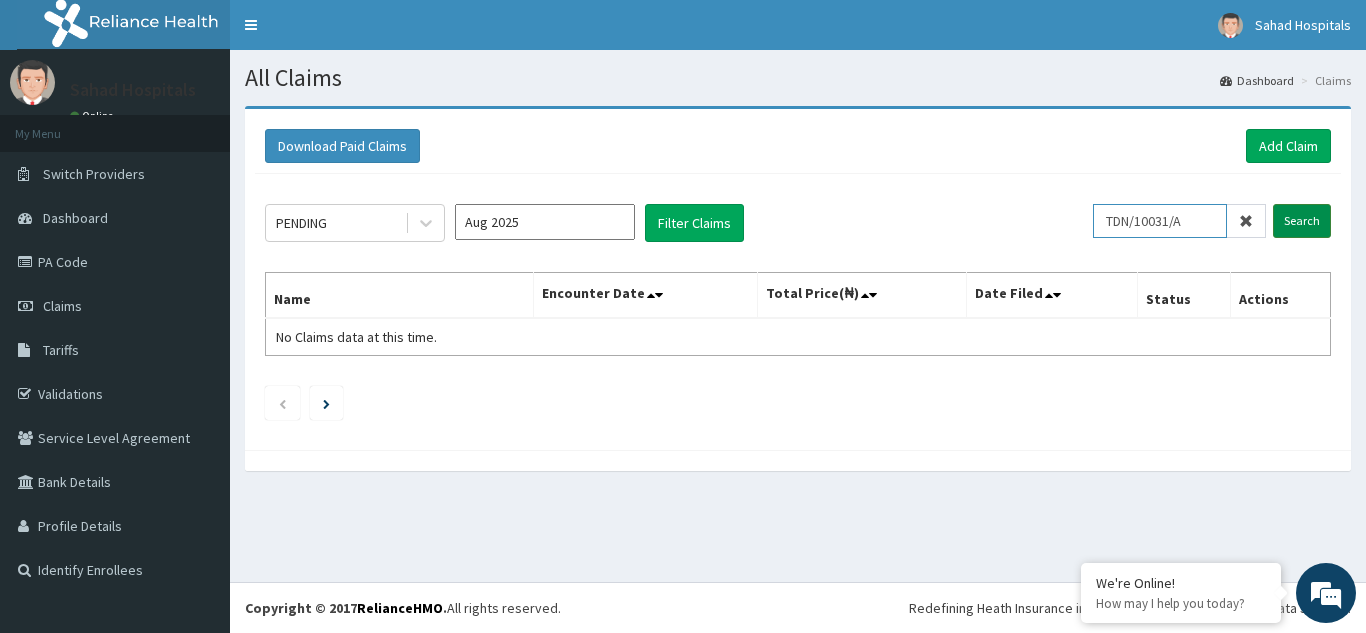 type on "TDN/10031/A" 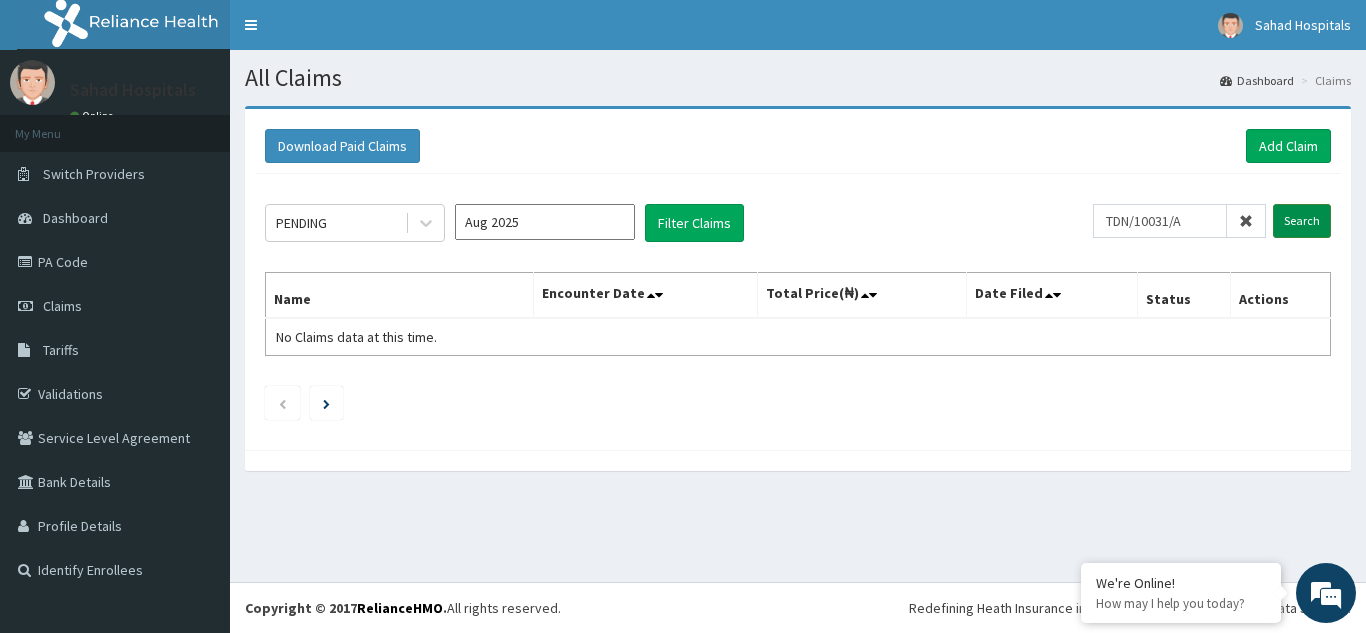 click on "Search" at bounding box center (1302, 221) 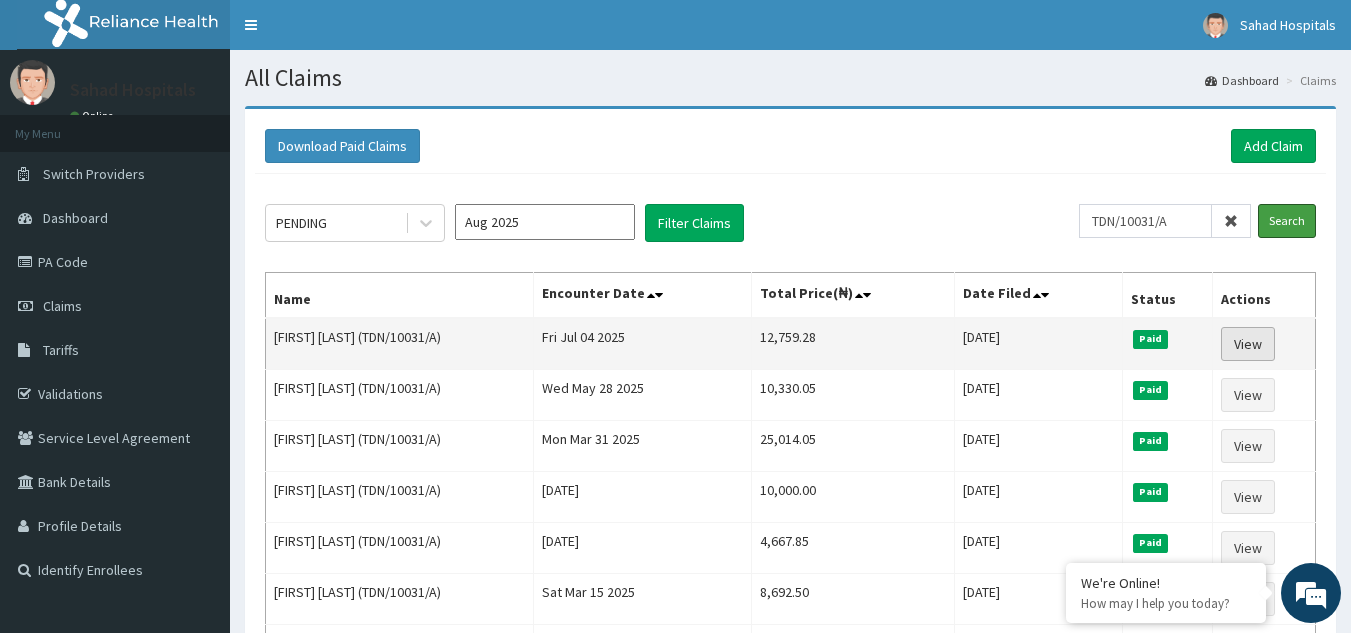 scroll, scrollTop: 0, scrollLeft: 0, axis: both 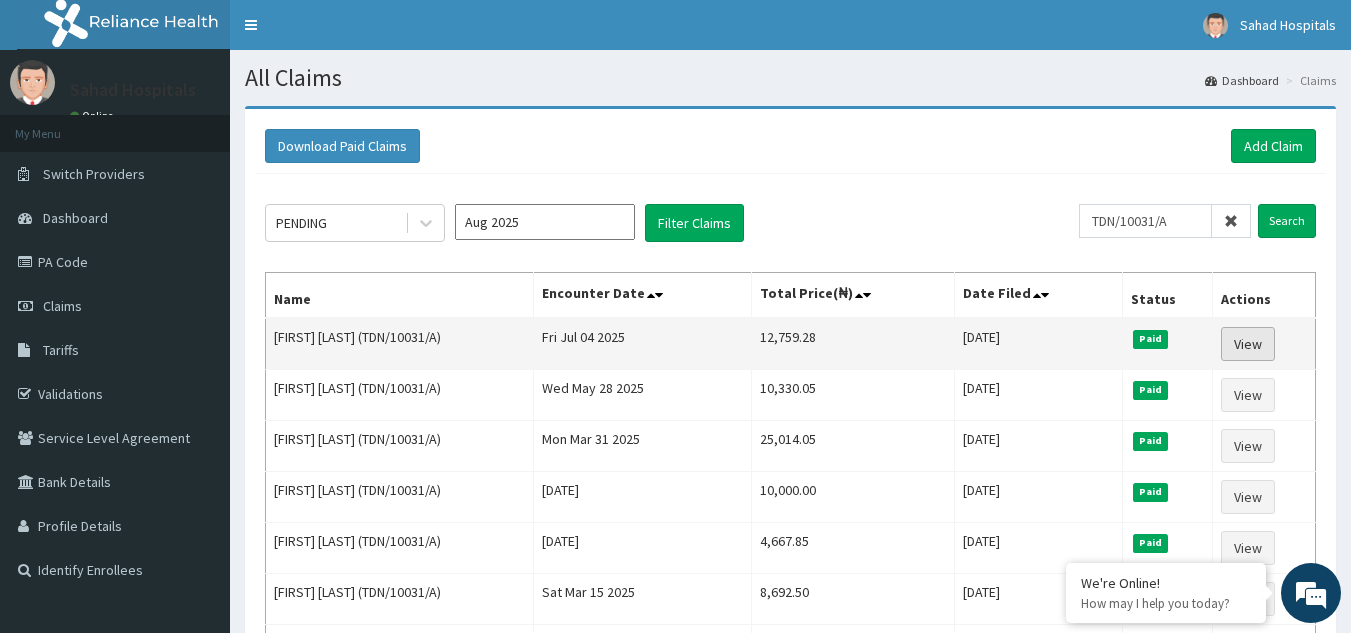 click on "View" at bounding box center [1248, 344] 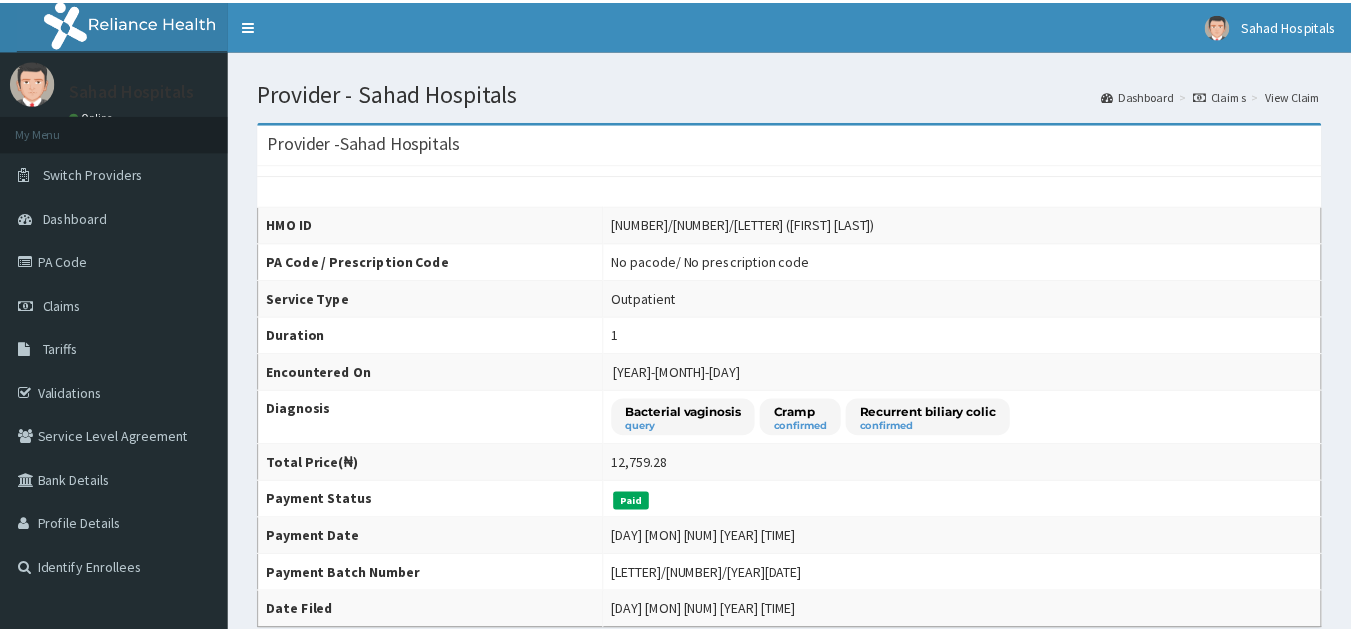 scroll, scrollTop: 0, scrollLeft: 0, axis: both 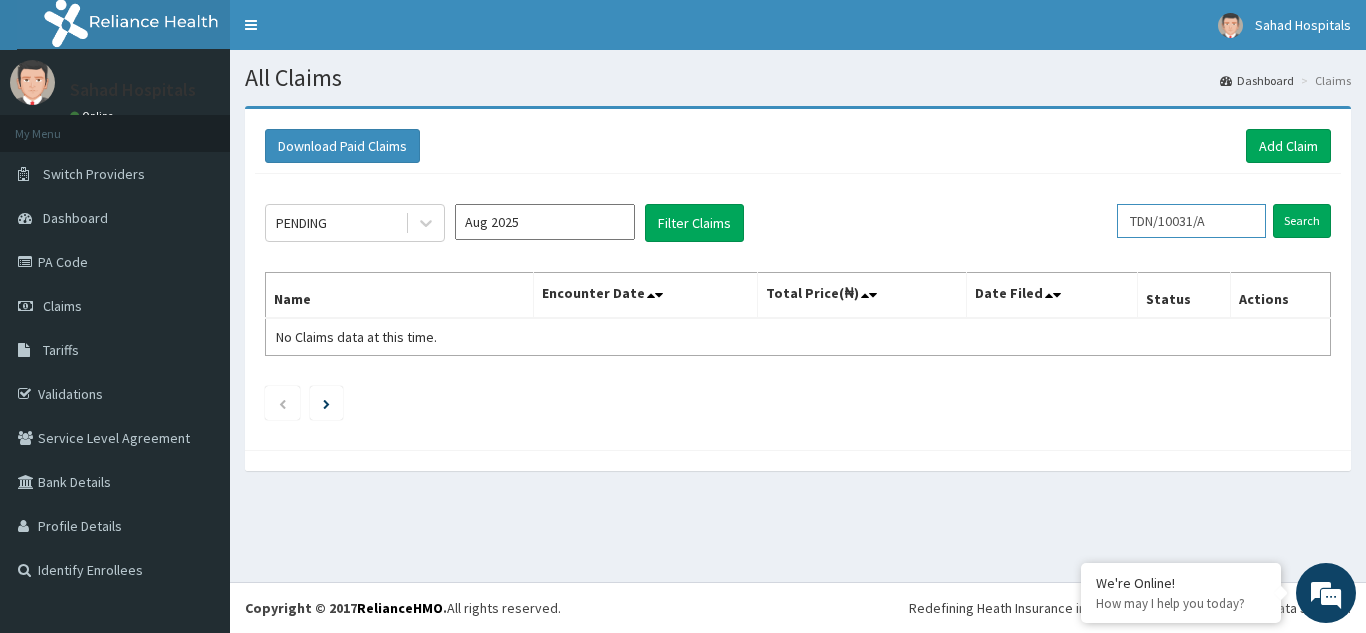 click on "TDN/10031/A" at bounding box center [1191, 221] 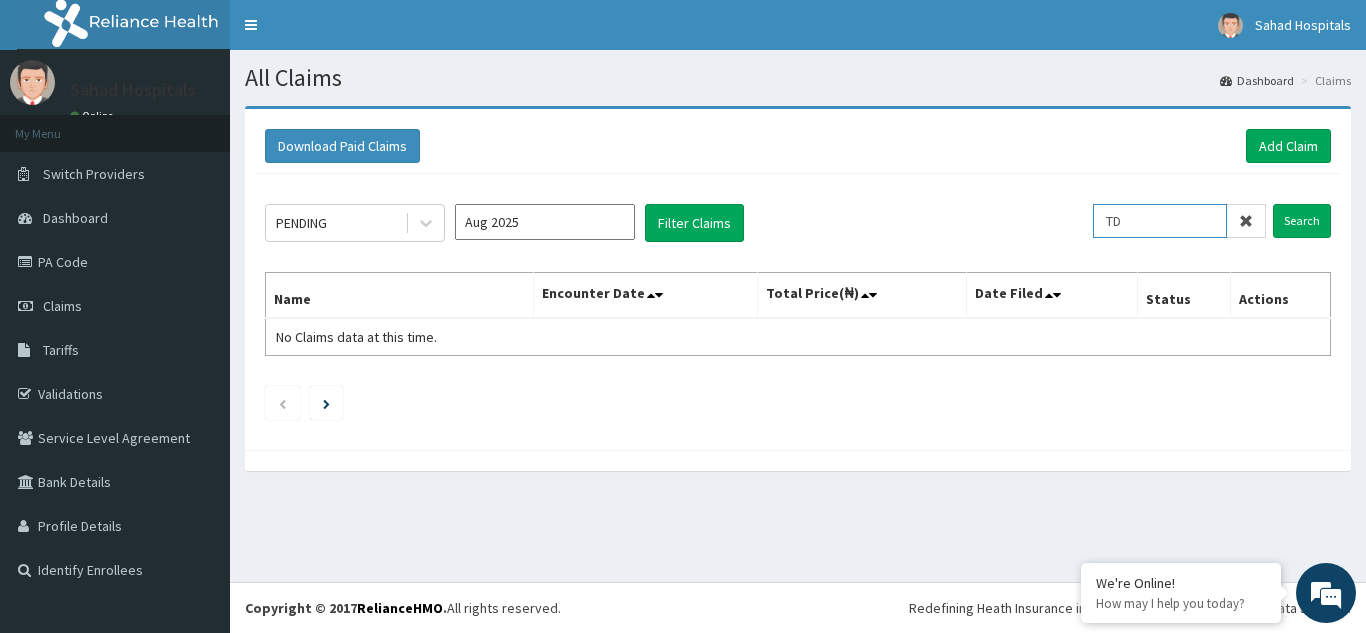 type on "T" 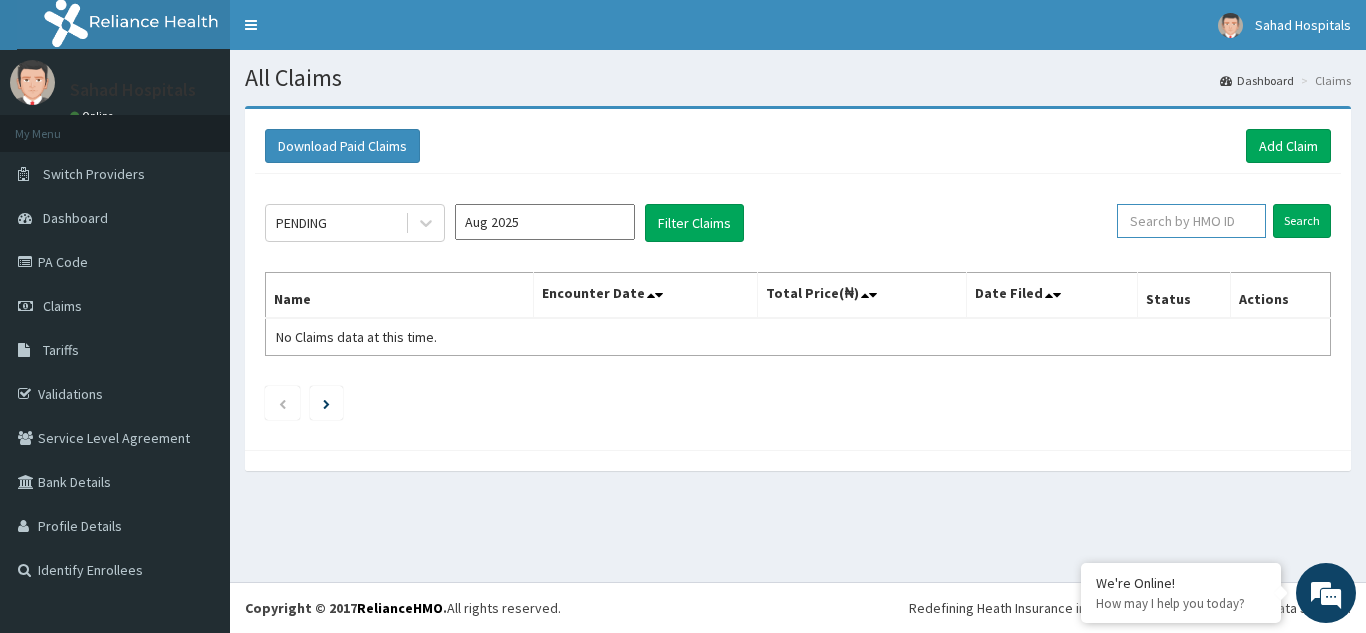 paste on "LTR/10204/B" 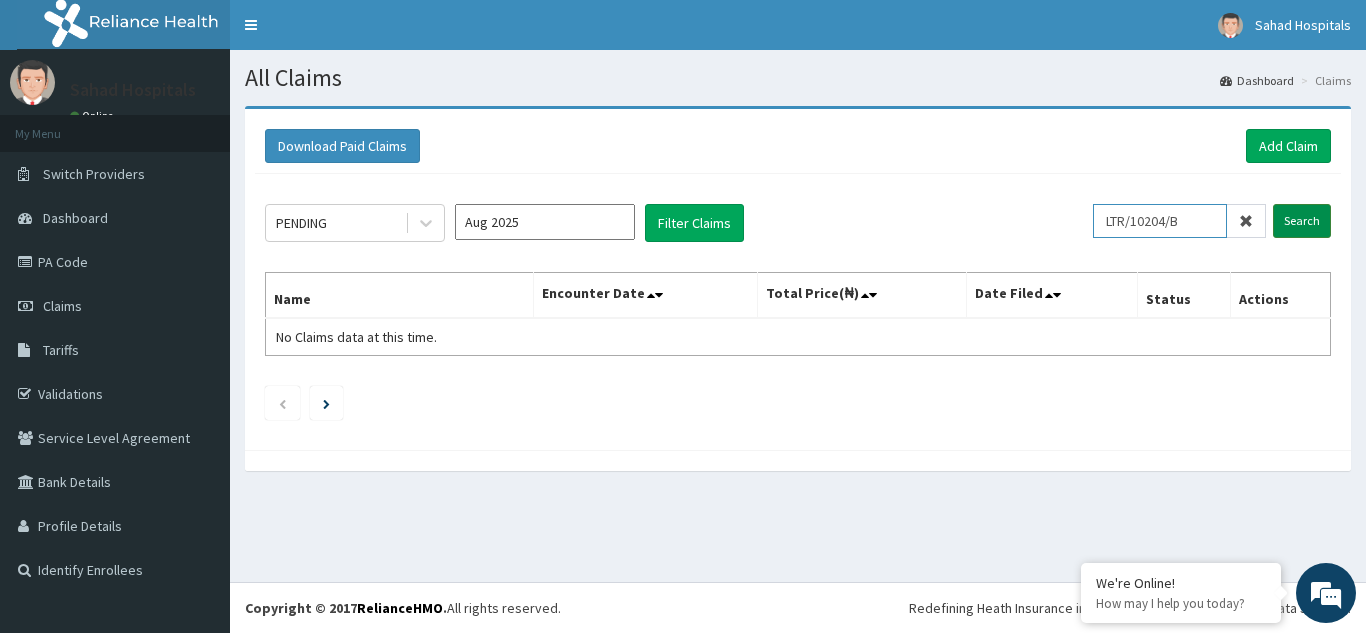 type on "LTR/10204/B" 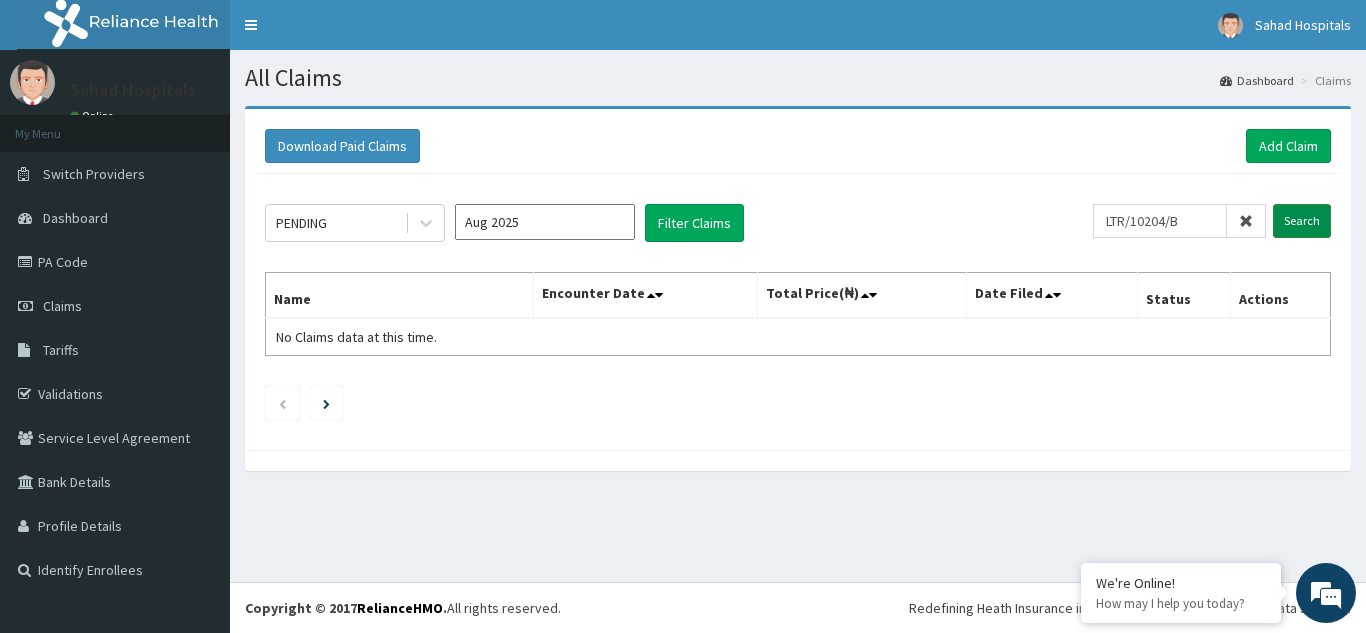 click on "Search" at bounding box center (1302, 221) 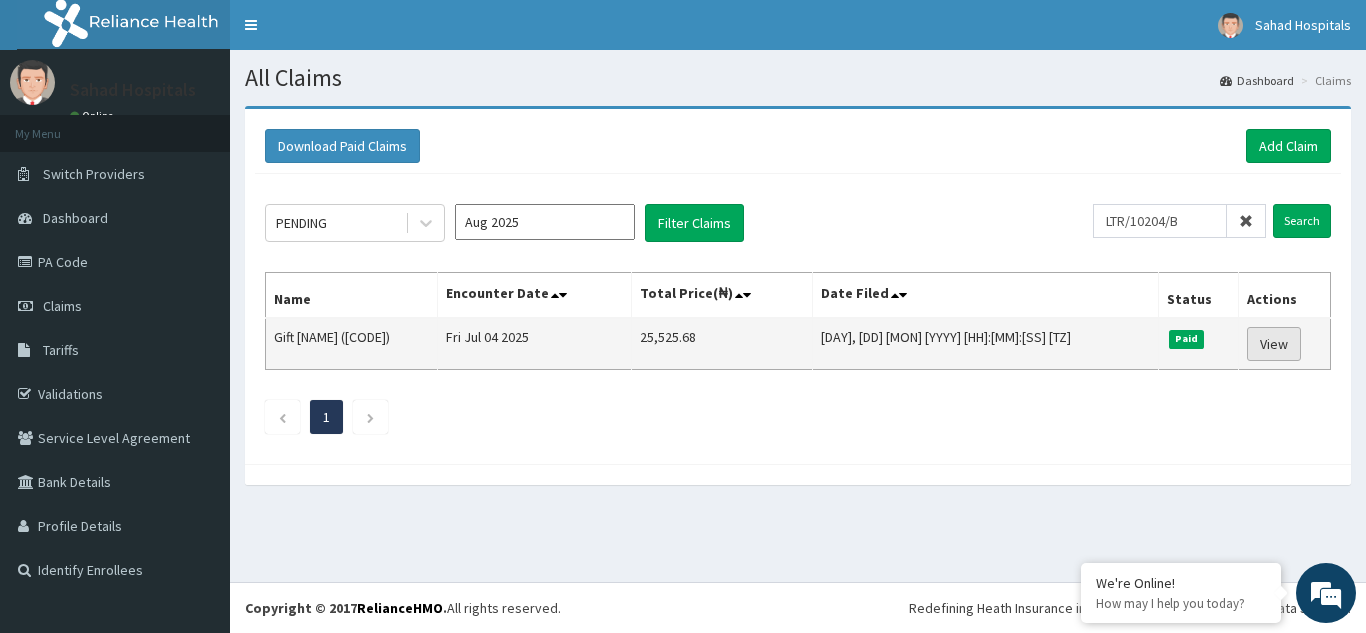 click on "View" at bounding box center (1274, 344) 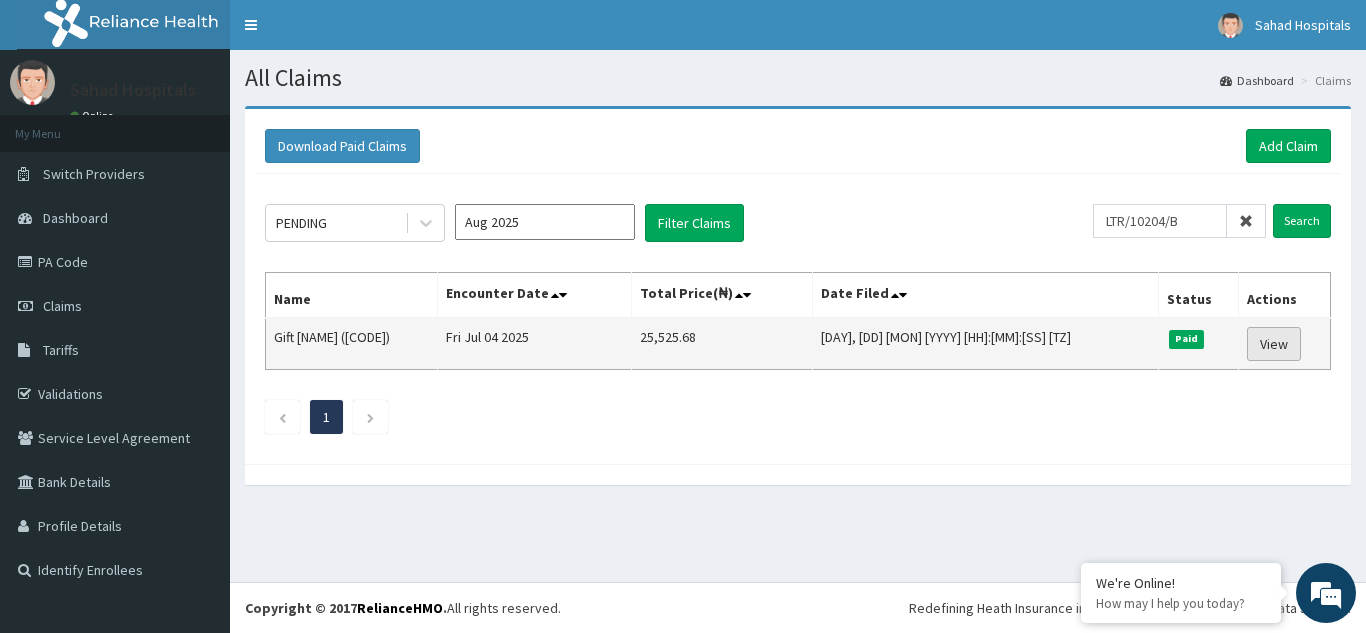 scroll, scrollTop: 0, scrollLeft: 0, axis: both 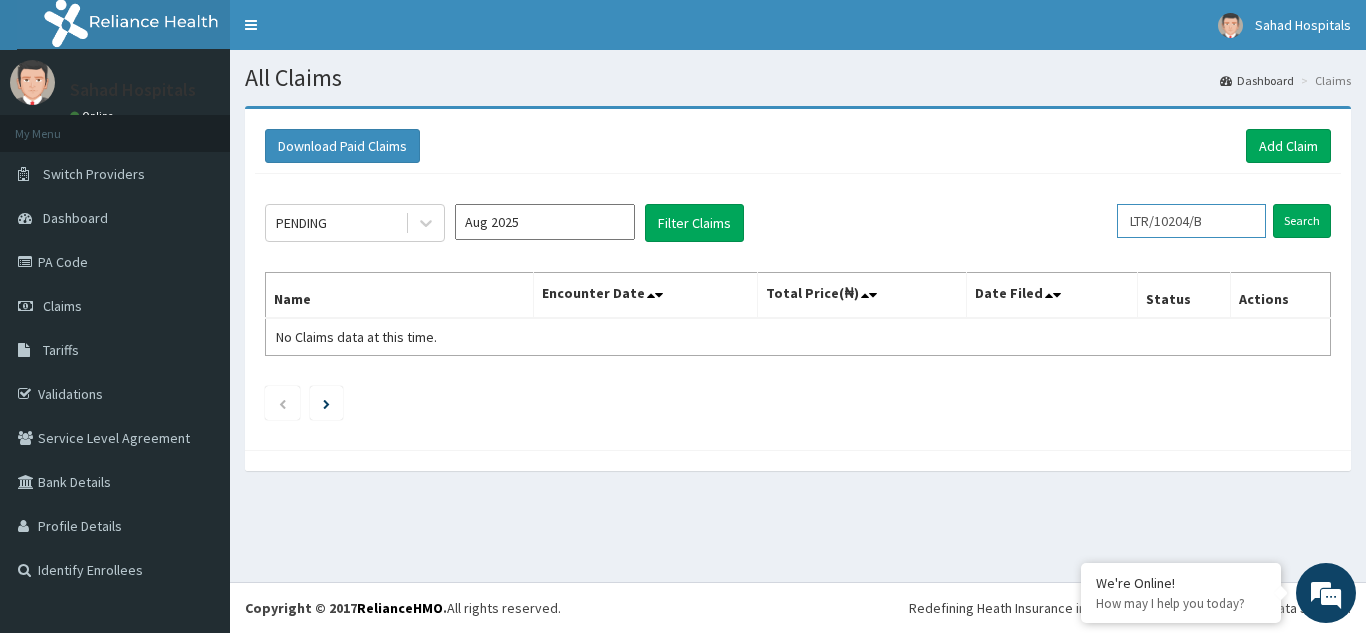 click on "LTR/10204/B" at bounding box center (1191, 221) 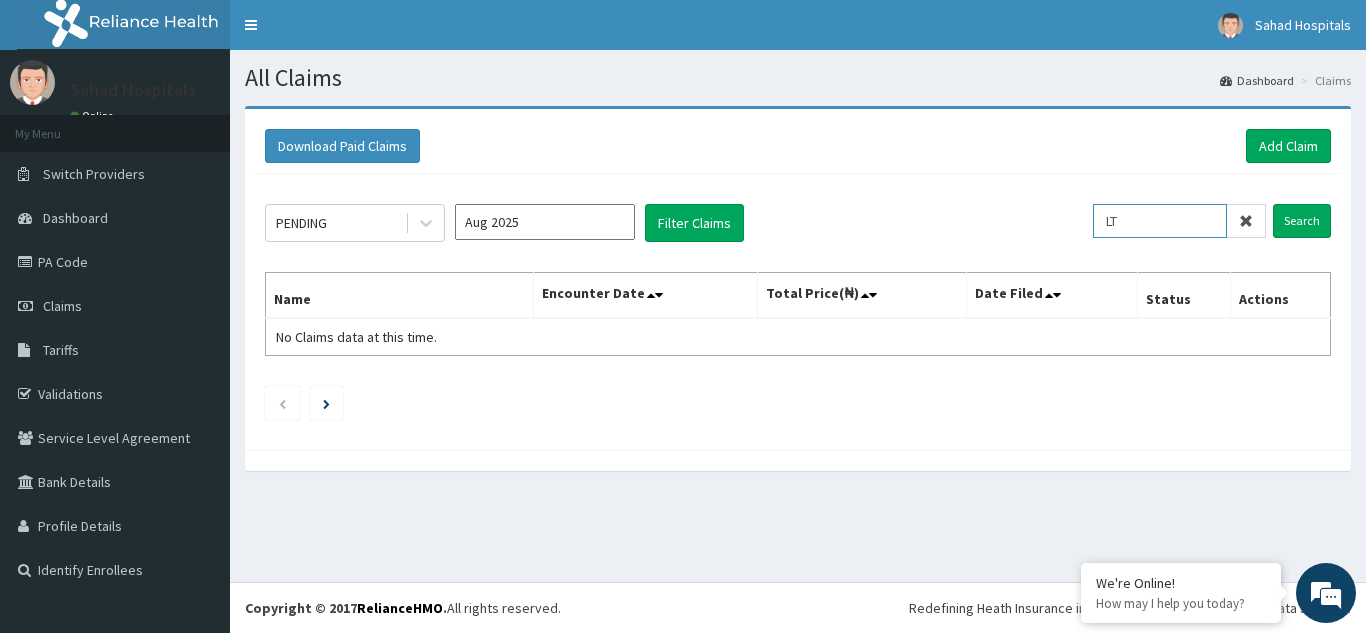 type on "L" 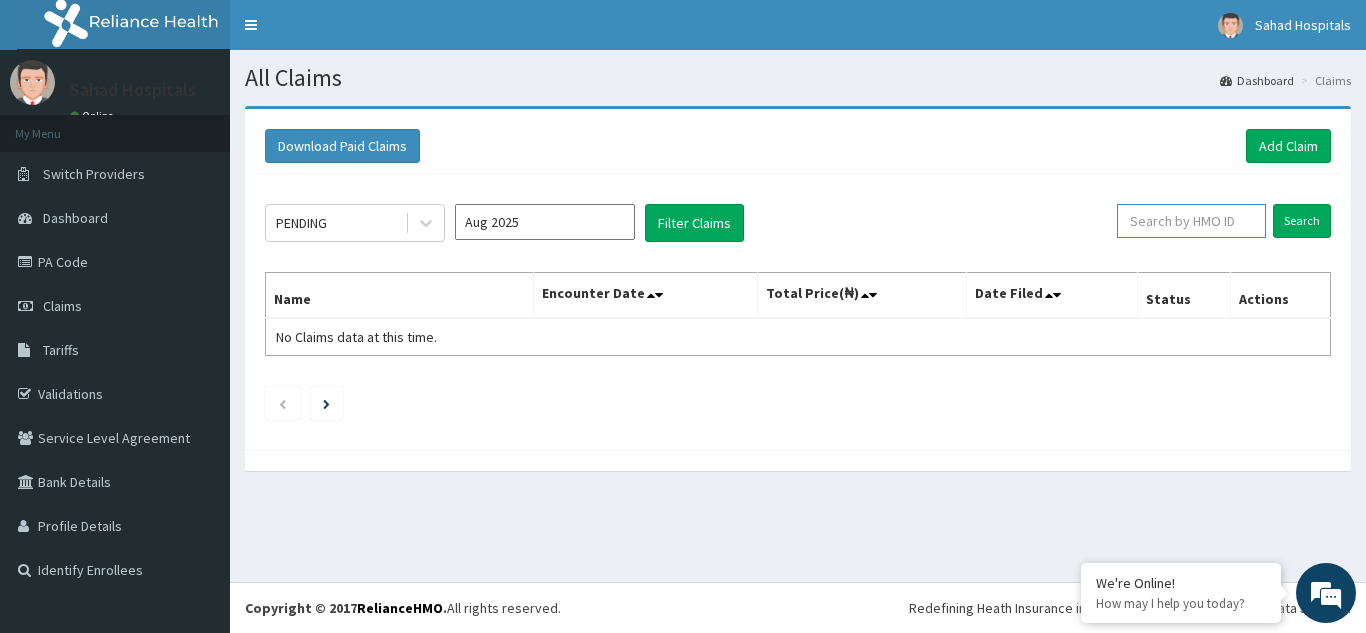 paste on "NBC/10217/C" 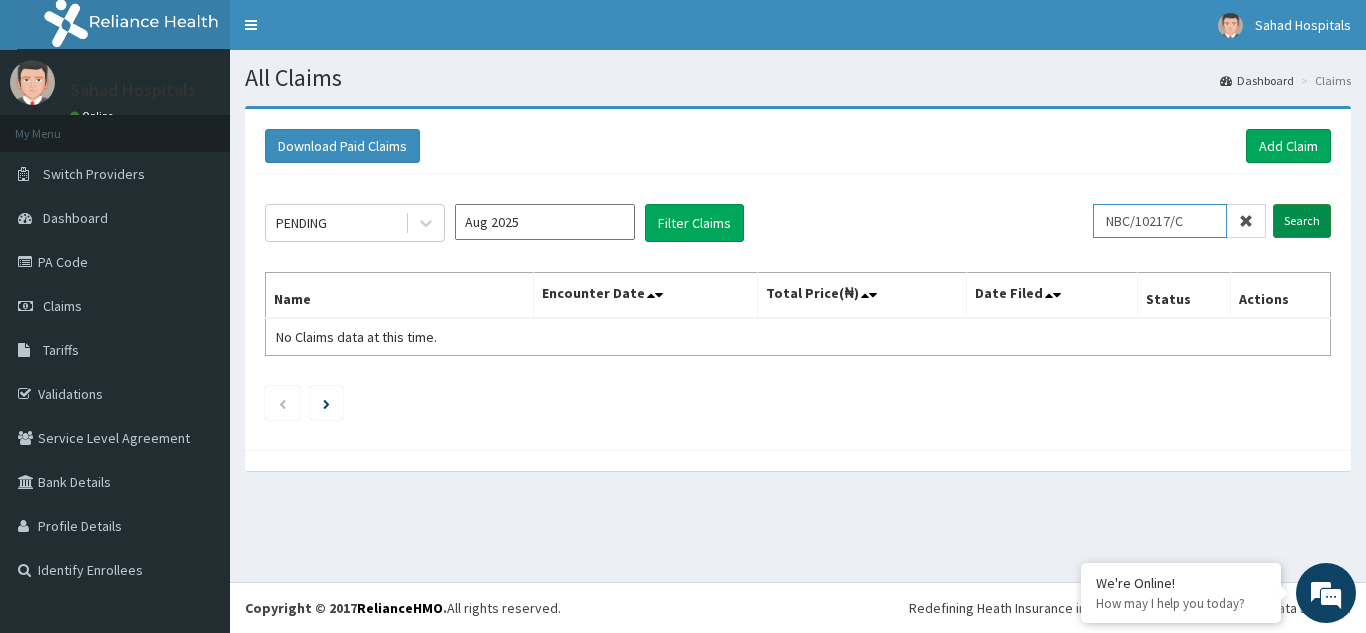 type on "NBC/10217/C" 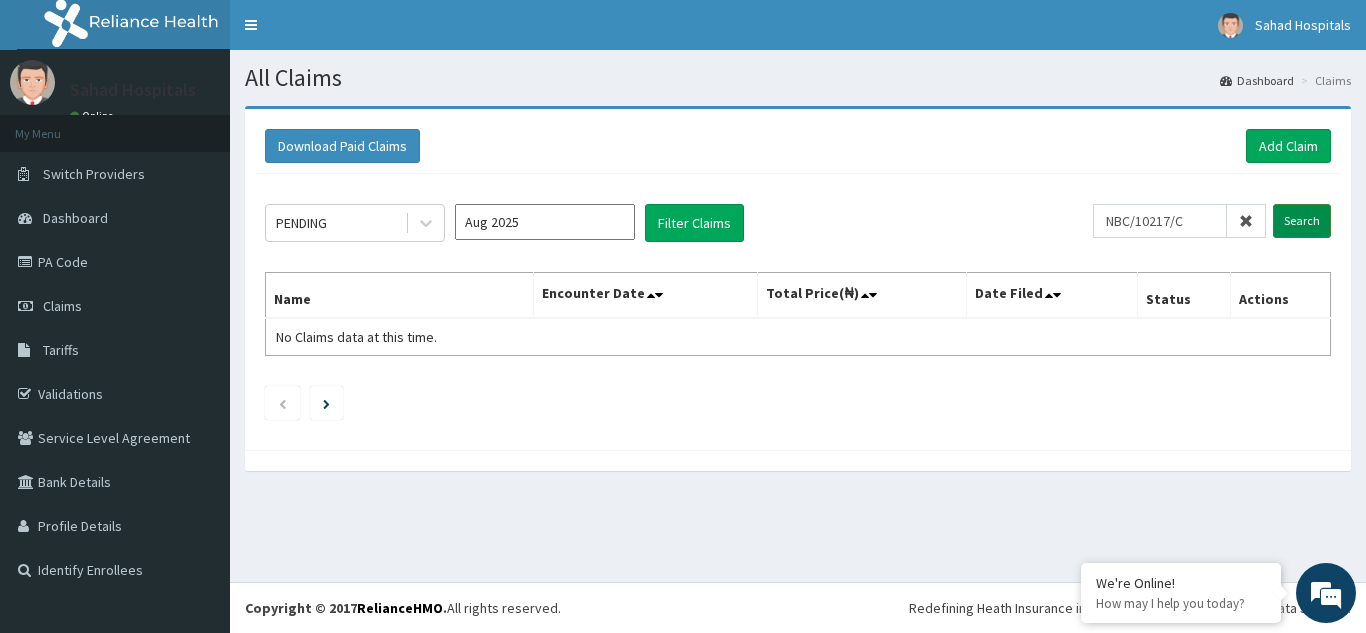 click on "Search" at bounding box center (1302, 221) 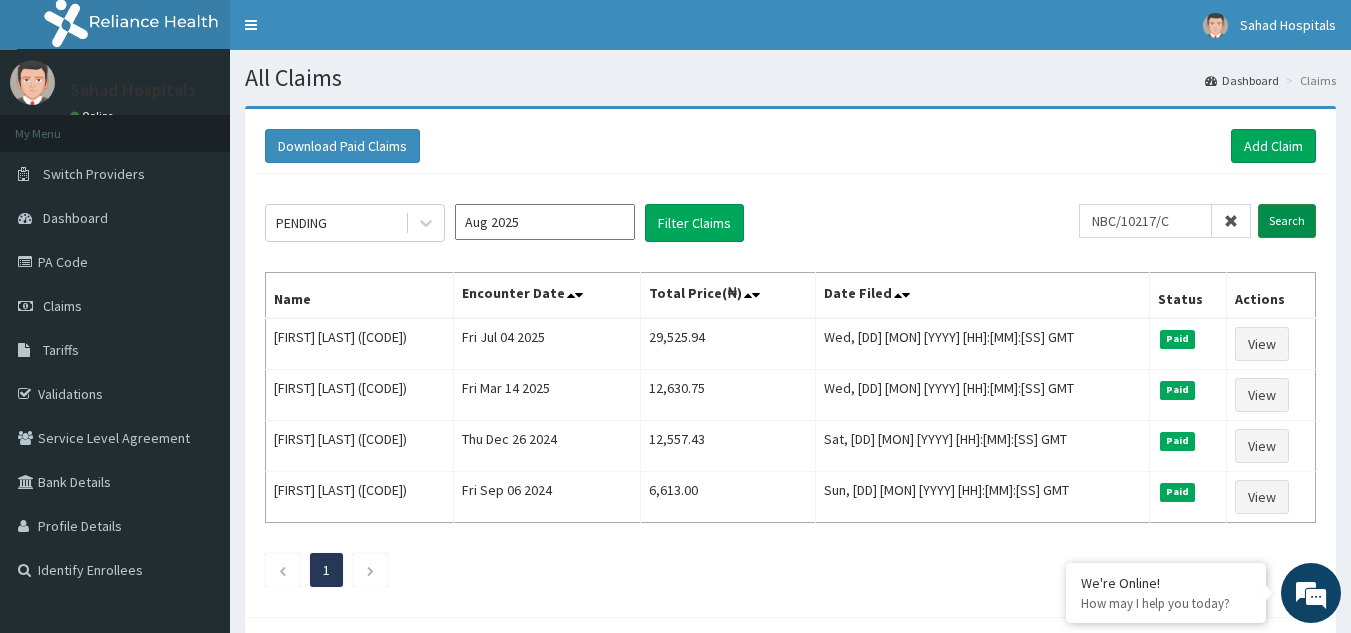scroll, scrollTop: 0, scrollLeft: 0, axis: both 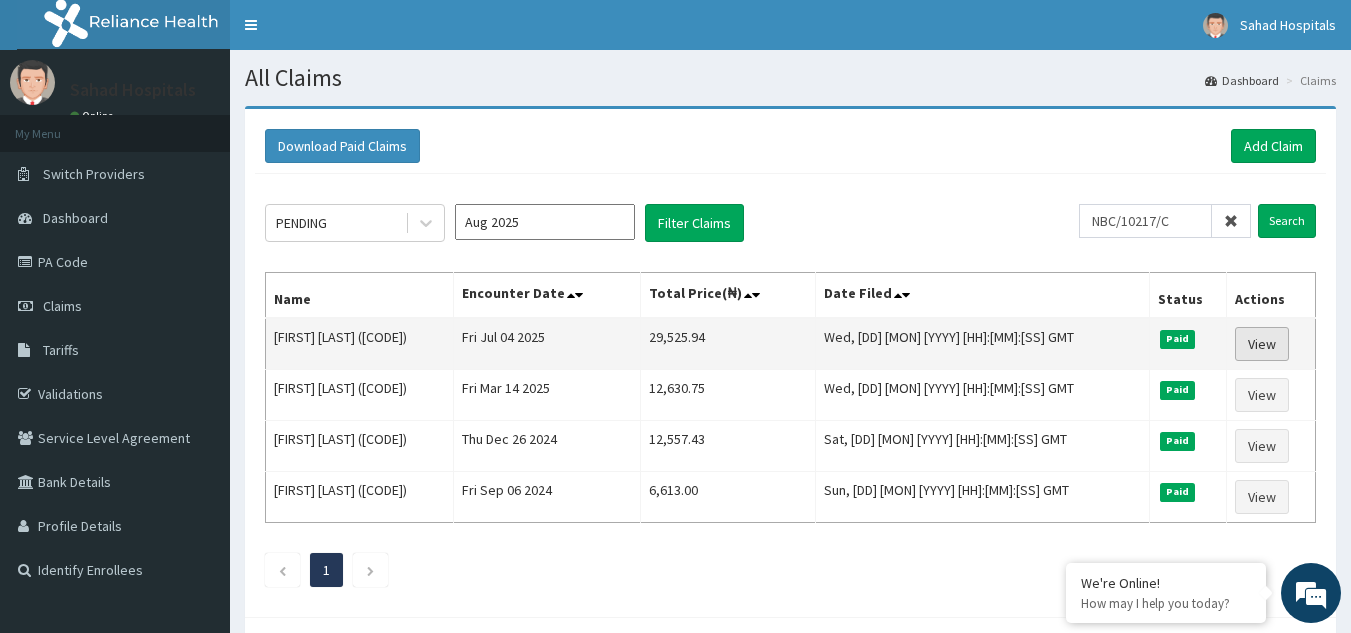click on "View" at bounding box center [1262, 344] 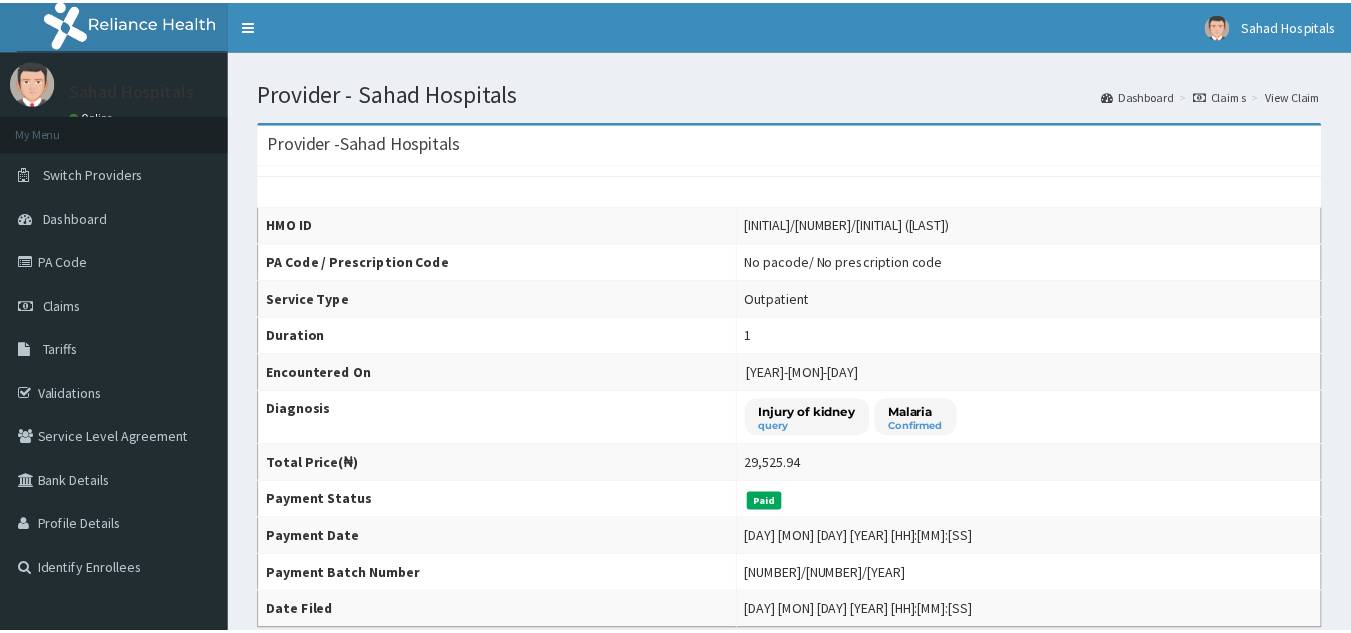 scroll, scrollTop: 0, scrollLeft: 0, axis: both 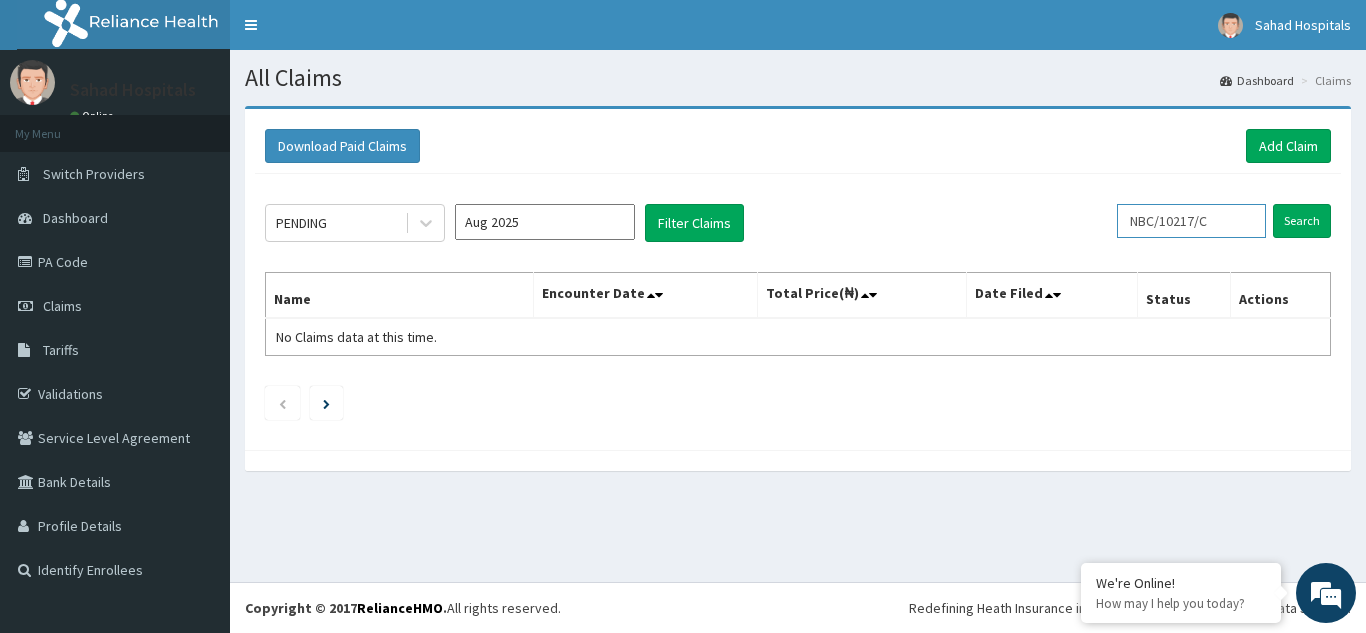 click on "NBC/10217/C" at bounding box center (1191, 221) 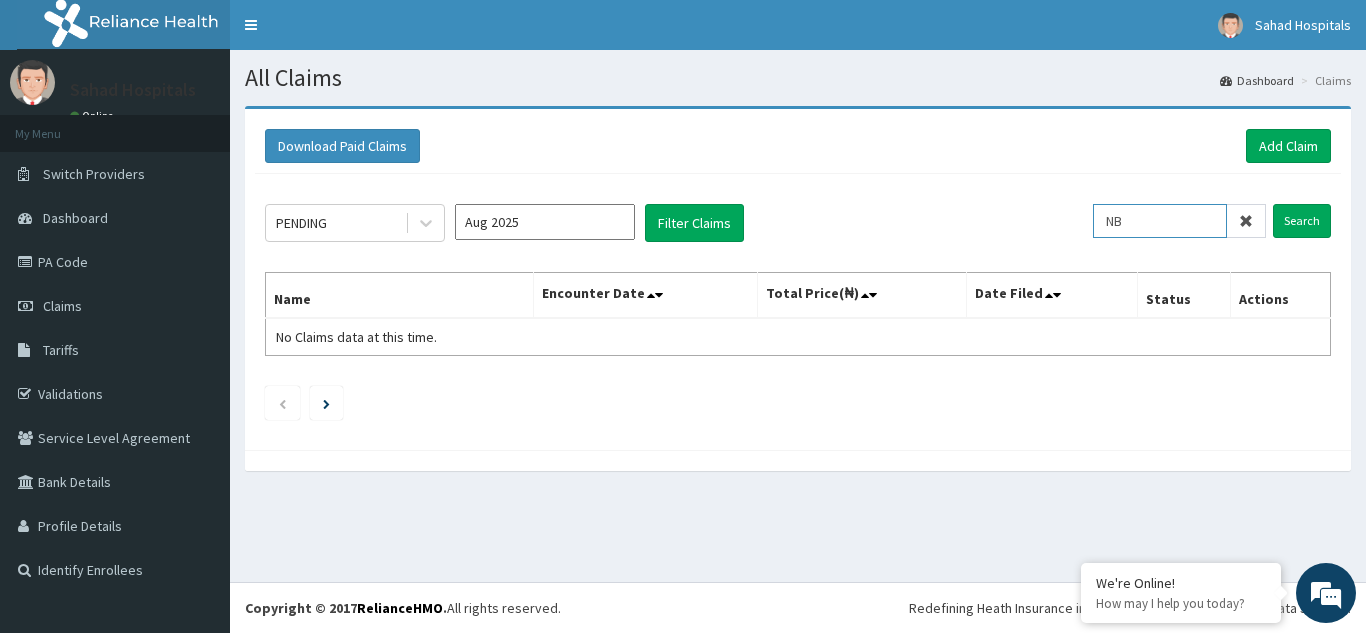type on "N" 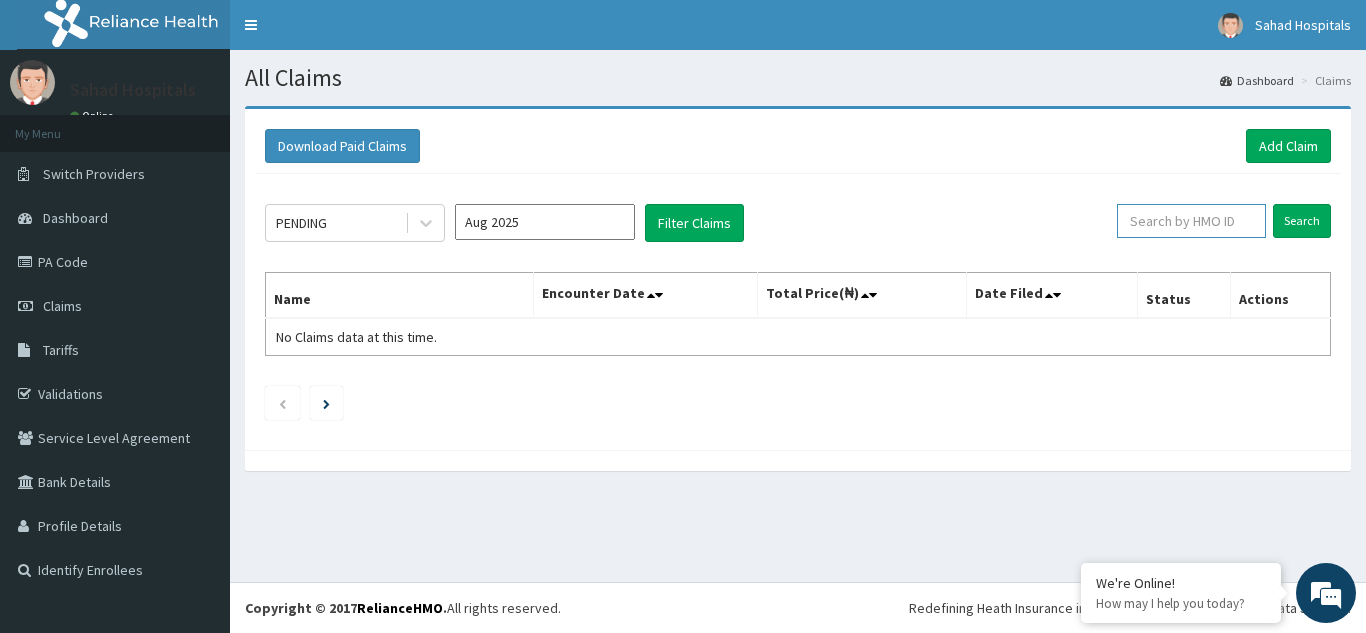 paste on "TDN/10042/A" 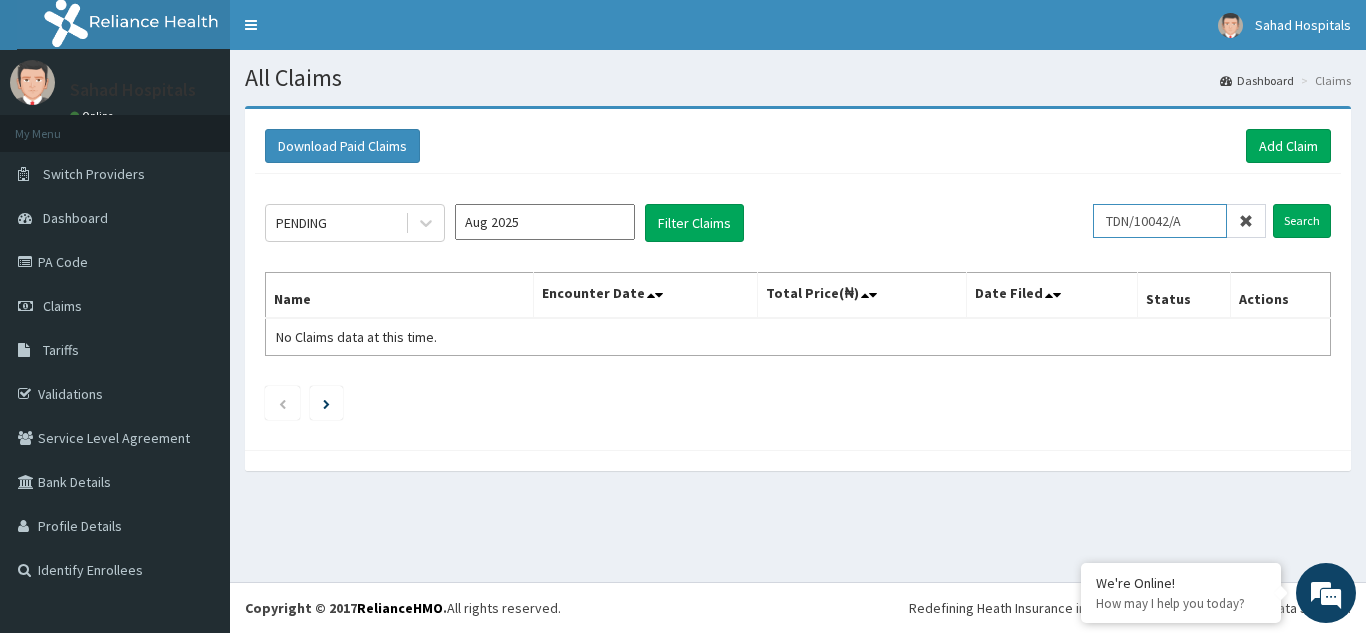 type on "TDN/10042/A" 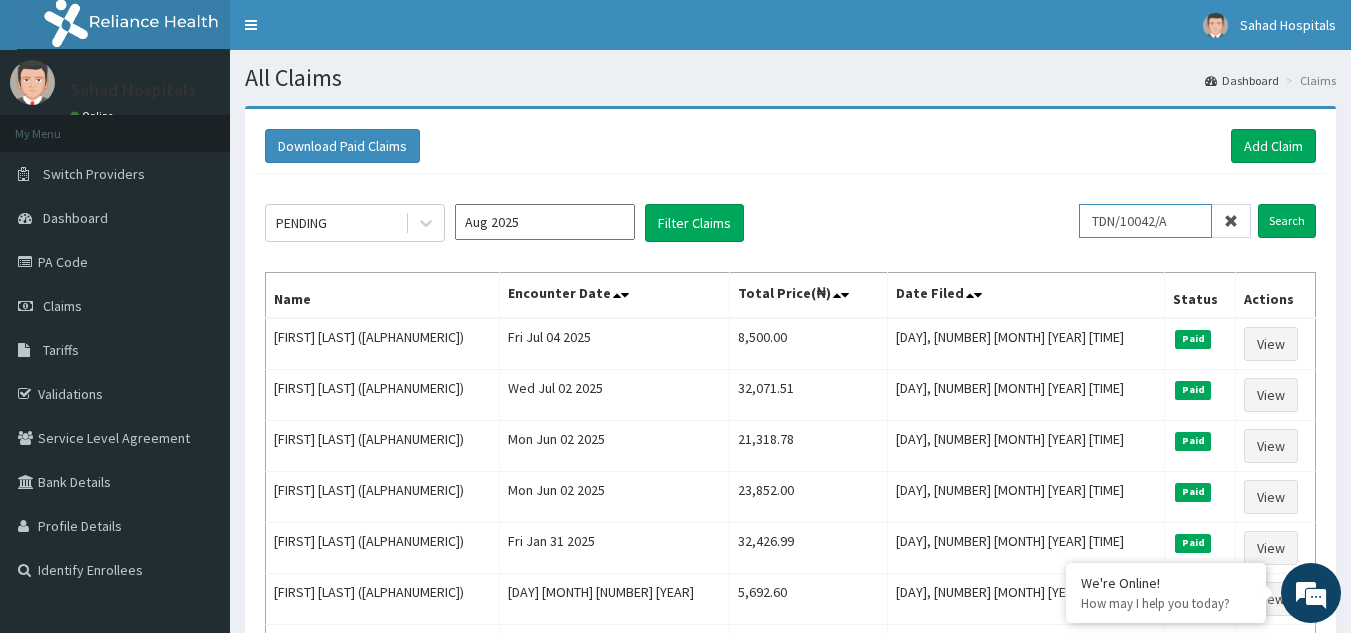 scroll, scrollTop: 0, scrollLeft: 0, axis: both 